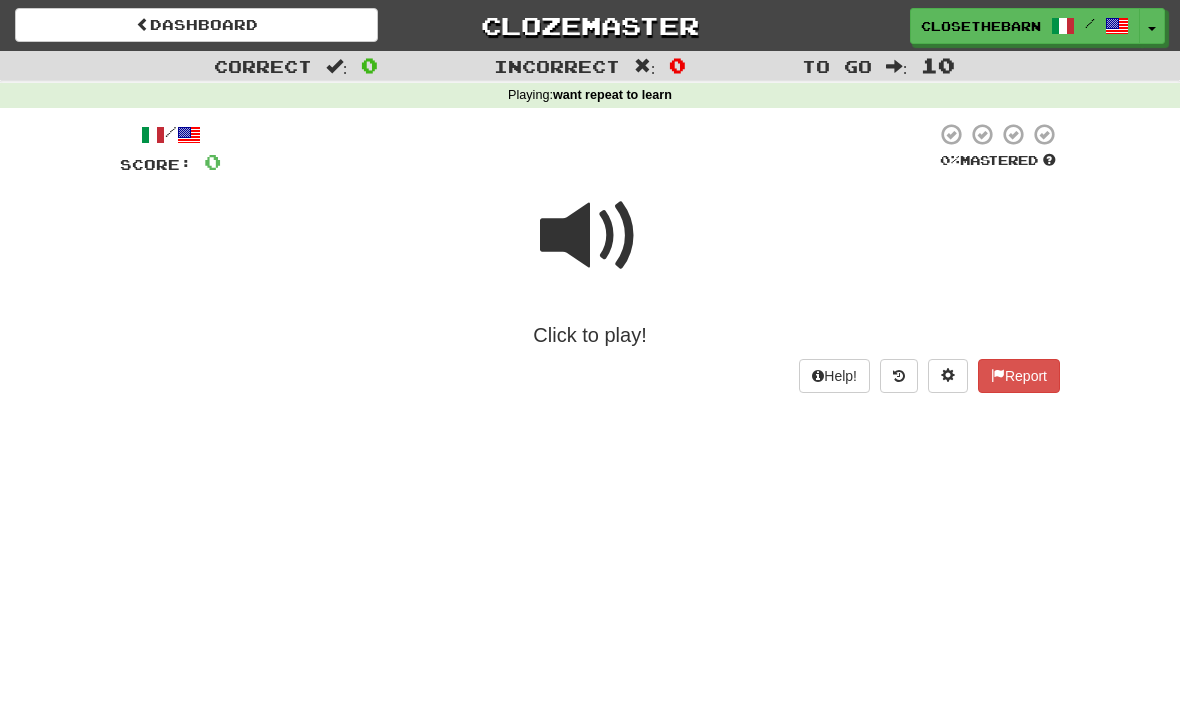 scroll, scrollTop: 0, scrollLeft: 0, axis: both 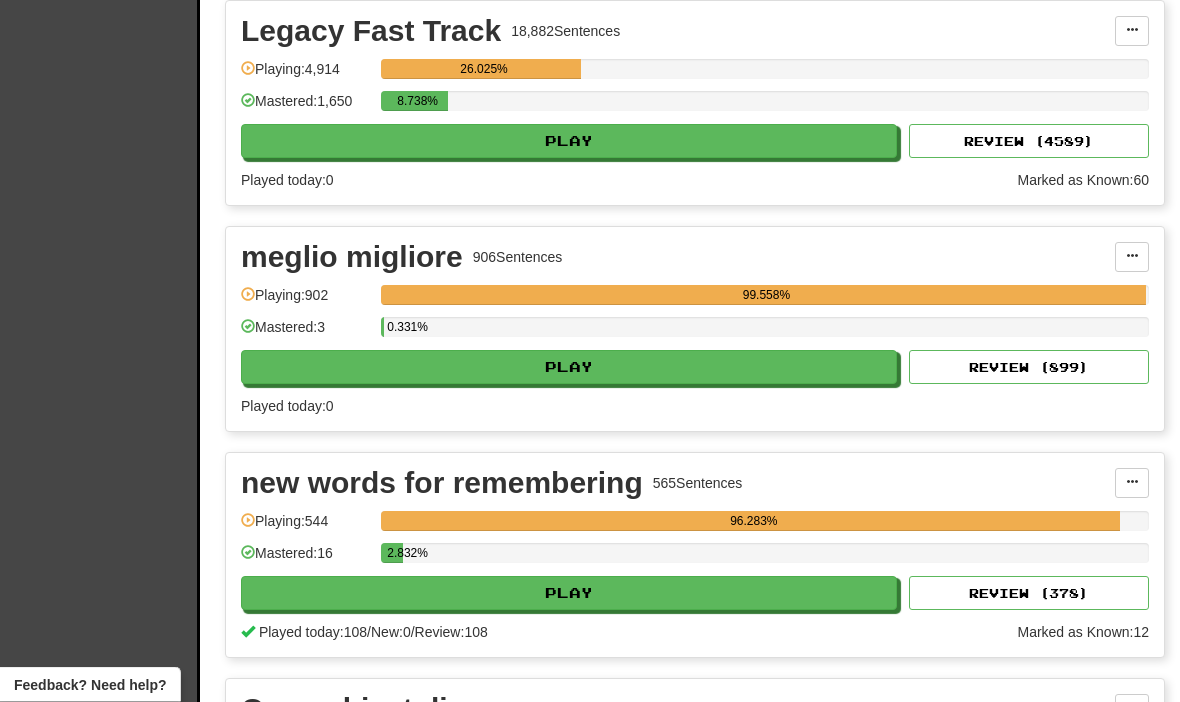 click on "Play" at bounding box center [569, 594] 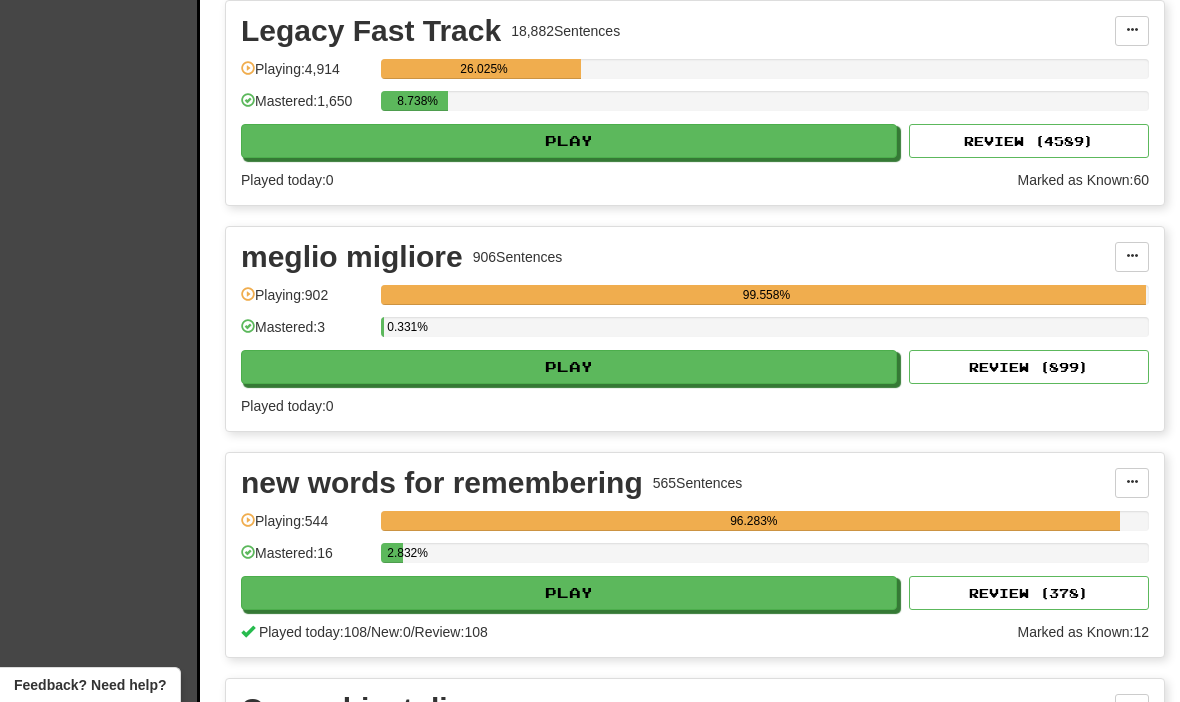 select on "**" 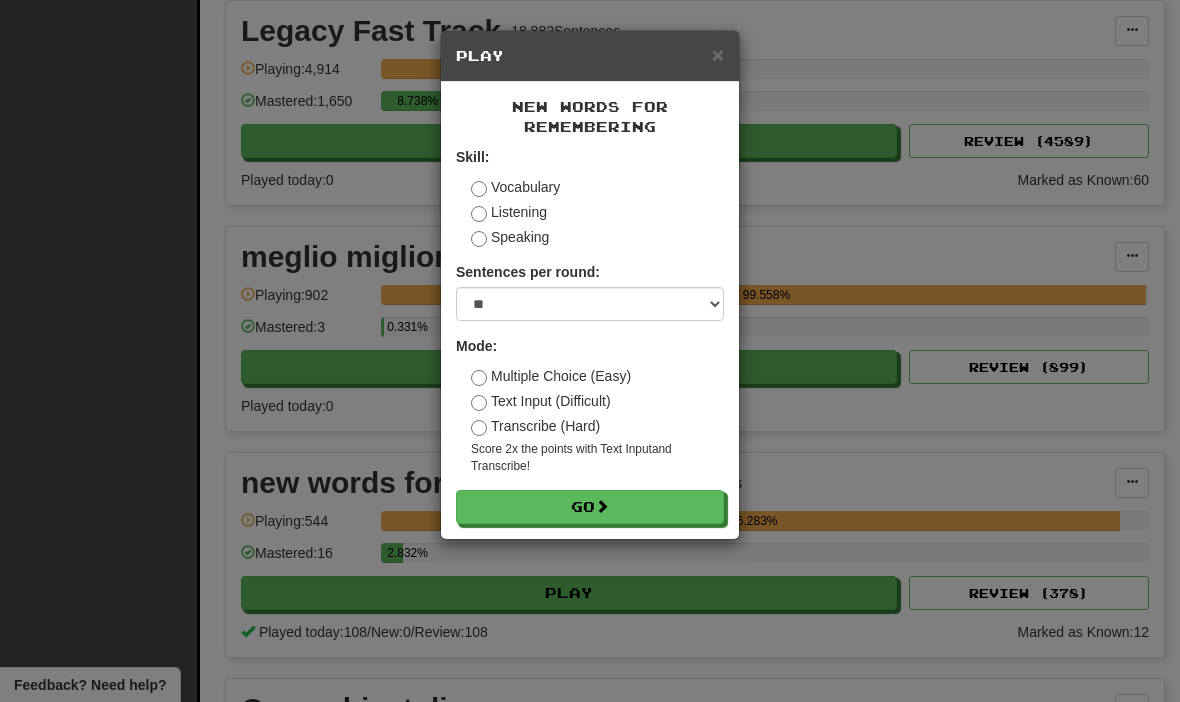 click on "Transcribe (Hard)" at bounding box center (535, 426) 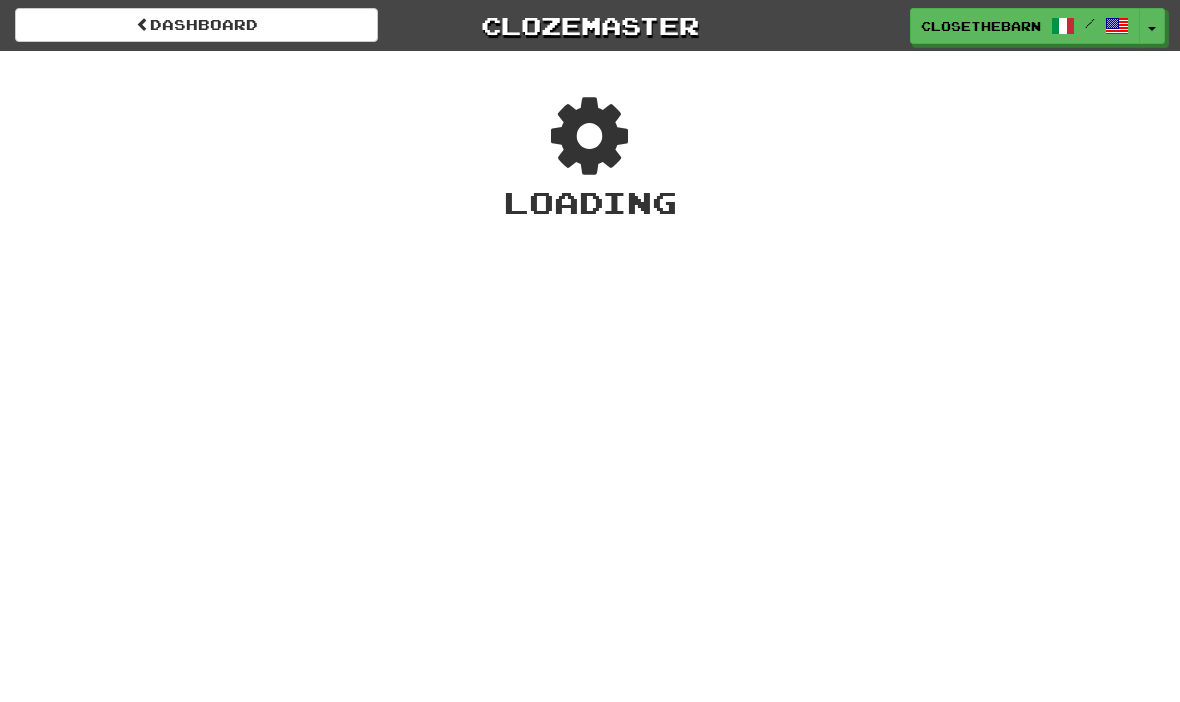 scroll, scrollTop: 0, scrollLeft: 0, axis: both 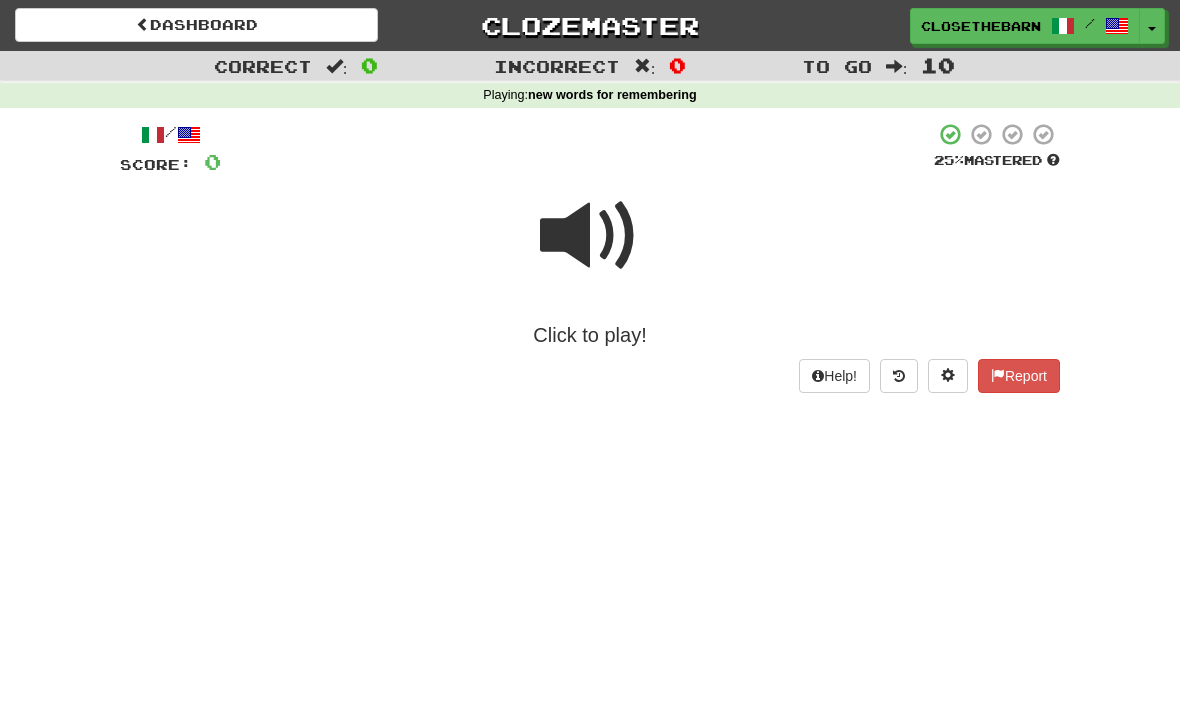 click at bounding box center [590, 236] 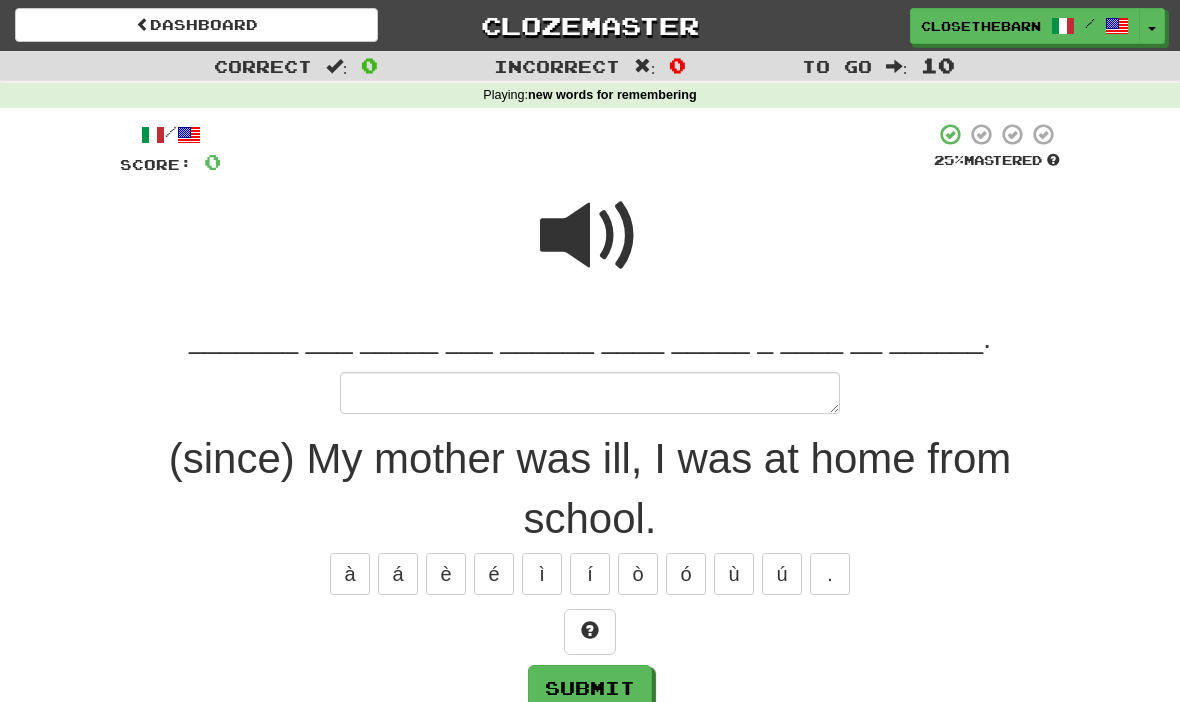 click at bounding box center (590, 236) 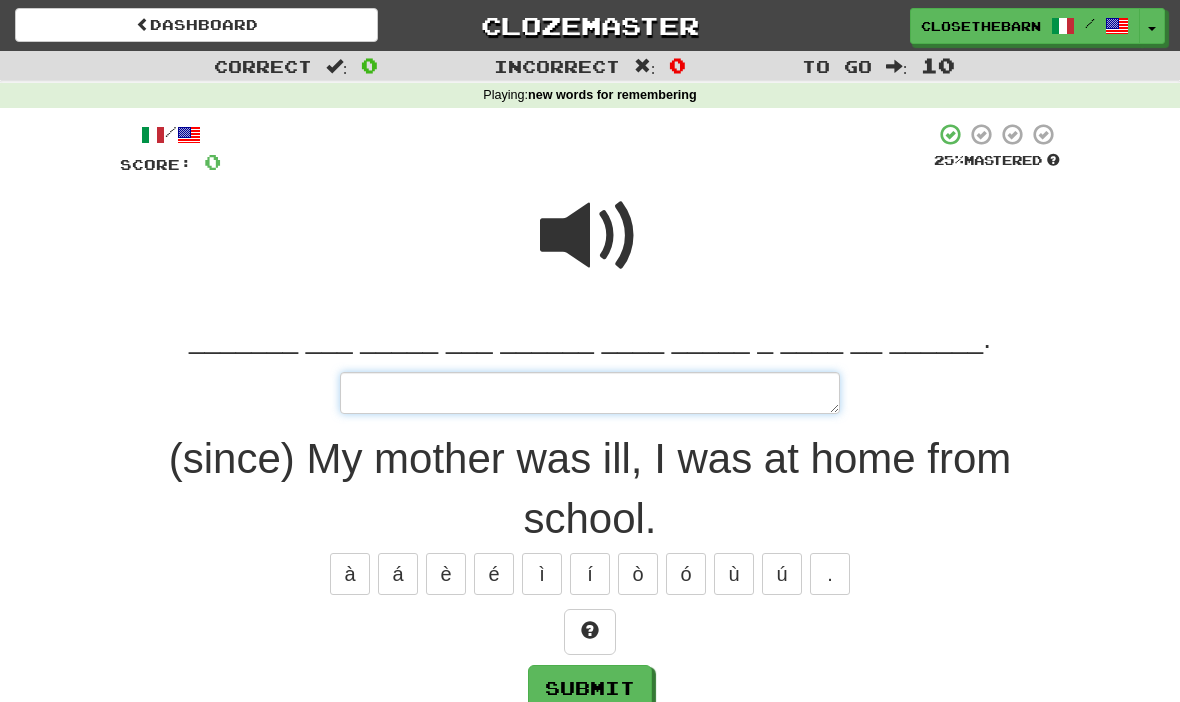 click at bounding box center (590, 393) 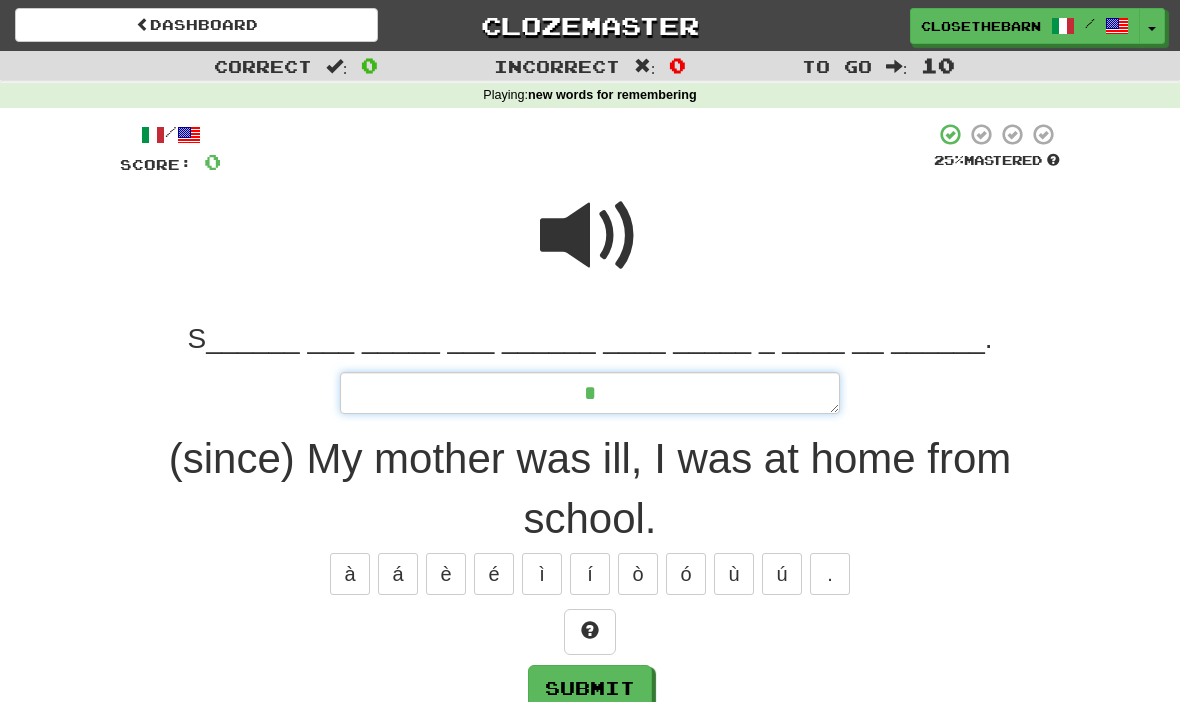 type on "*" 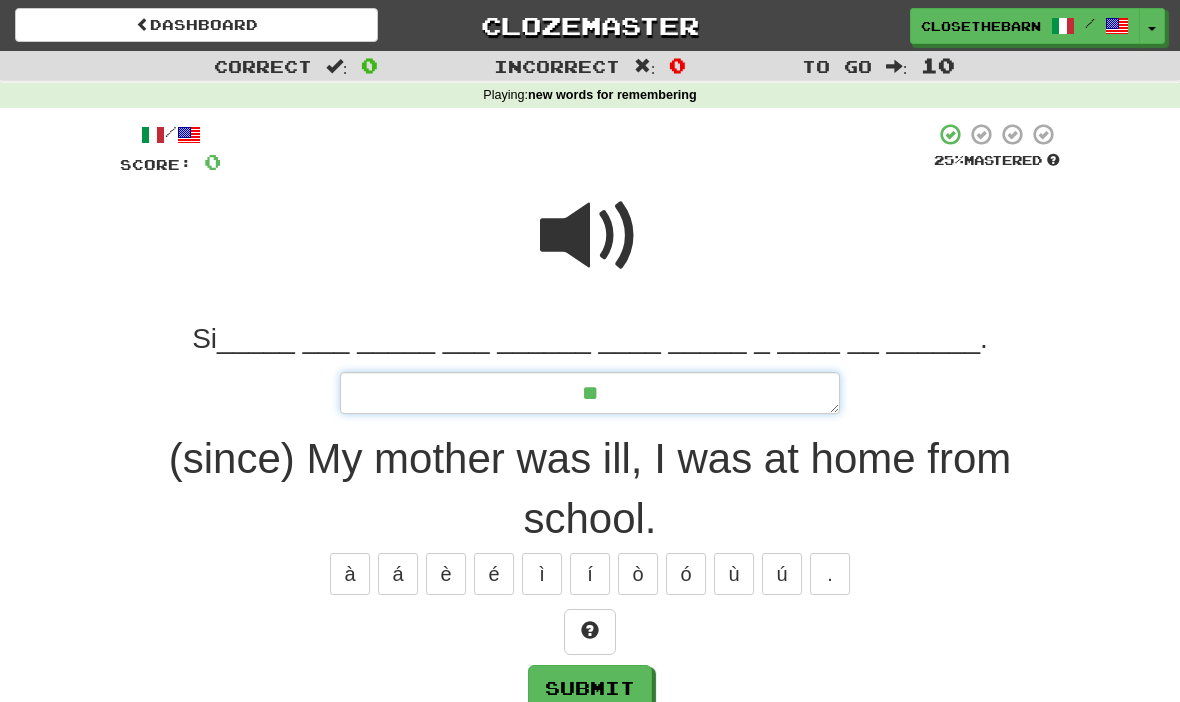 type on "*" 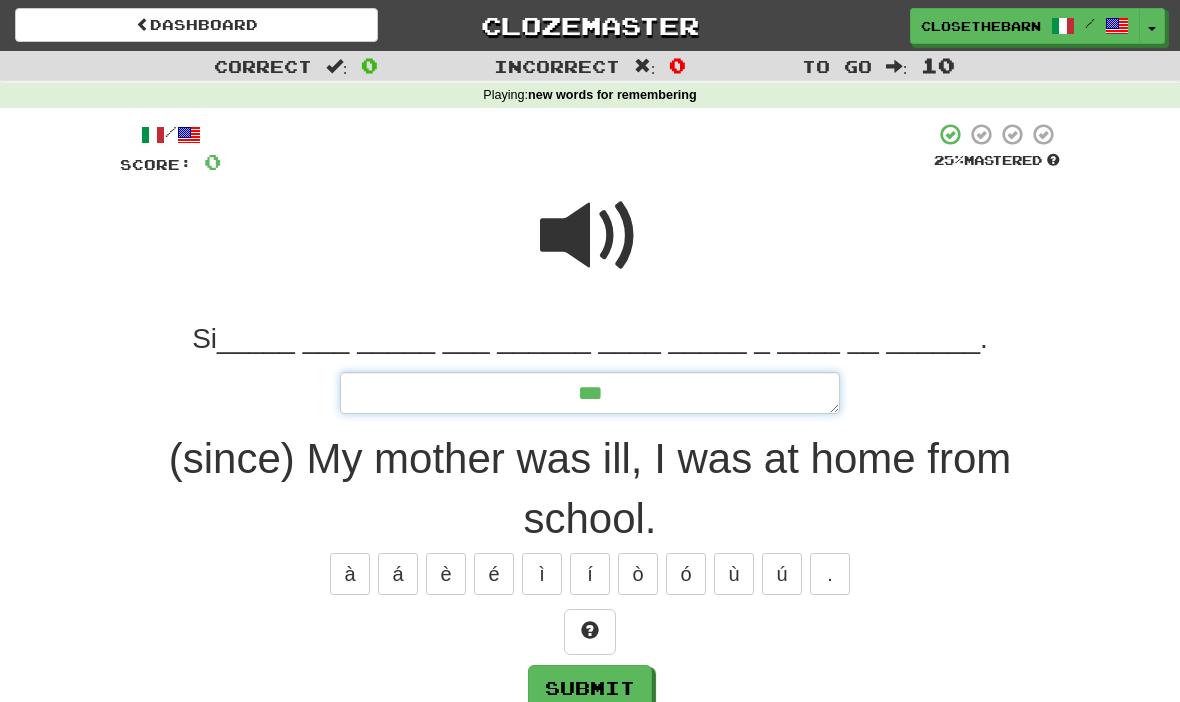 type on "*" 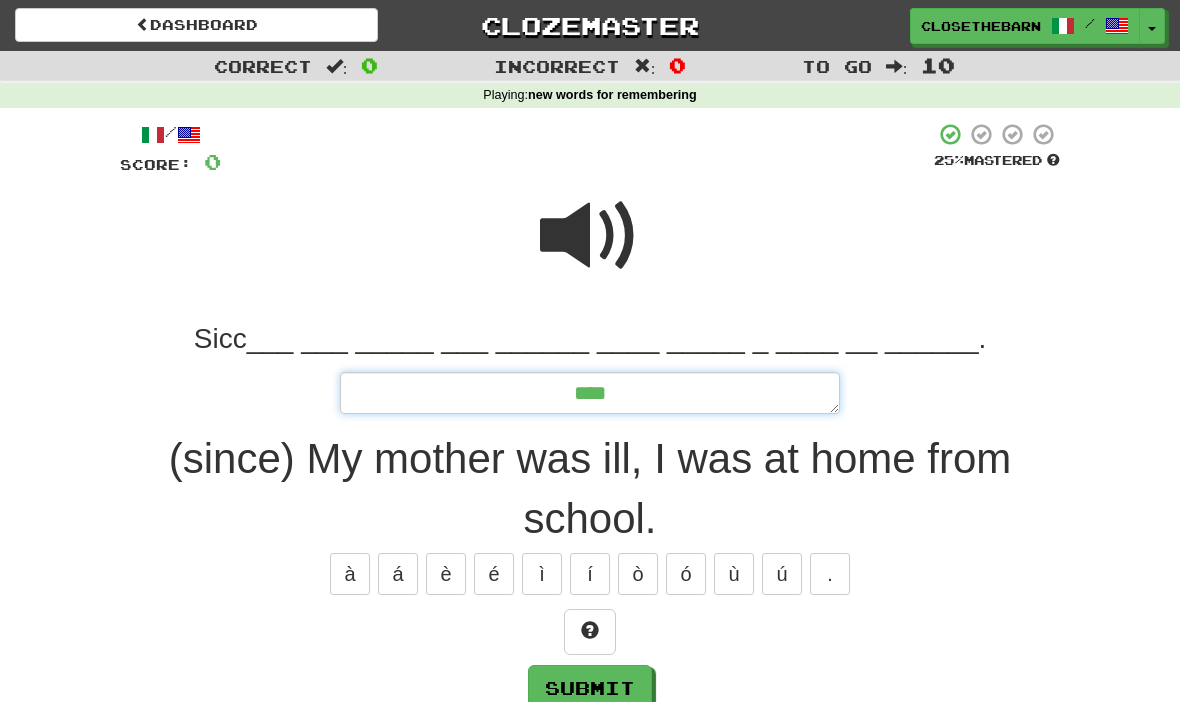type on "*" 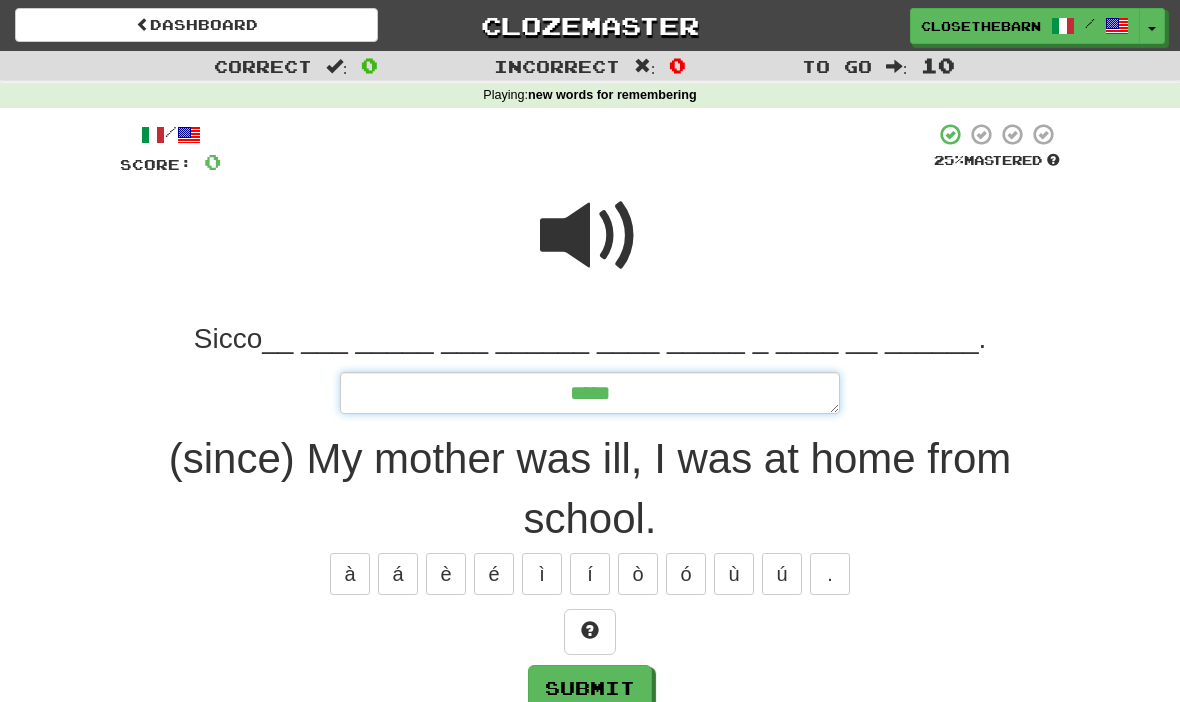 type on "*" 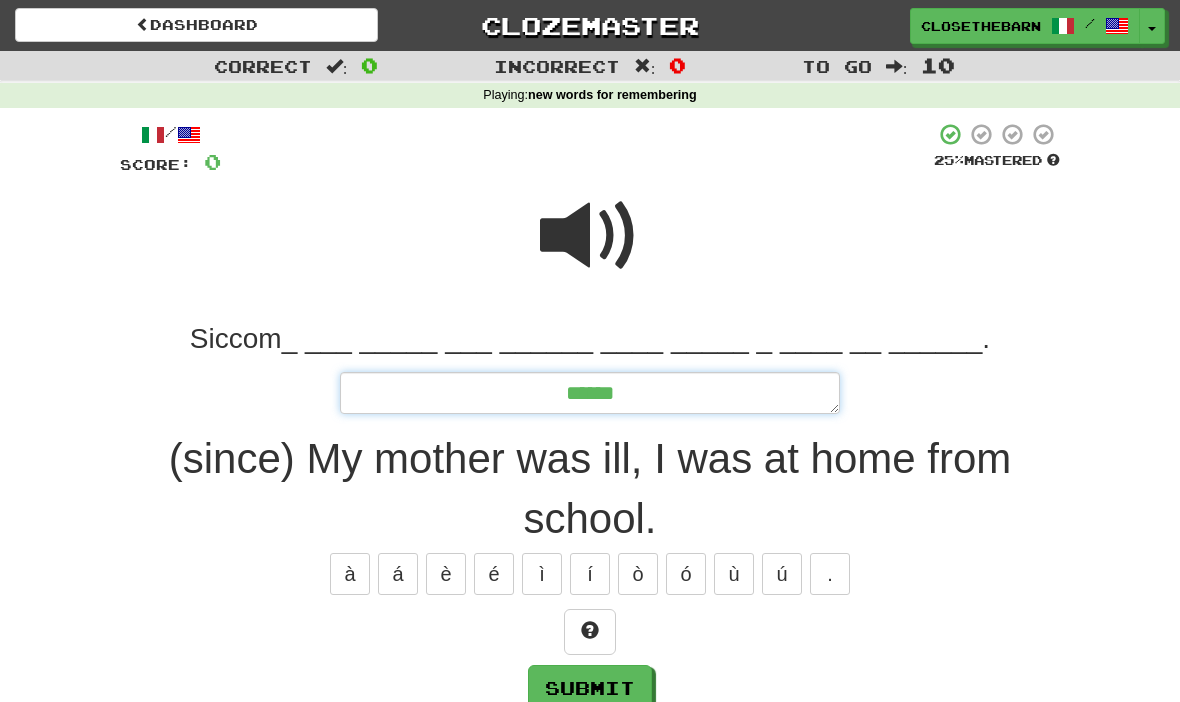 type on "*" 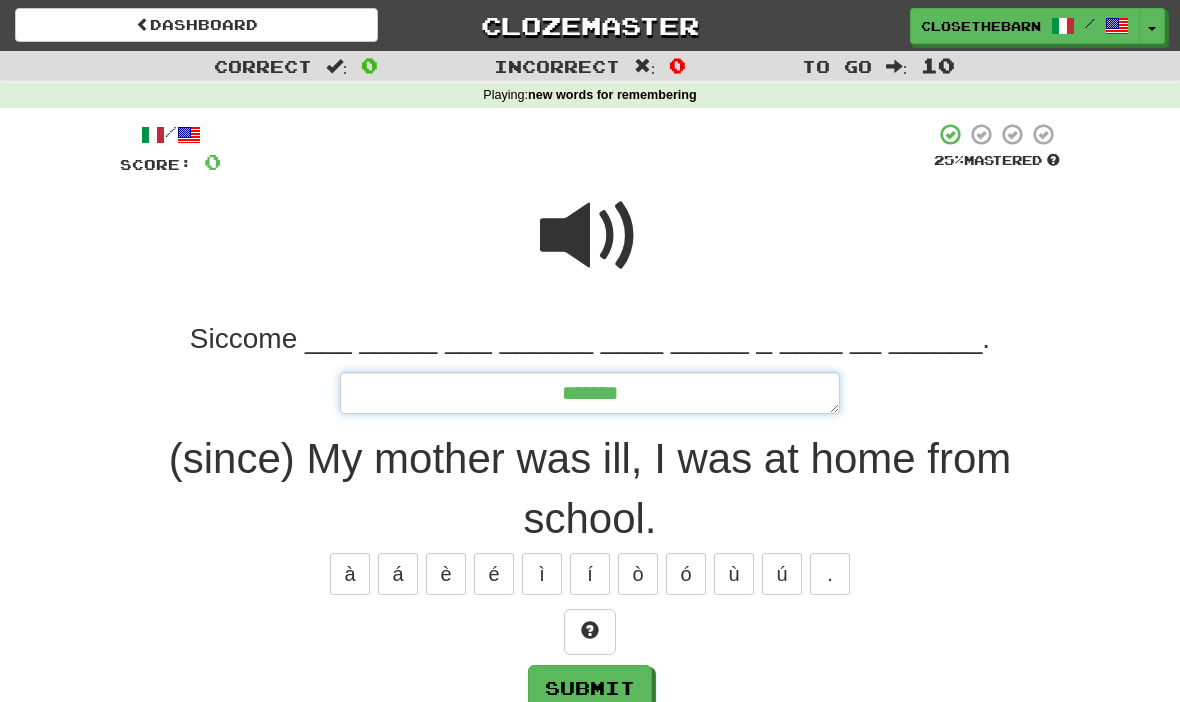 type on "*" 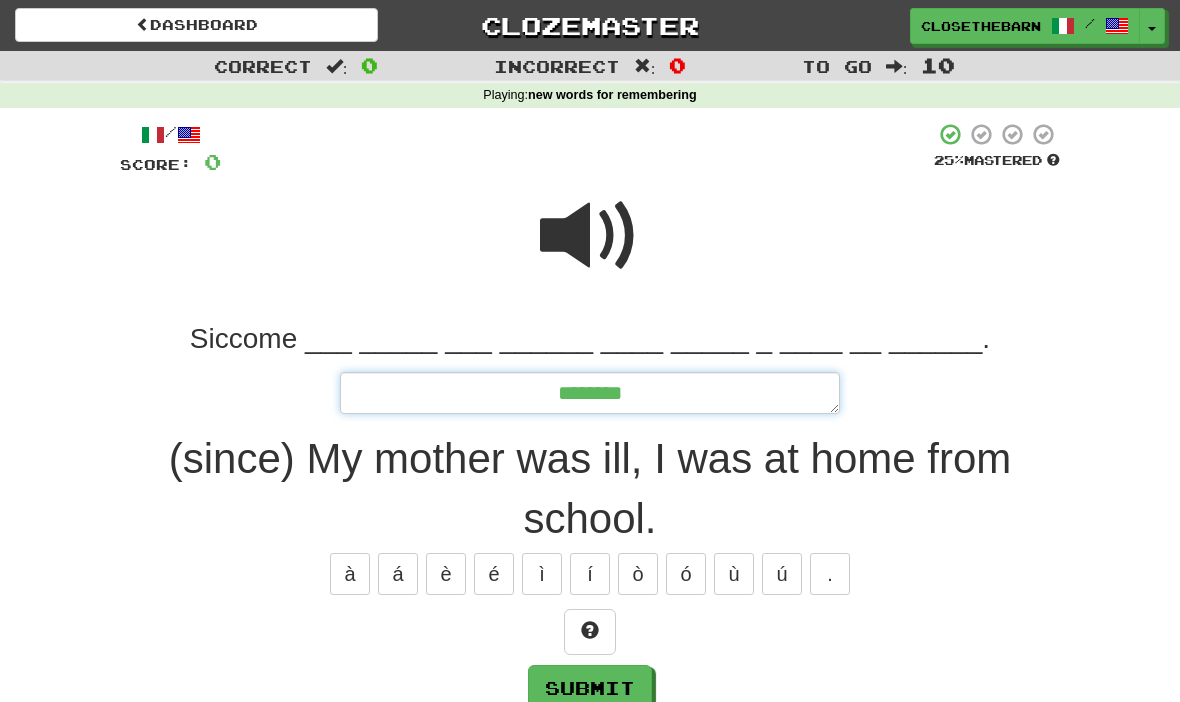 type on "*" 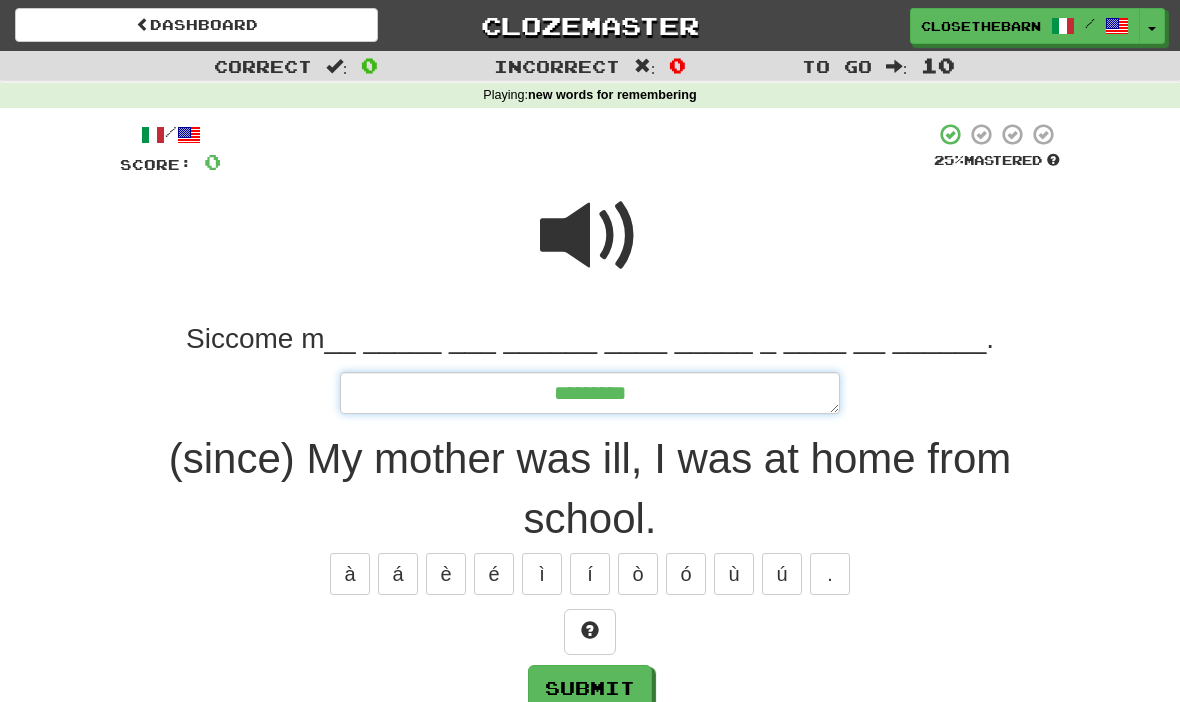 type on "*" 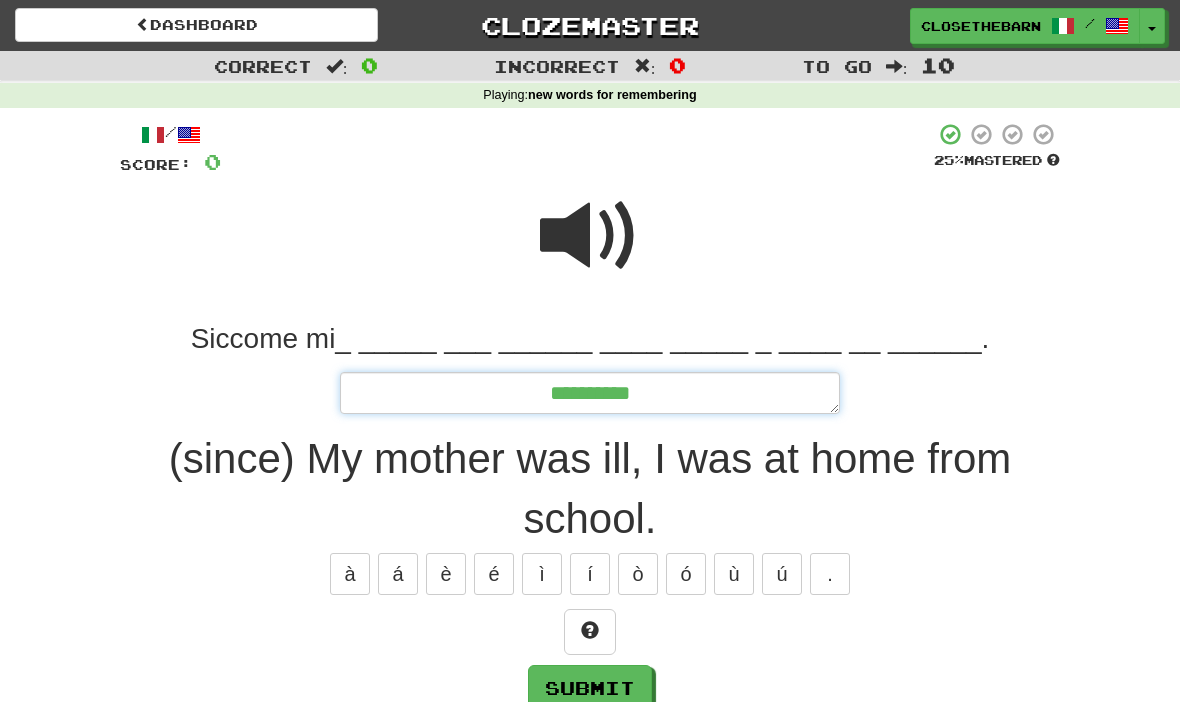 type on "*" 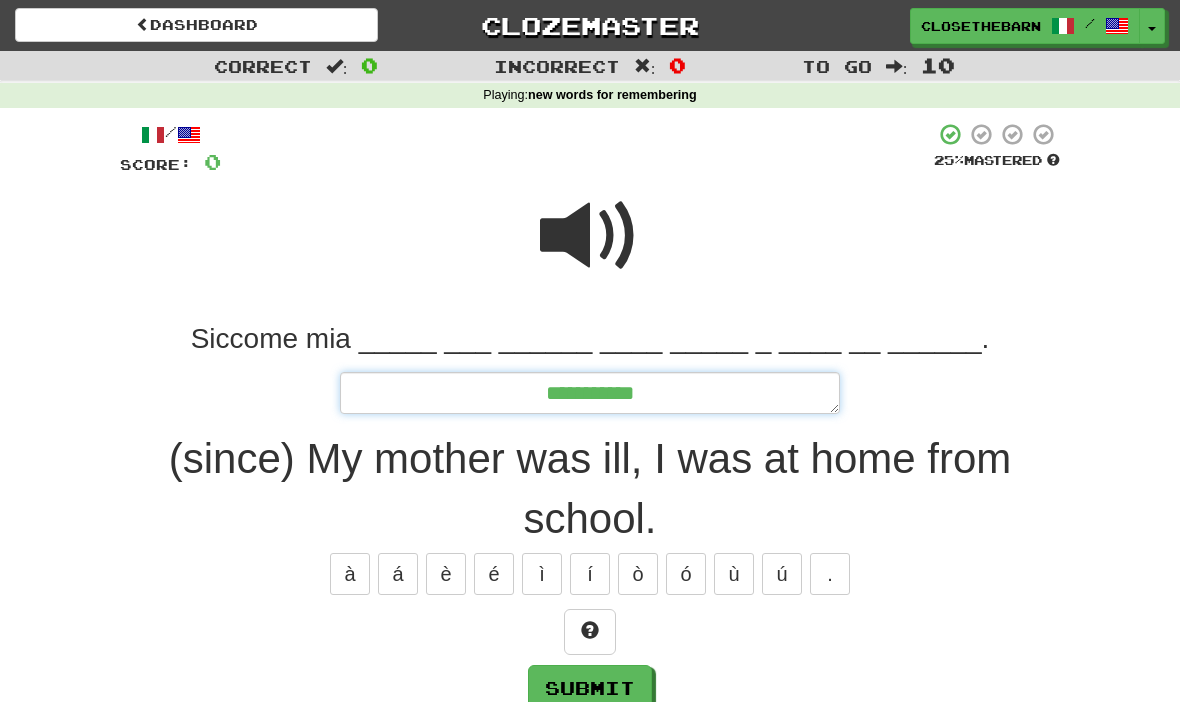 type on "*" 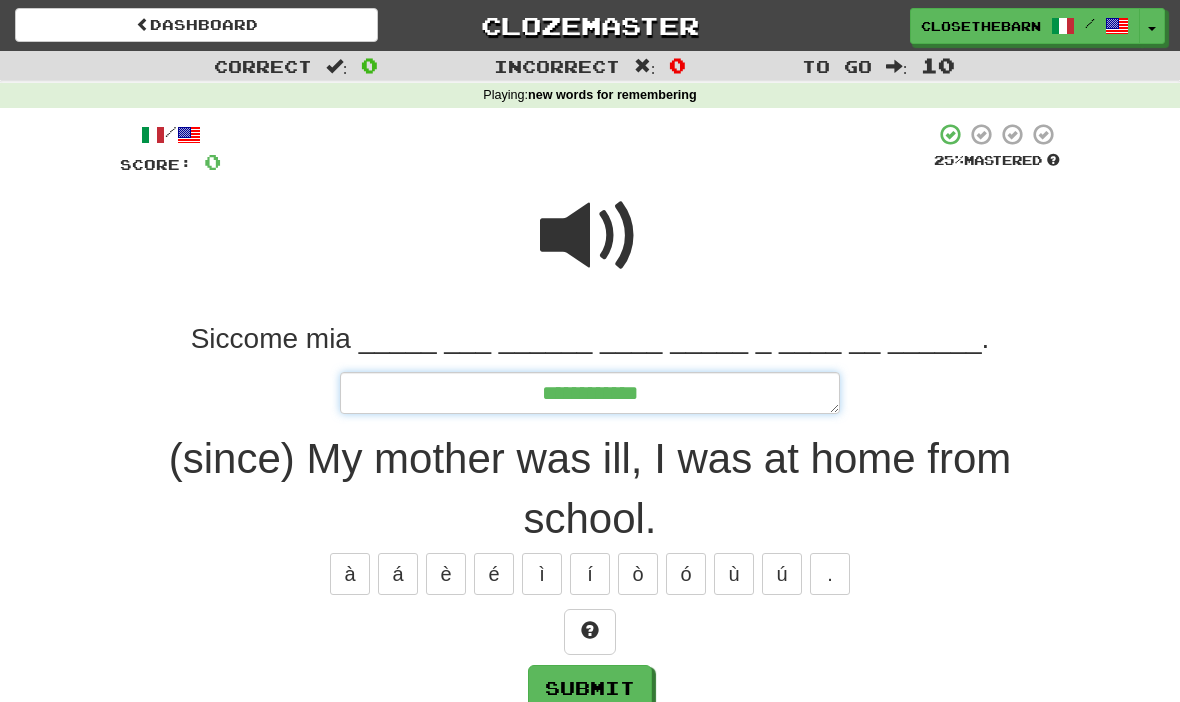 type on "*" 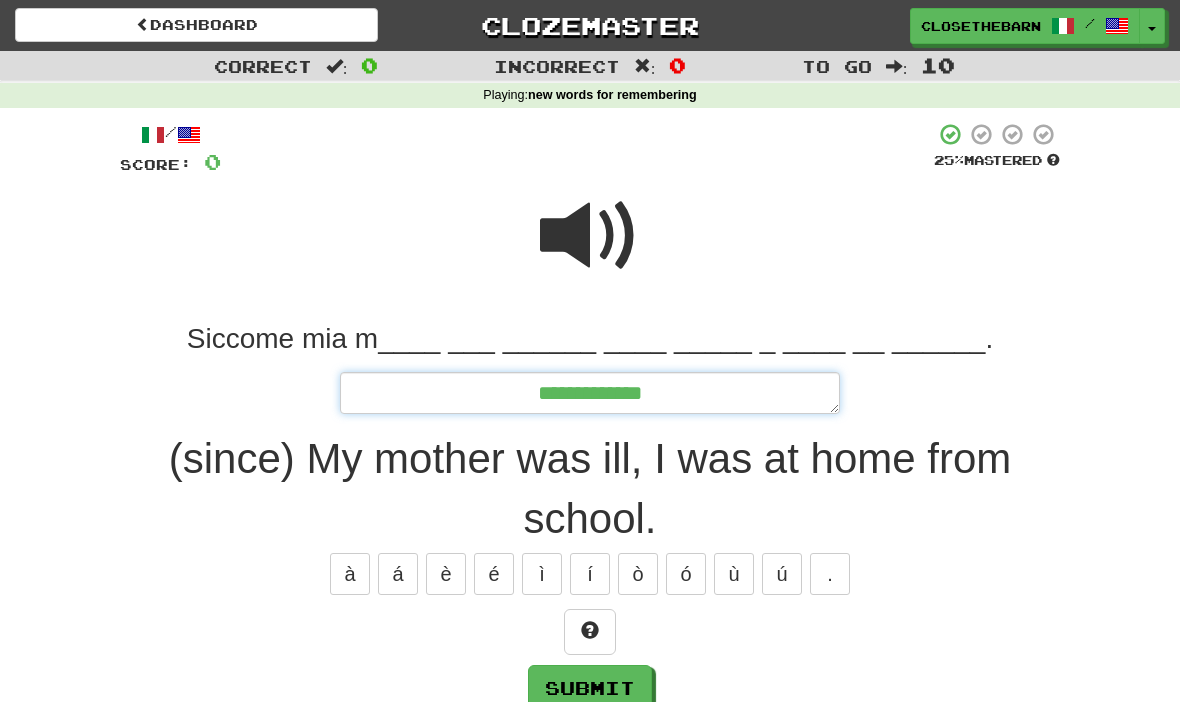 type on "*" 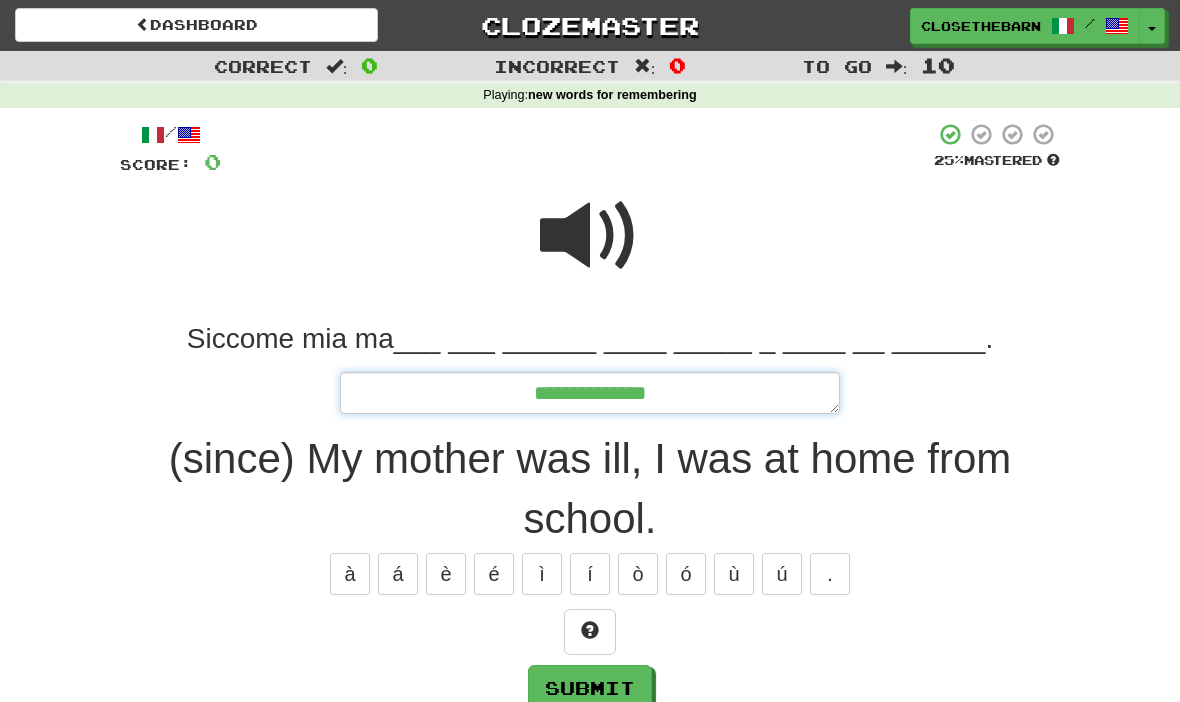 type on "*" 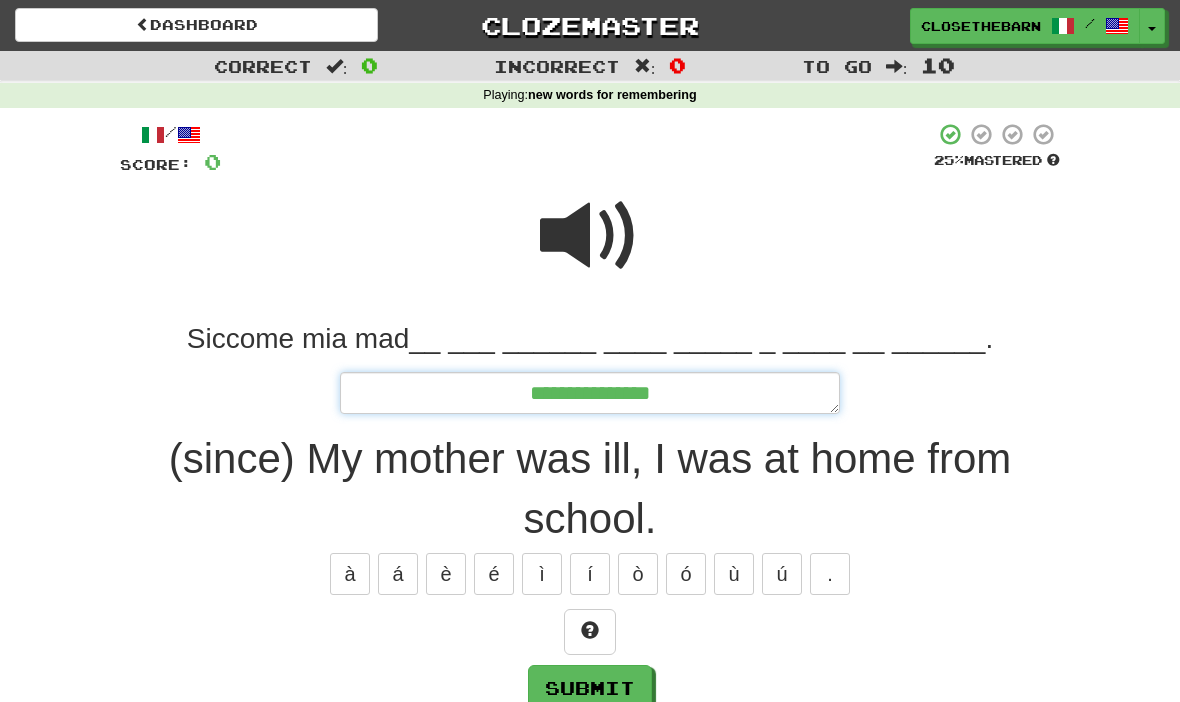 type on "*" 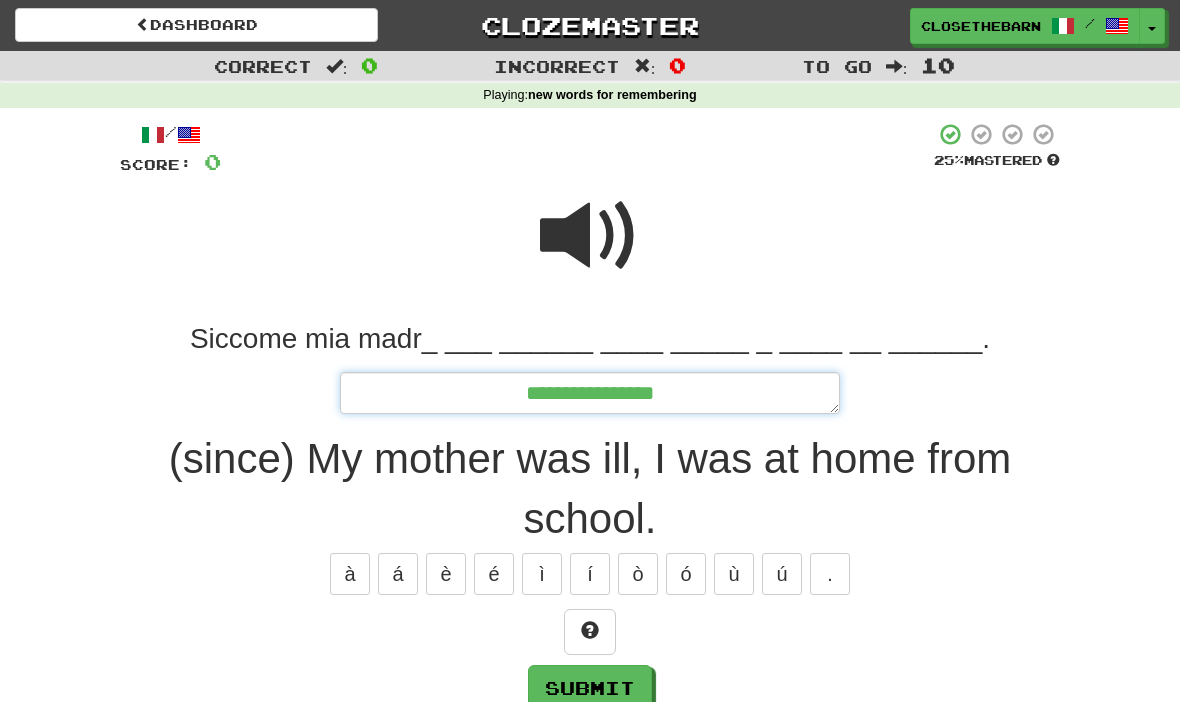 type on "*" 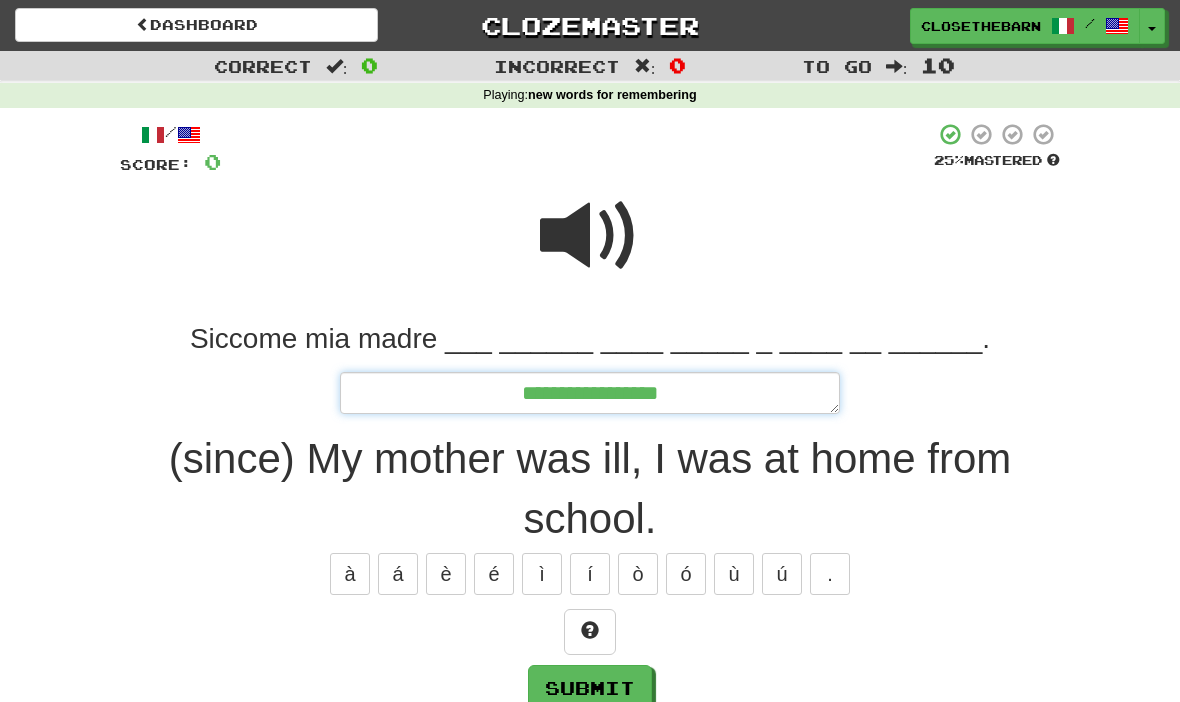 type on "*" 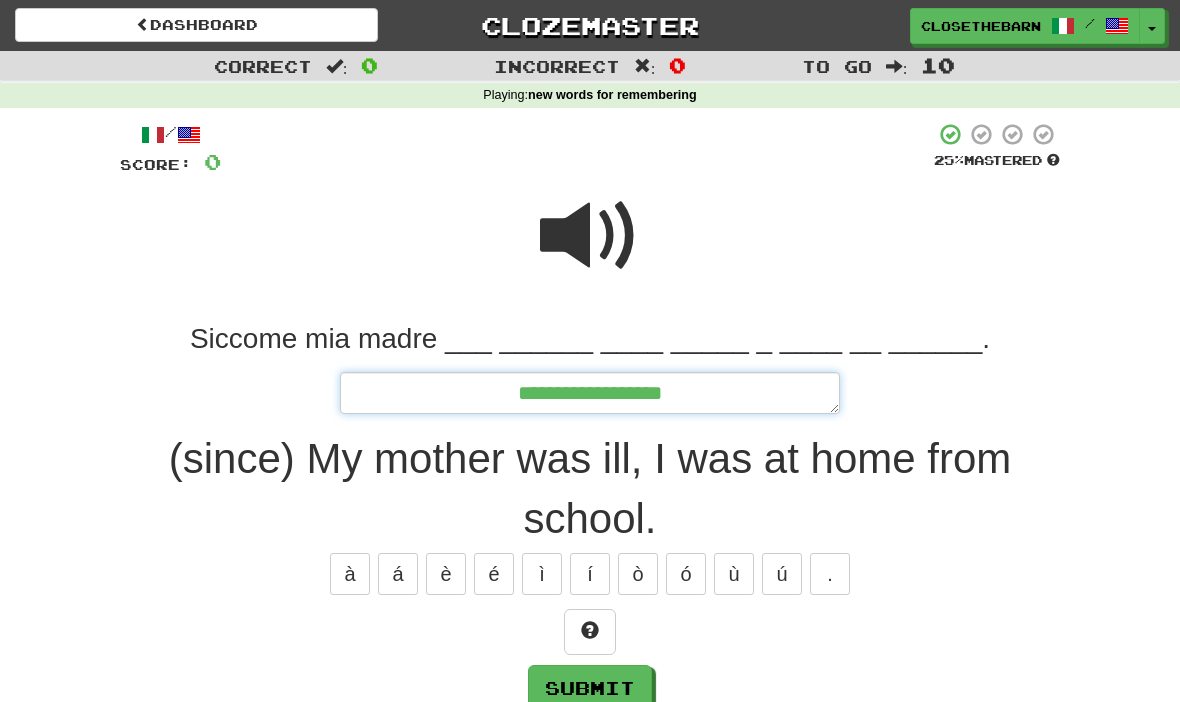 type on "*" 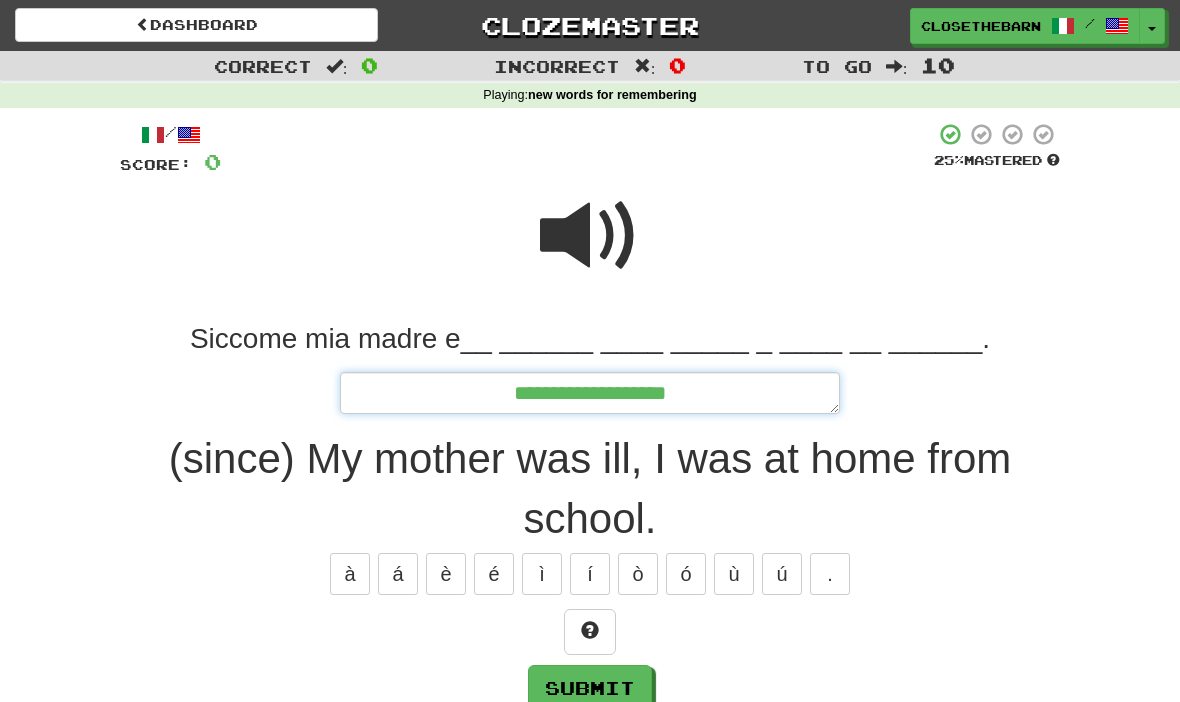 type on "*" 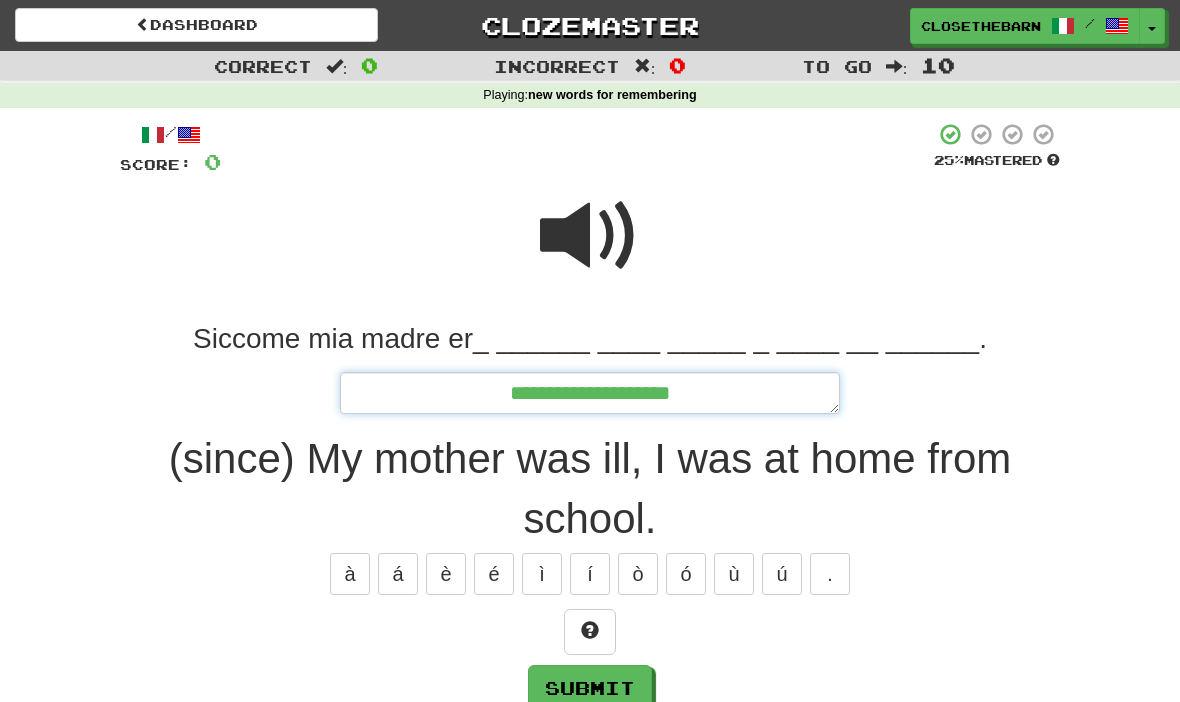 type on "*" 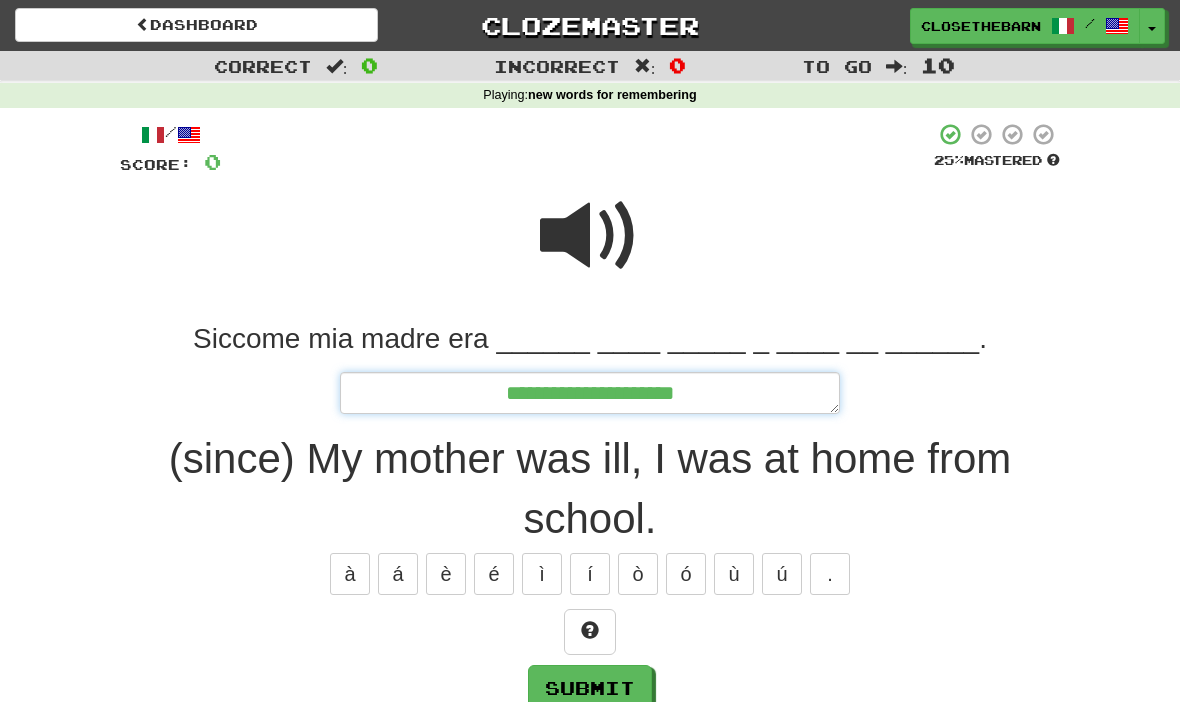 type on "*" 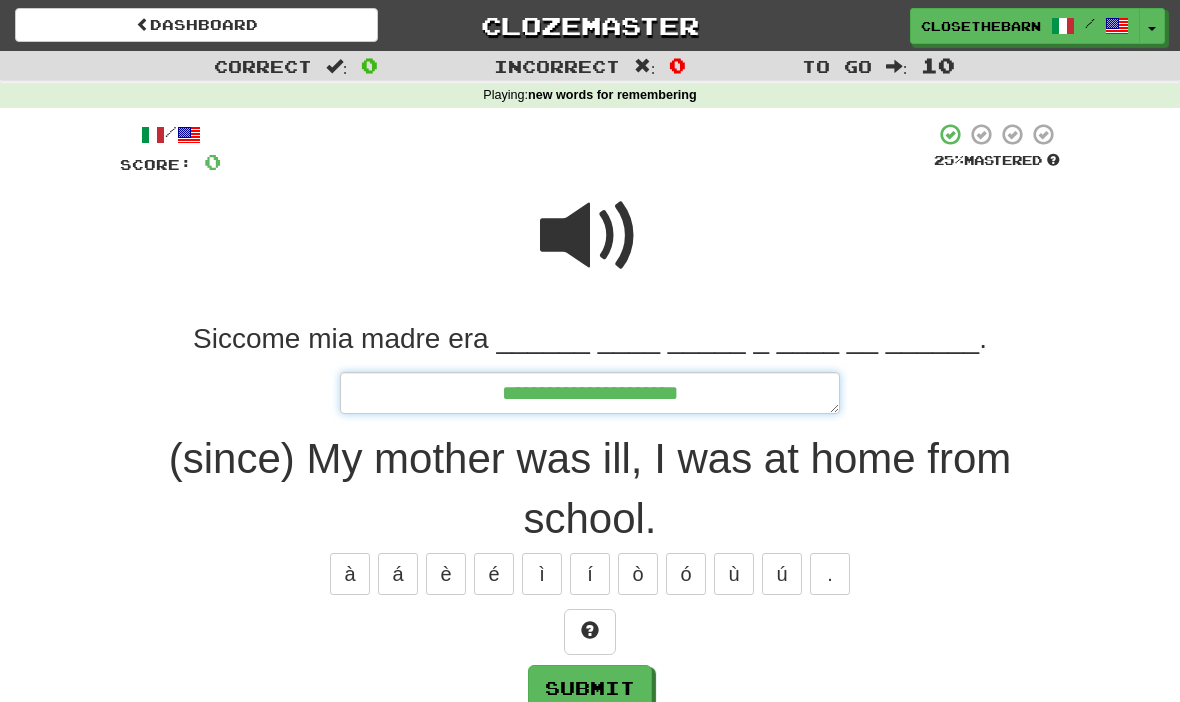 type on "*" 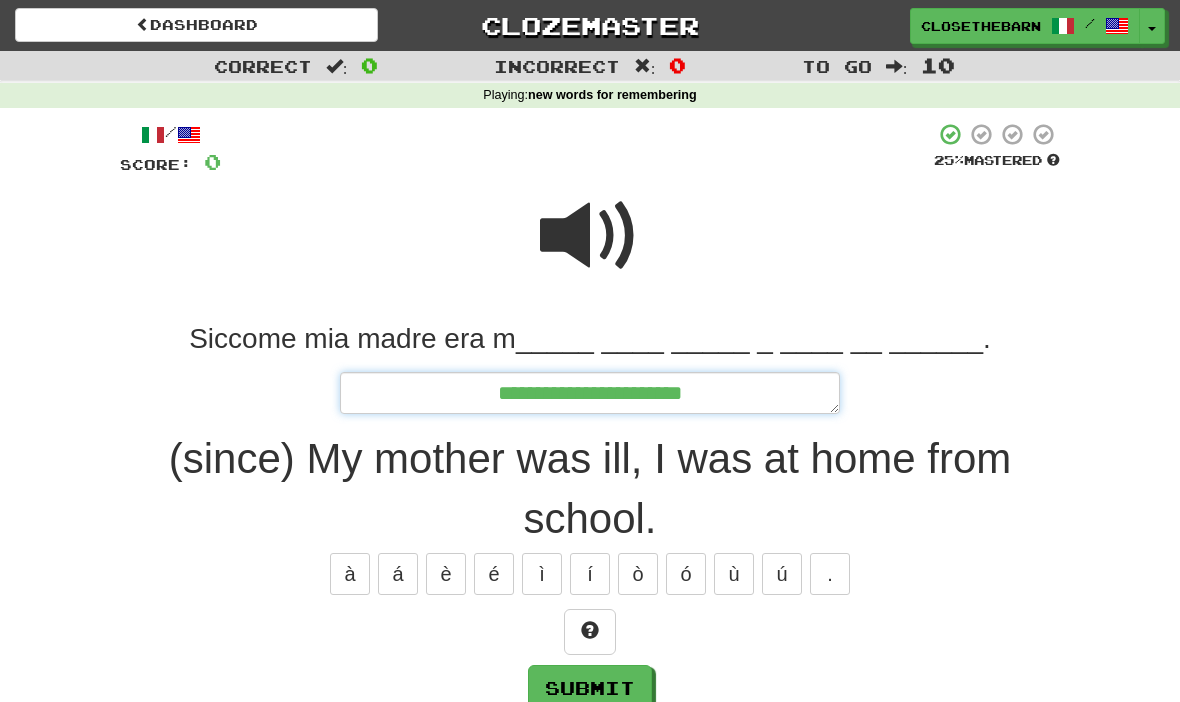 type on "*" 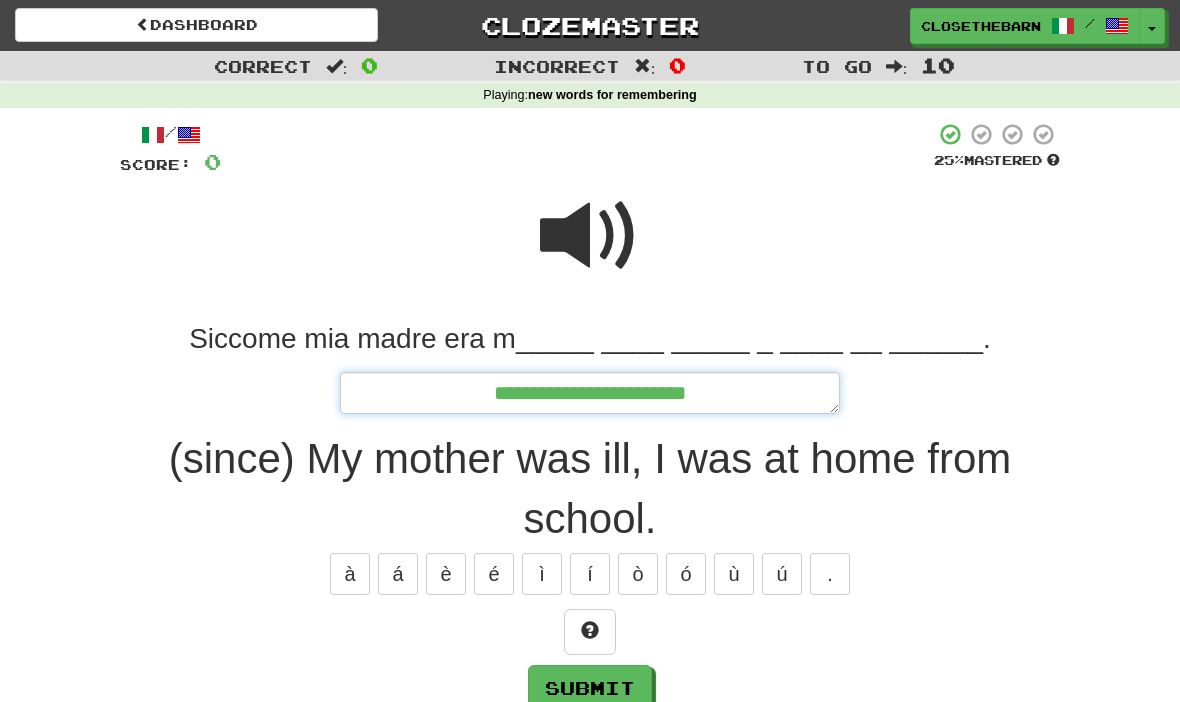 type on "*" 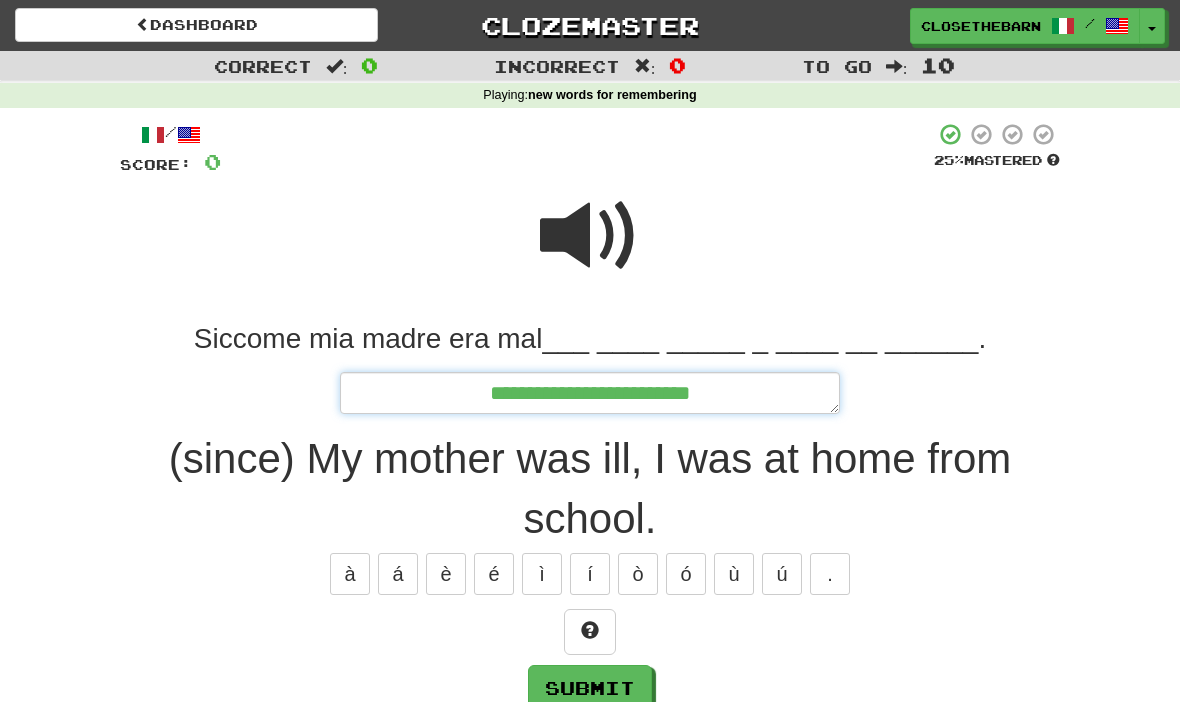 type on "*" 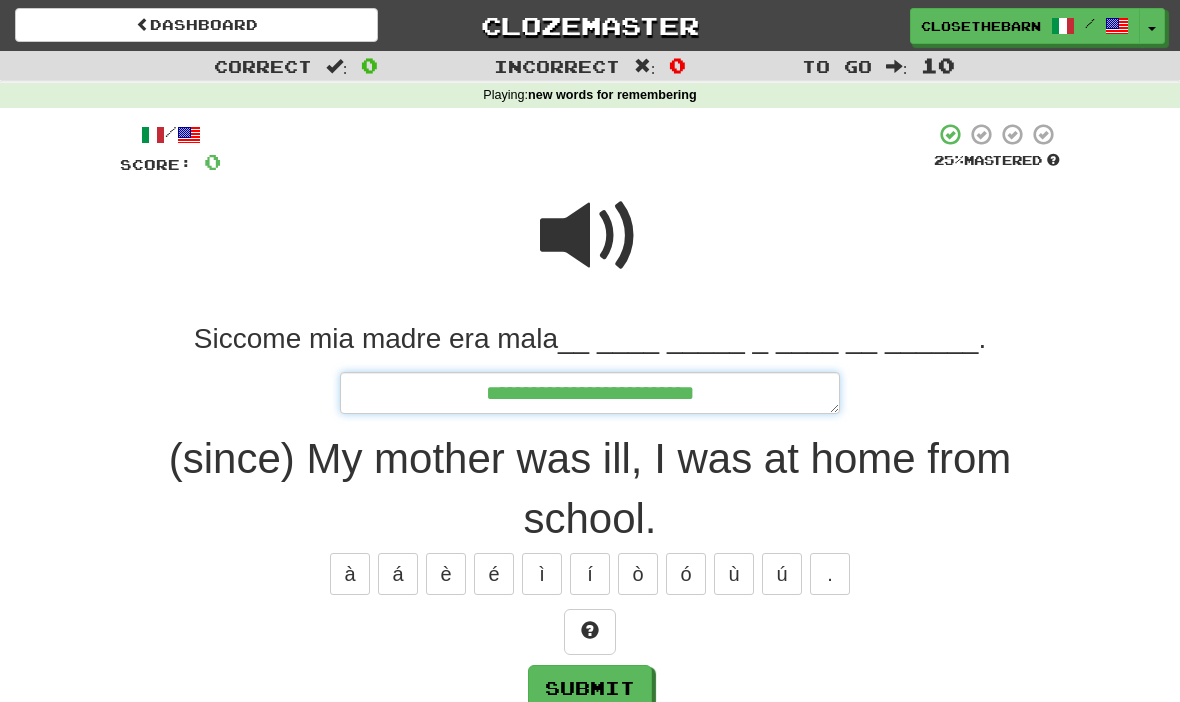 type on "*" 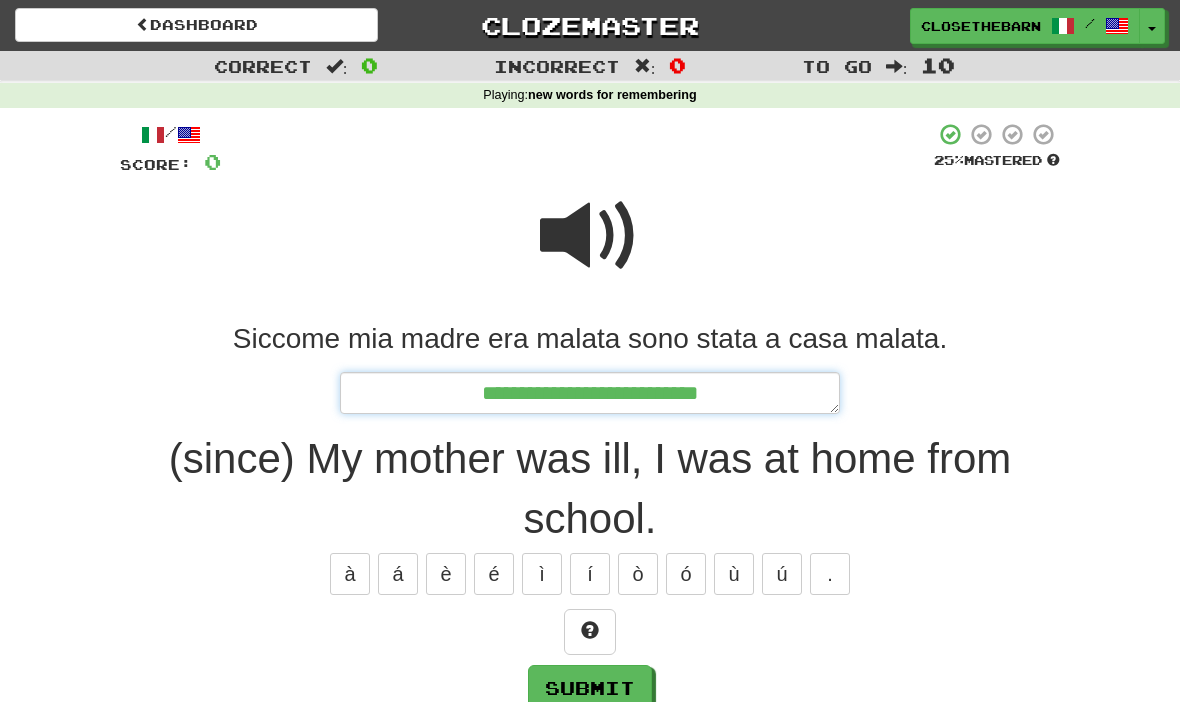 type on "*" 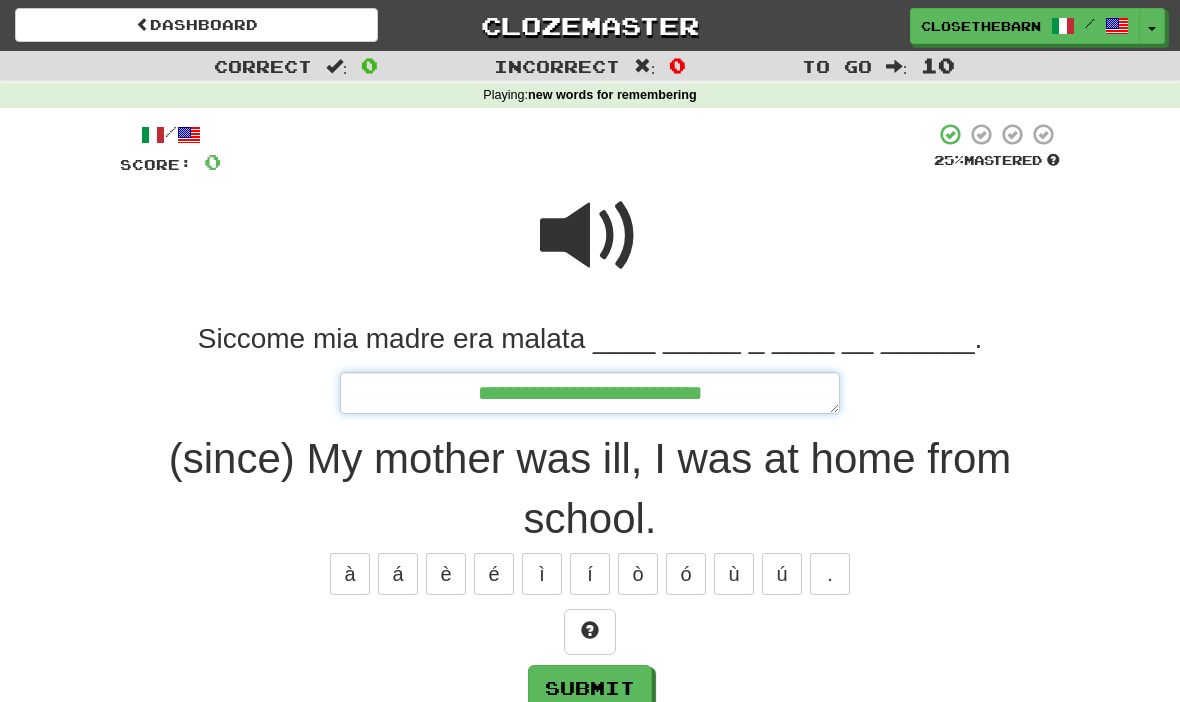 type on "*" 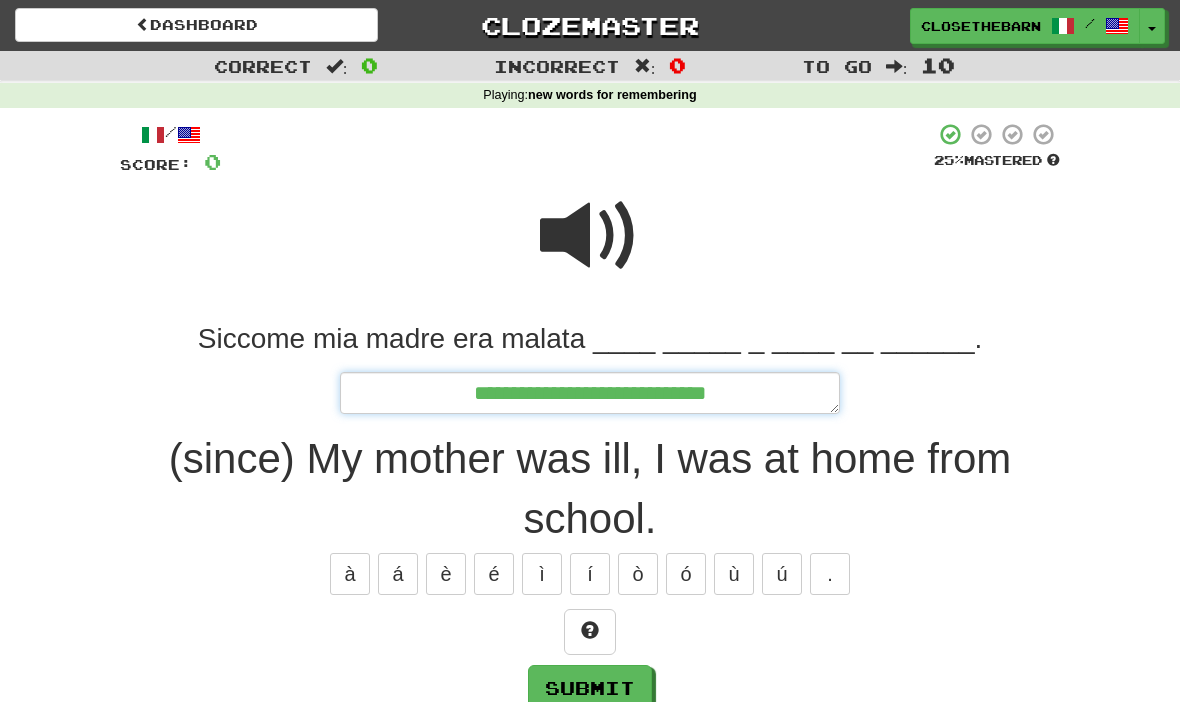 type on "*" 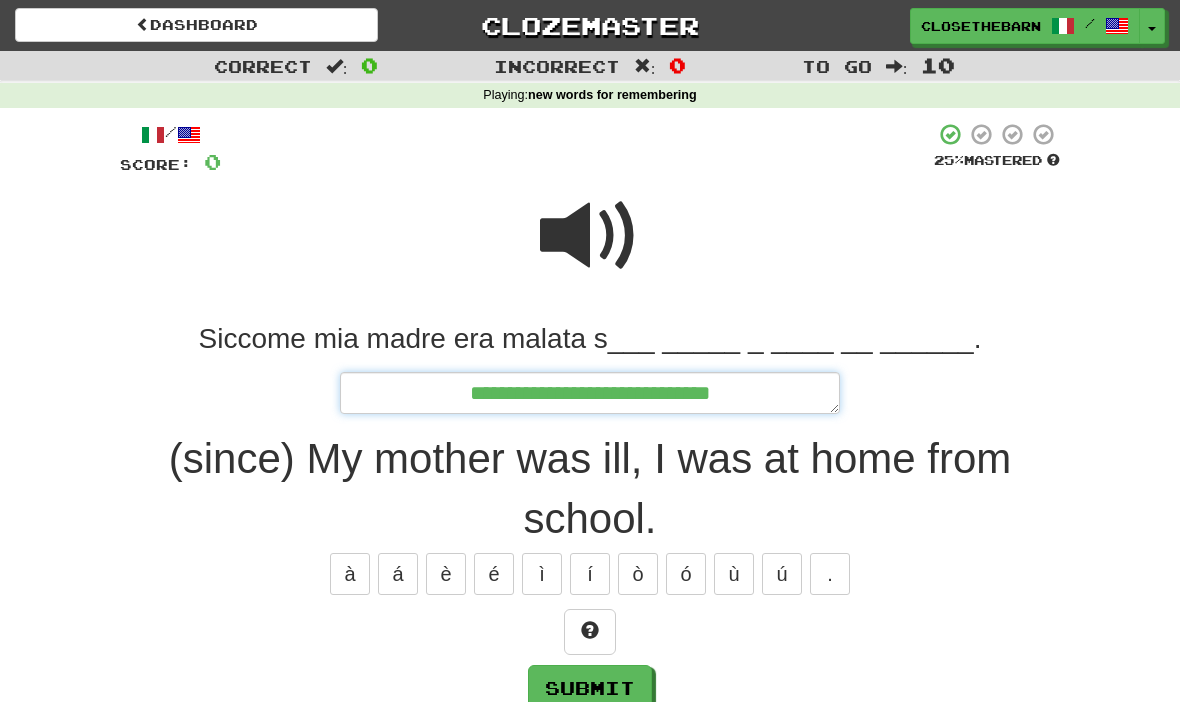 type on "*" 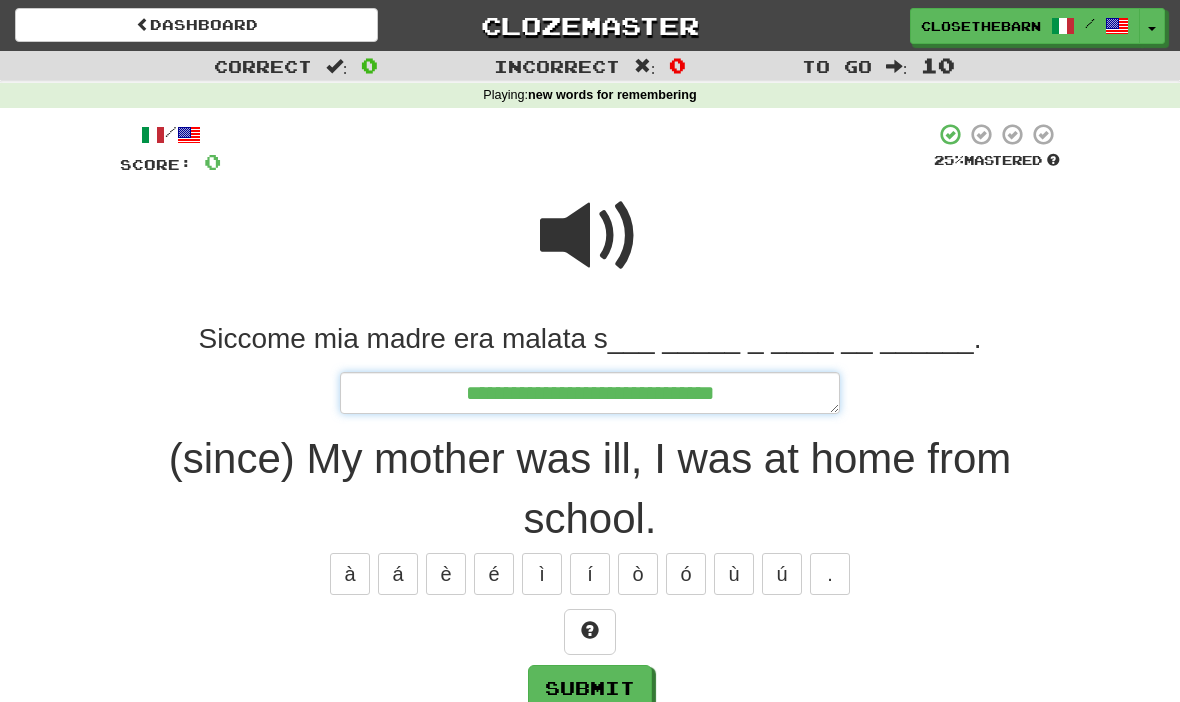 type on "*" 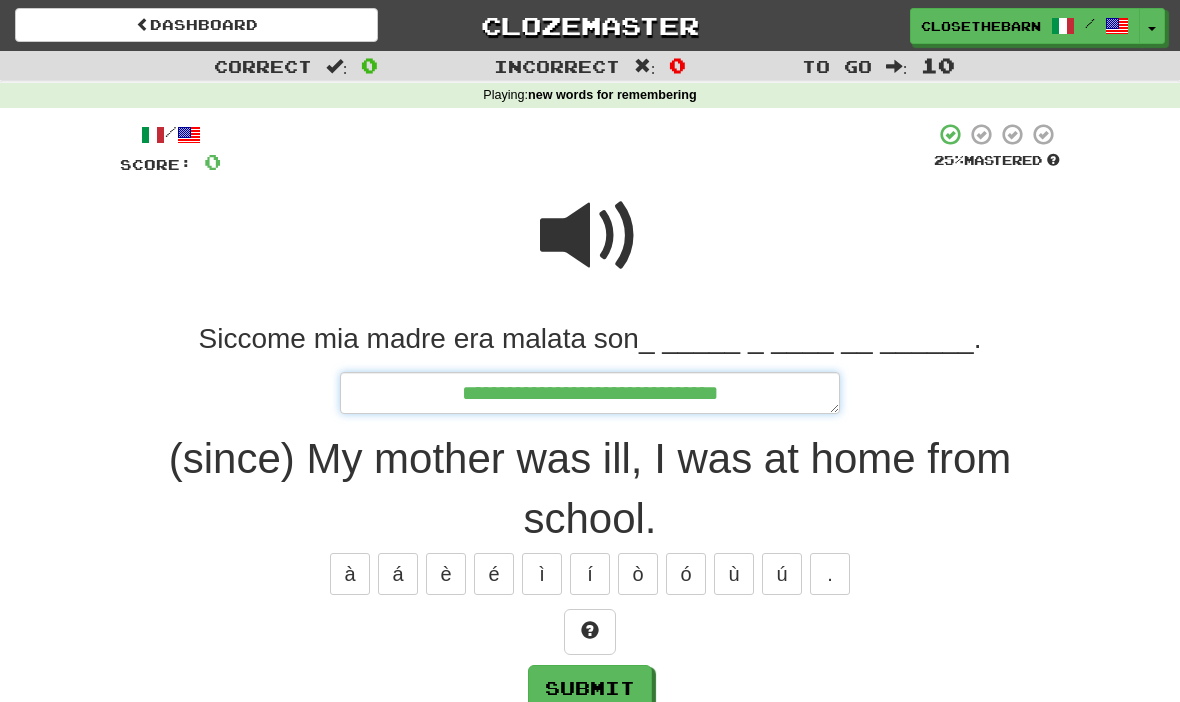 type on "*" 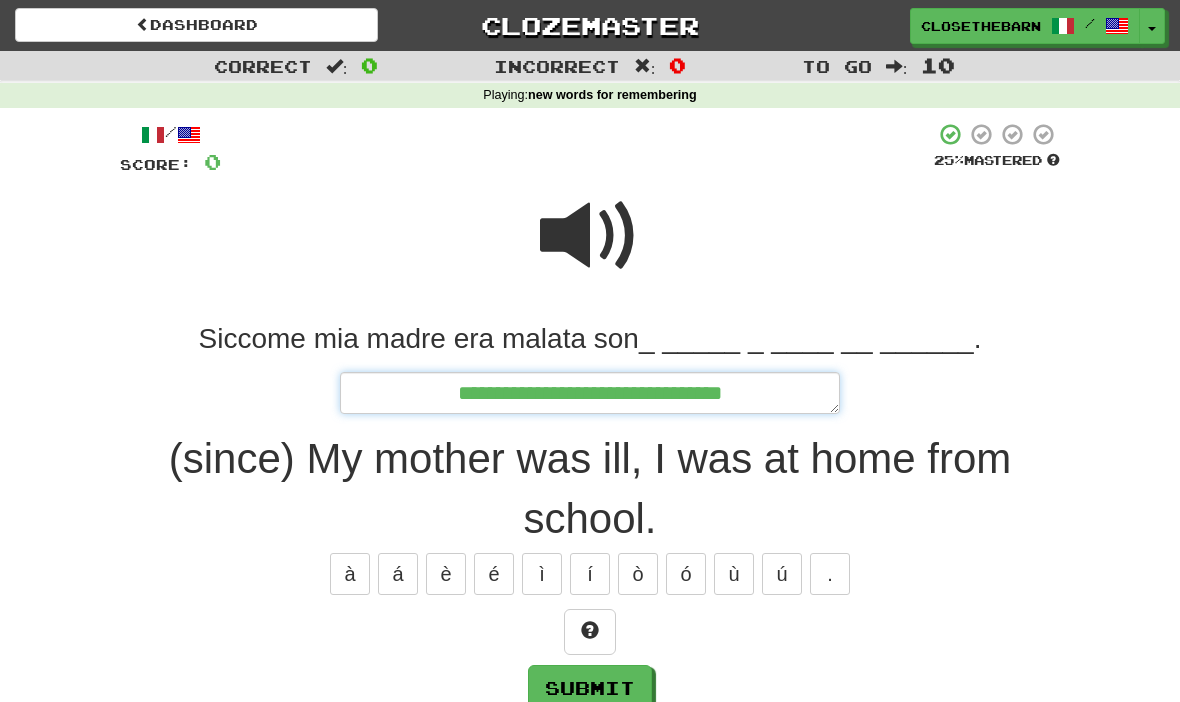 type on "*" 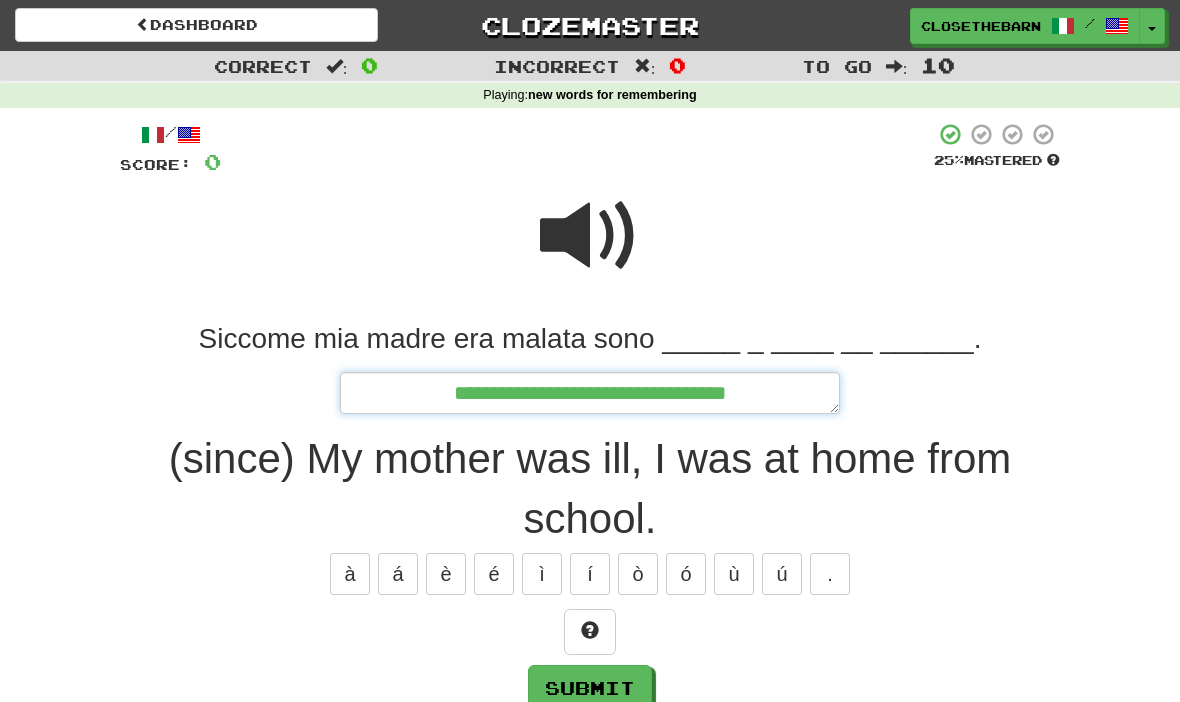 type on "*" 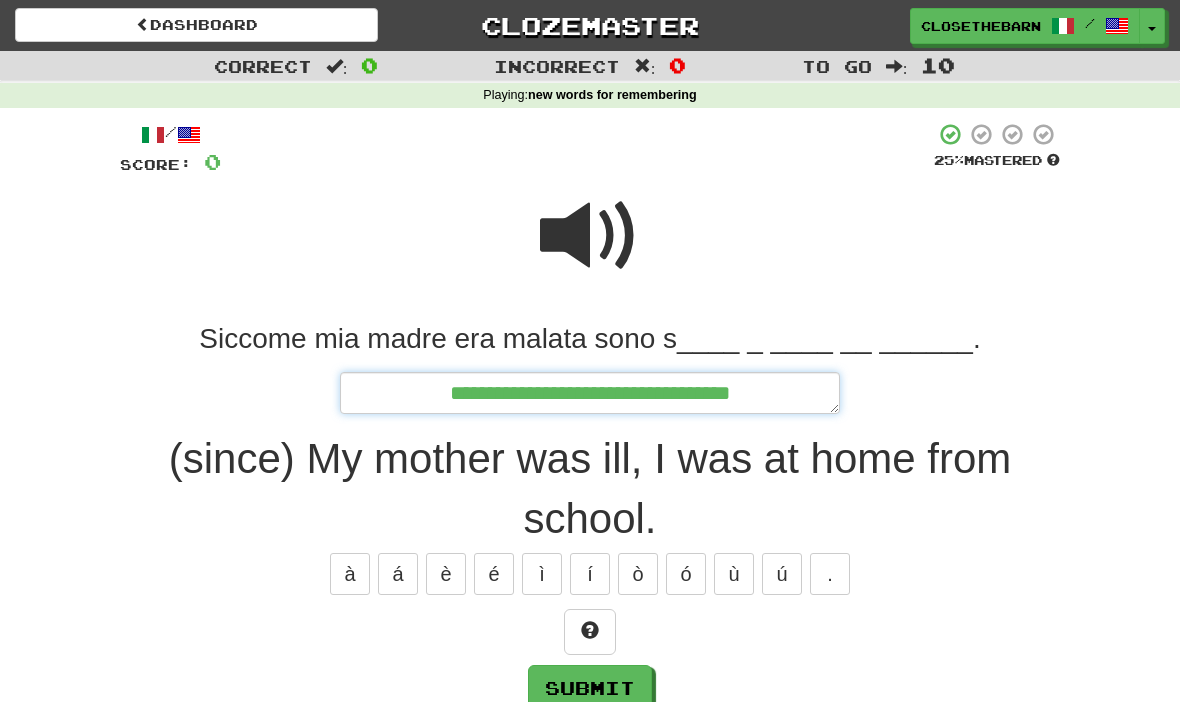 type on "*" 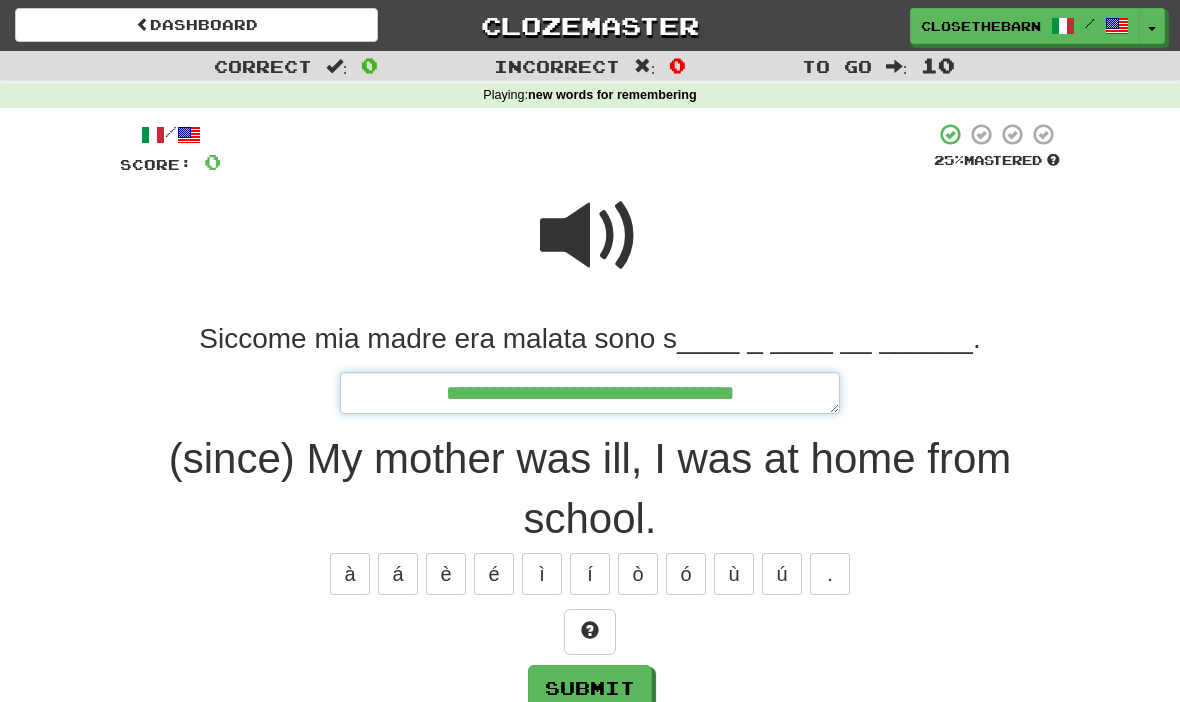 type on "*" 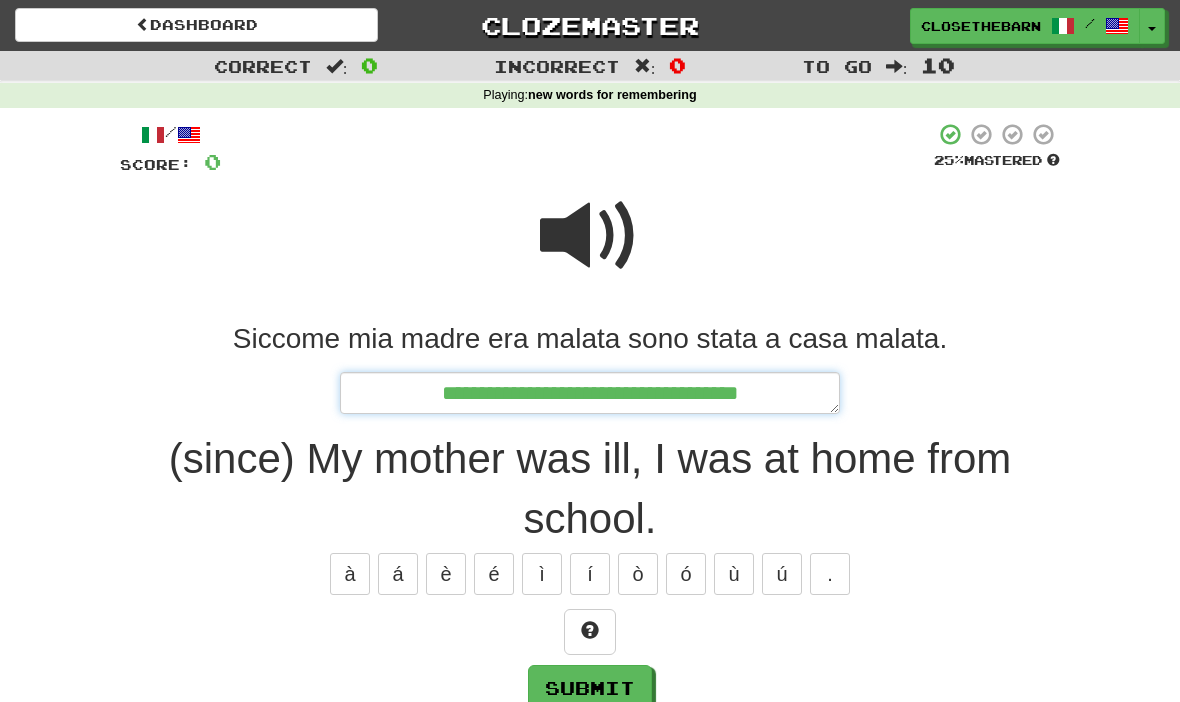 type on "*" 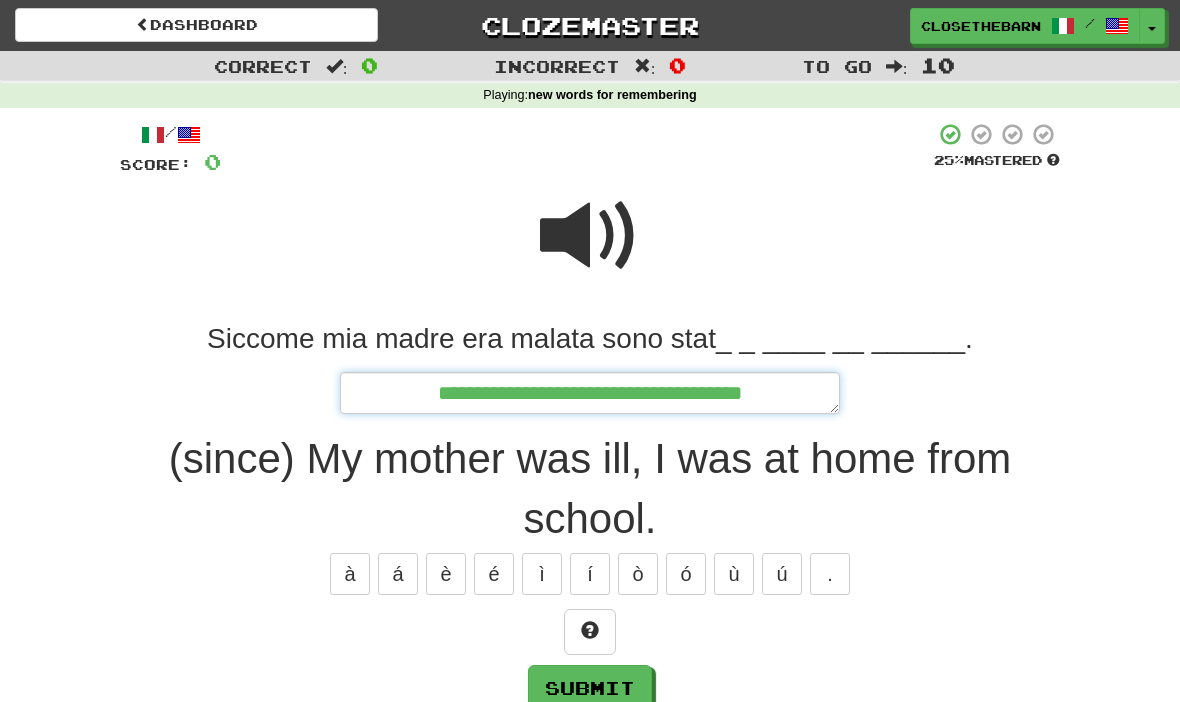type on "*" 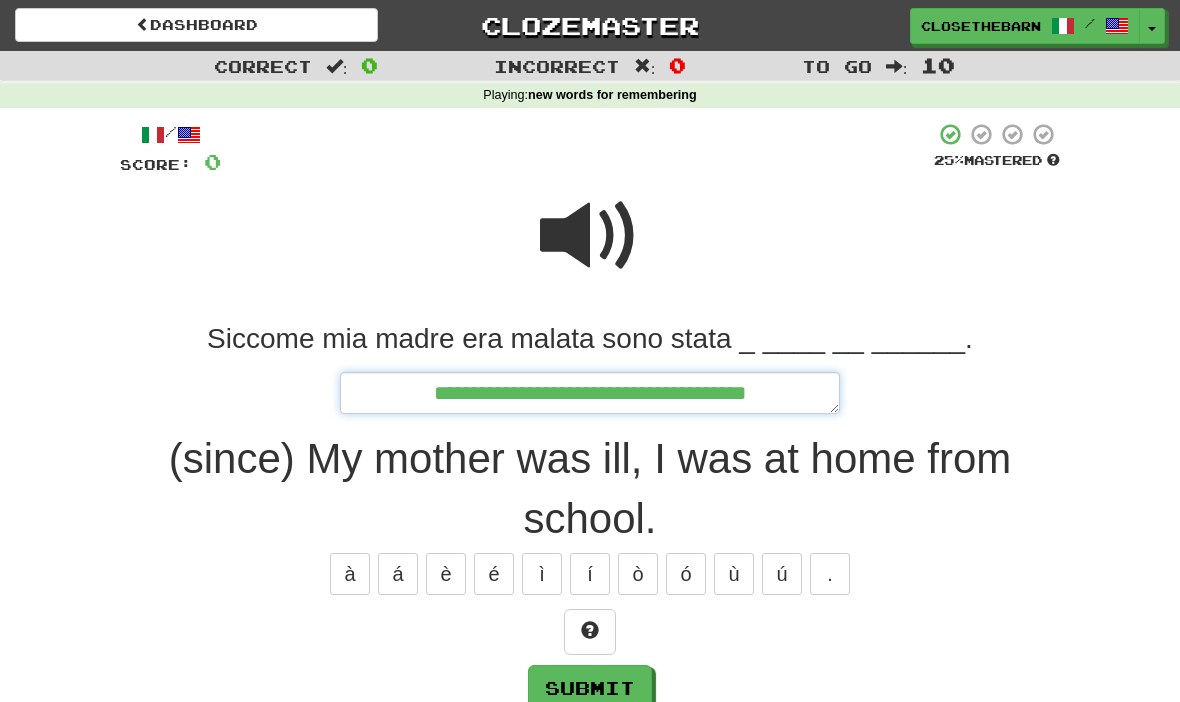 type on "*" 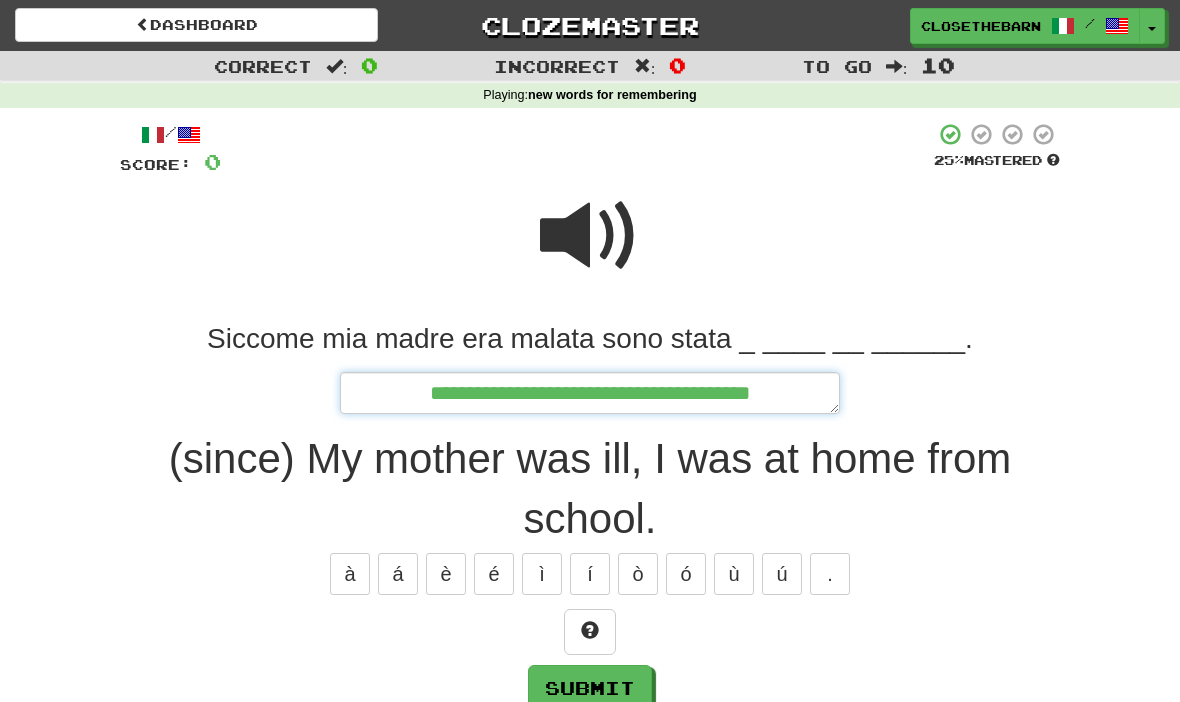 type on "*" 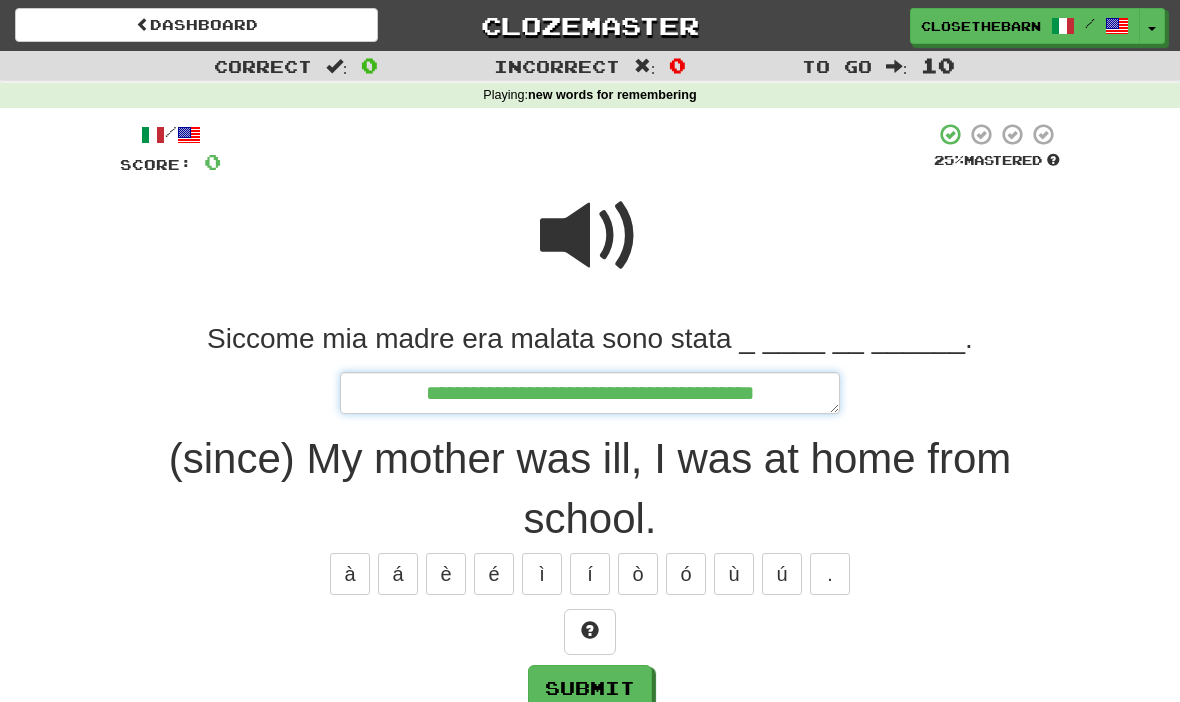 type on "*" 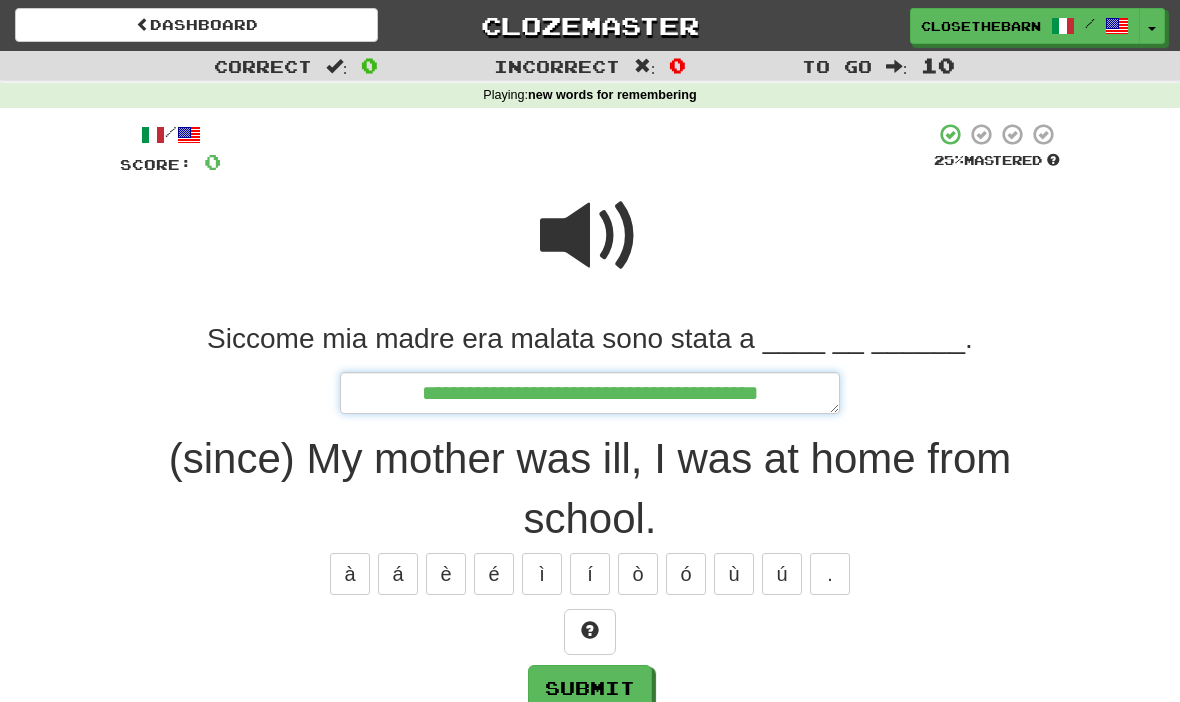type on "*" 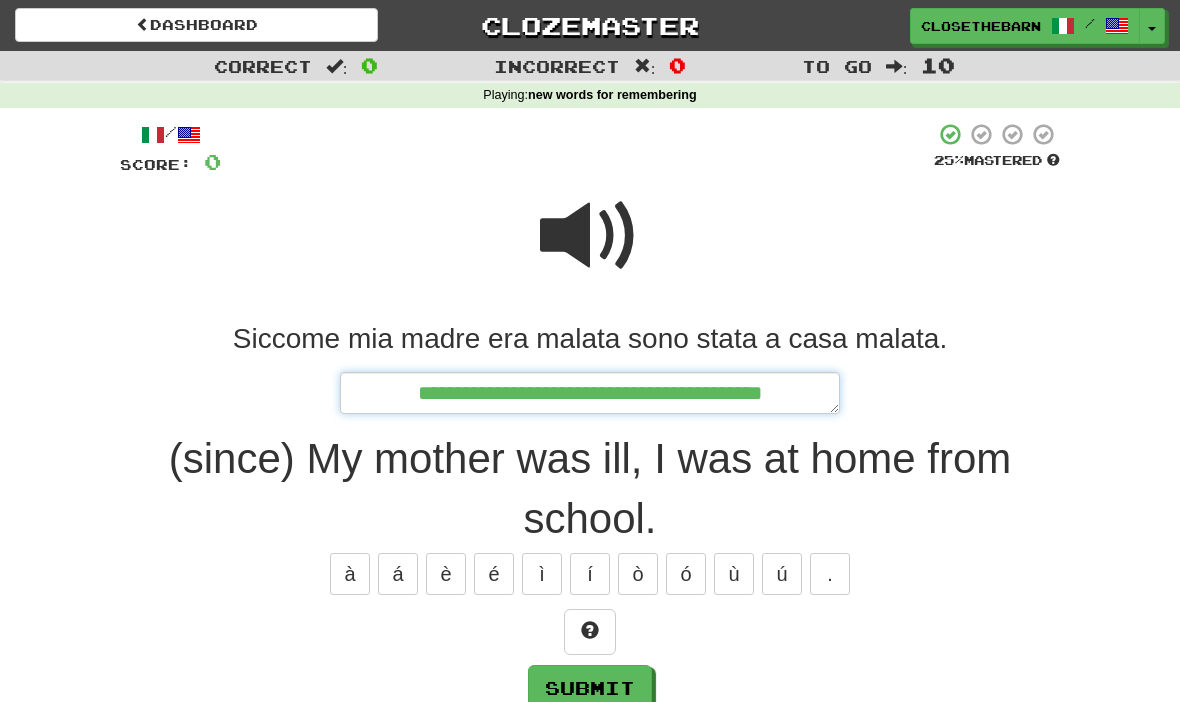 type on "*" 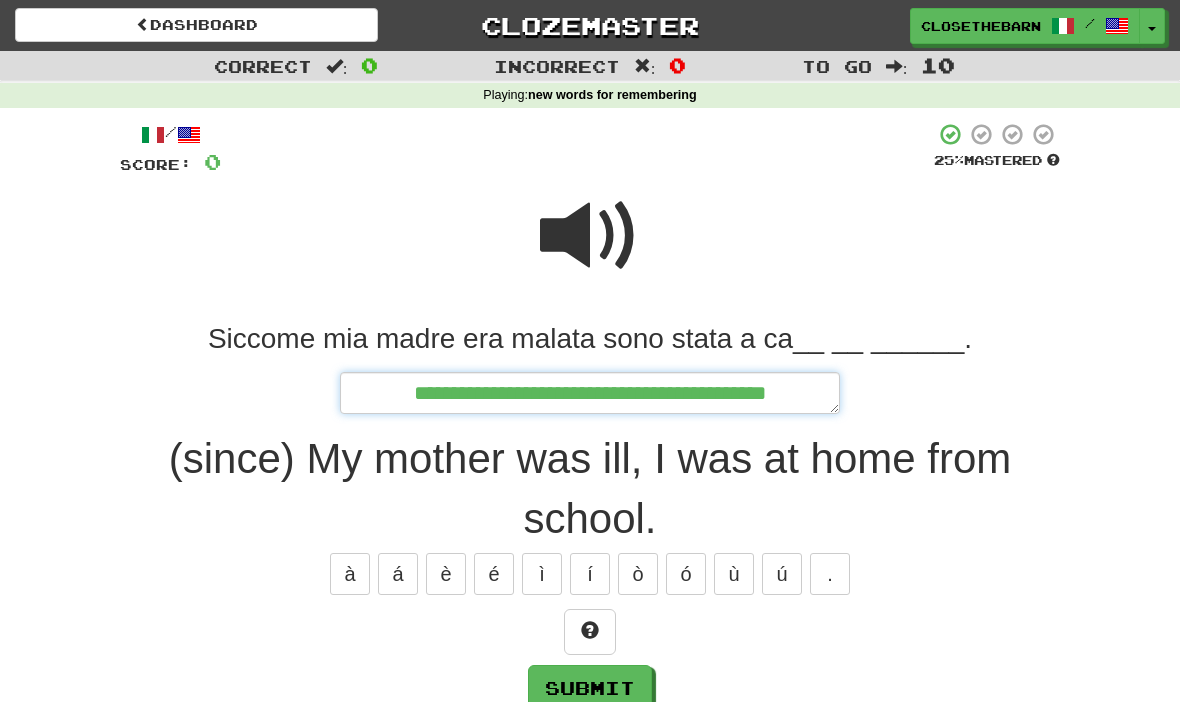 type on "*" 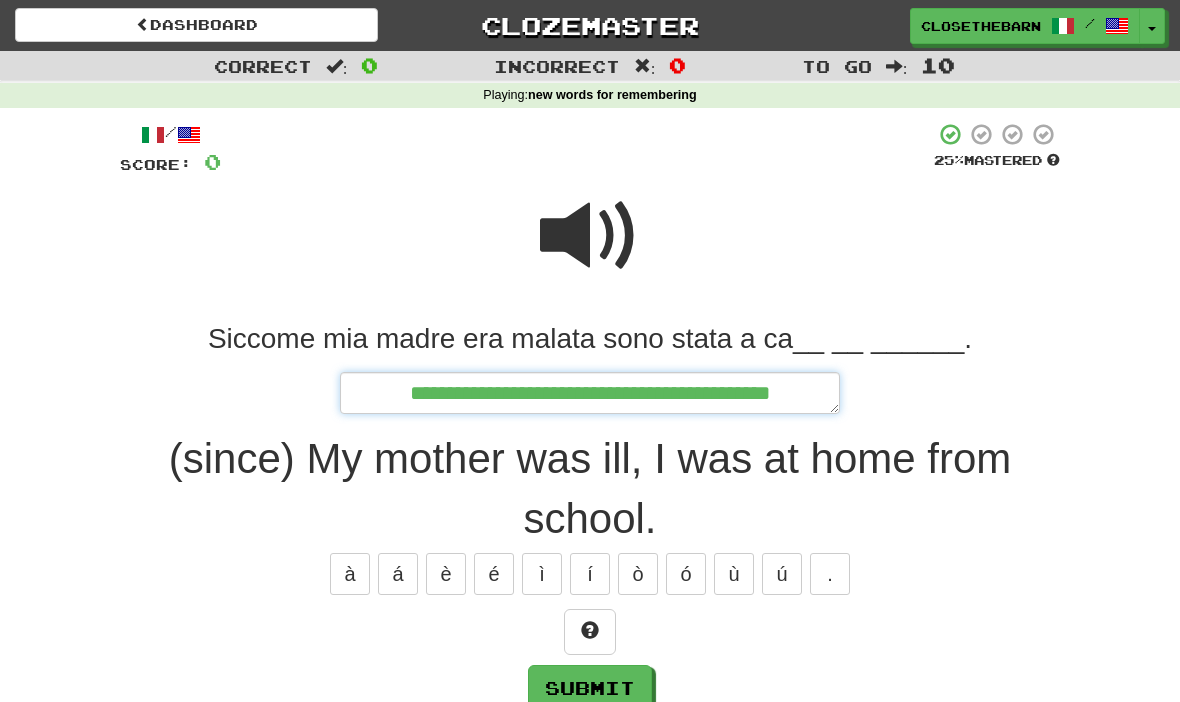 type on "*" 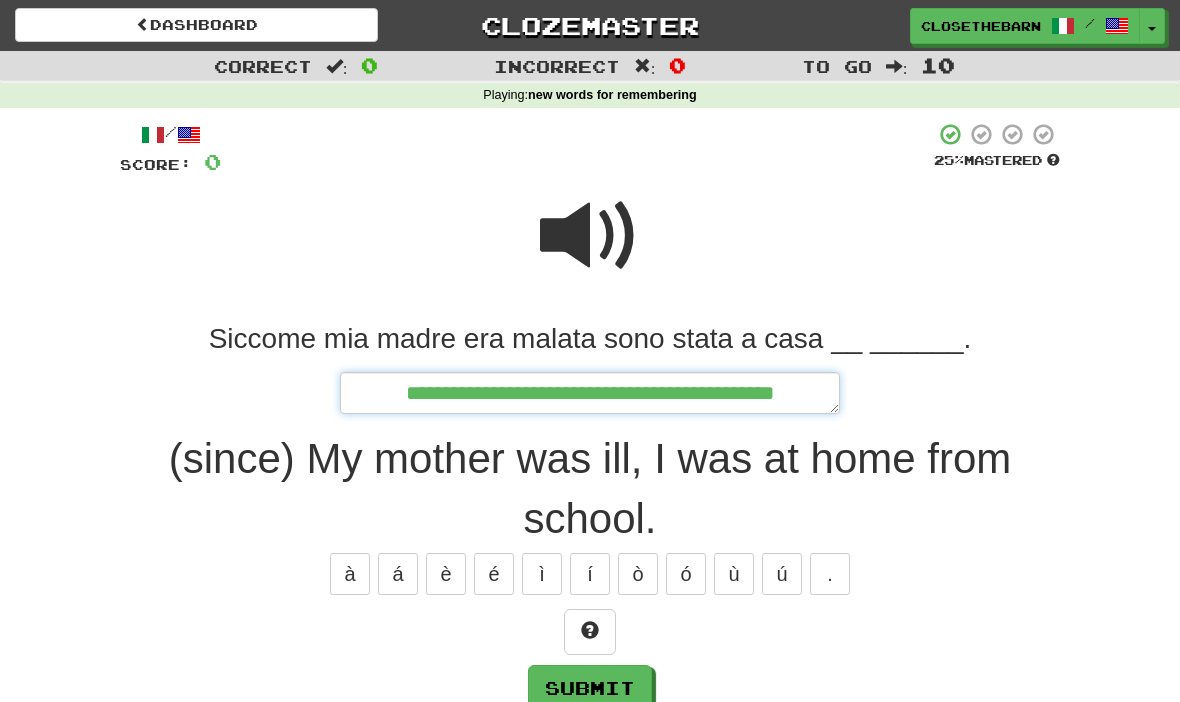 type on "*" 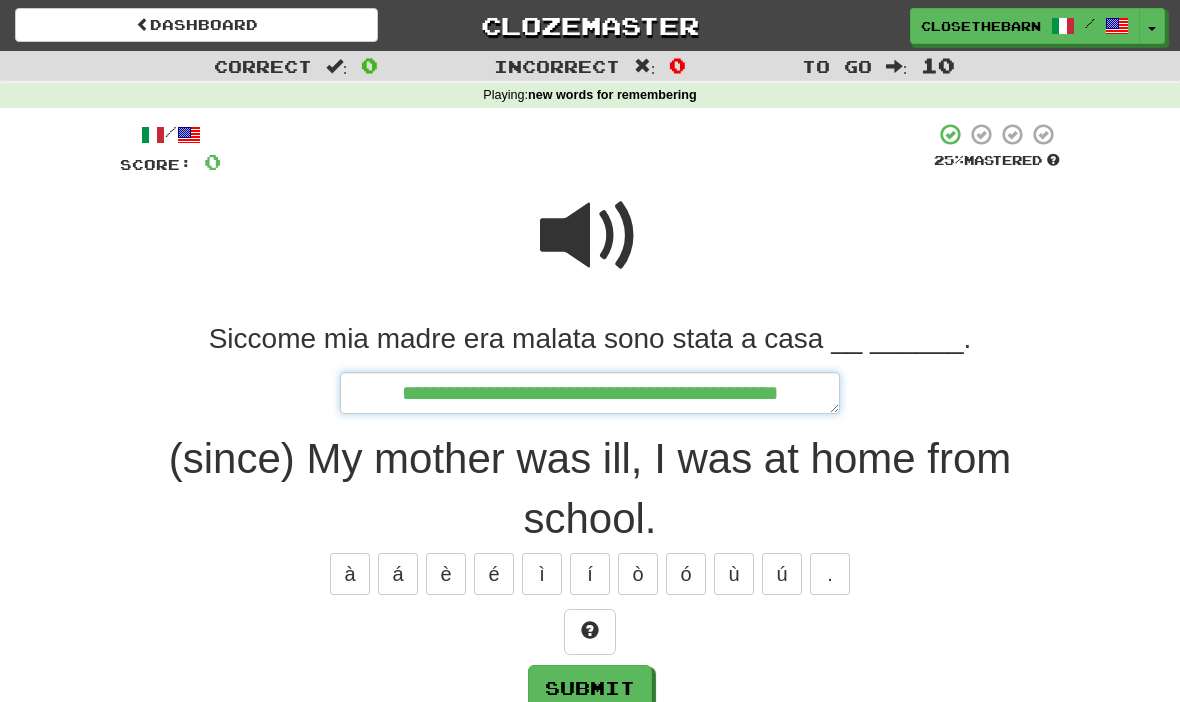 type on "*" 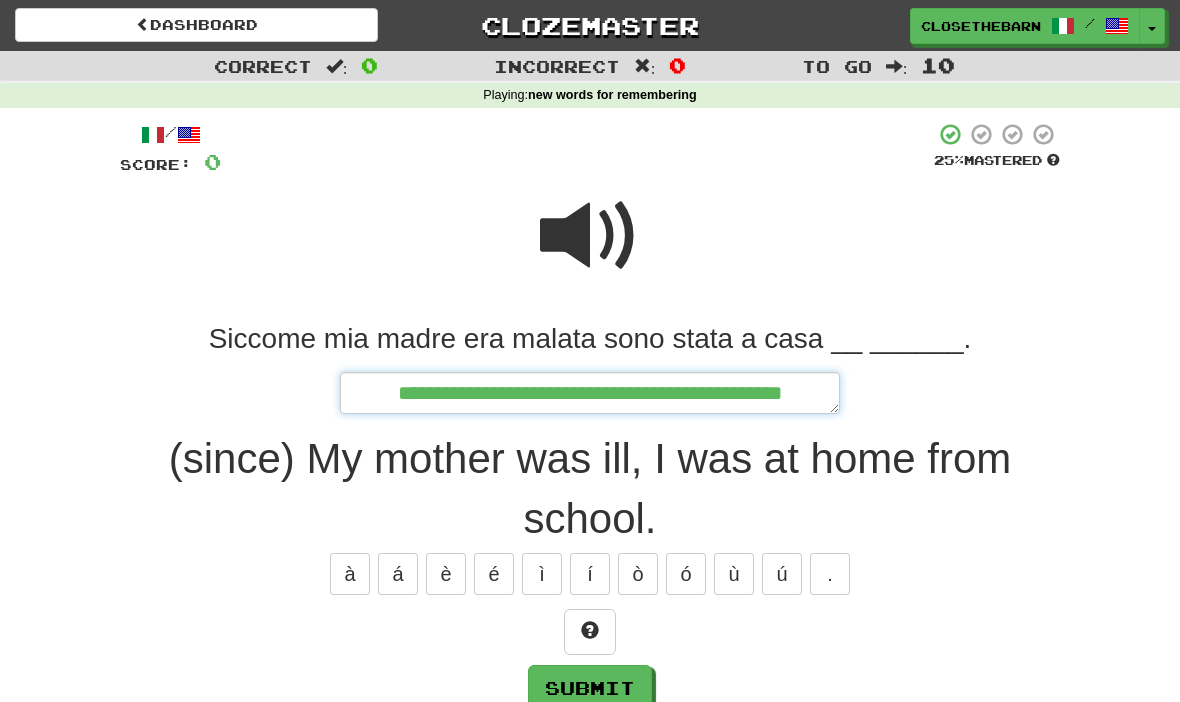 type on "*" 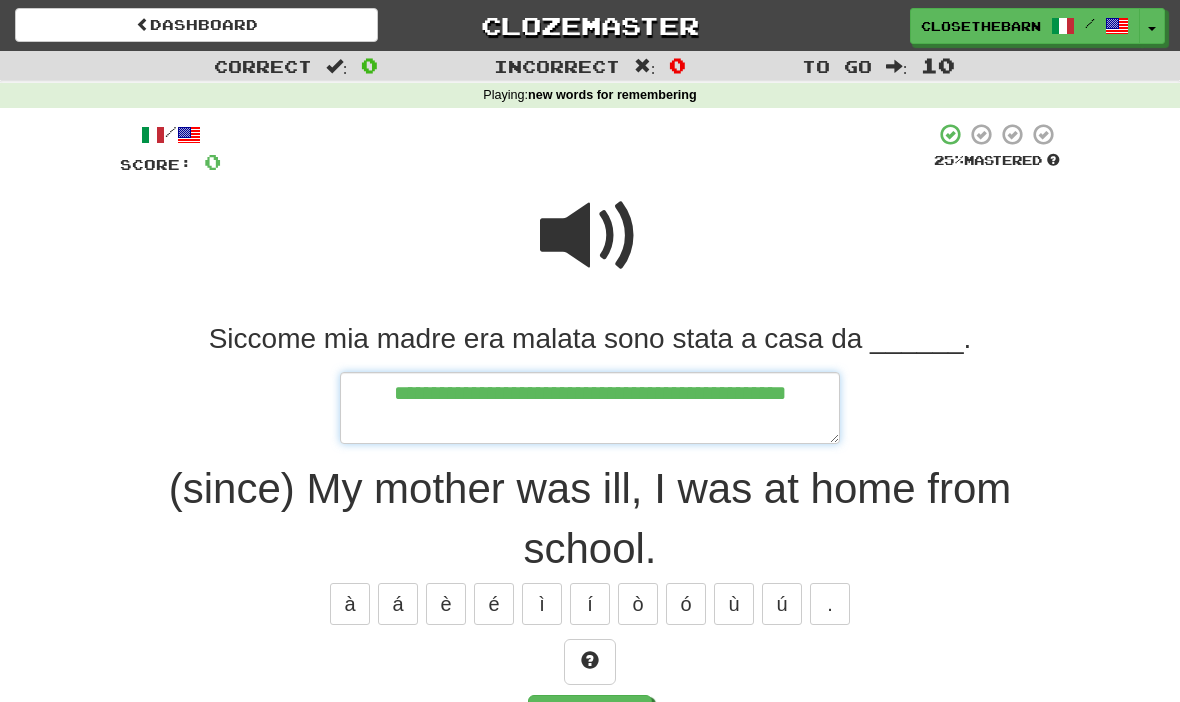 type on "*" 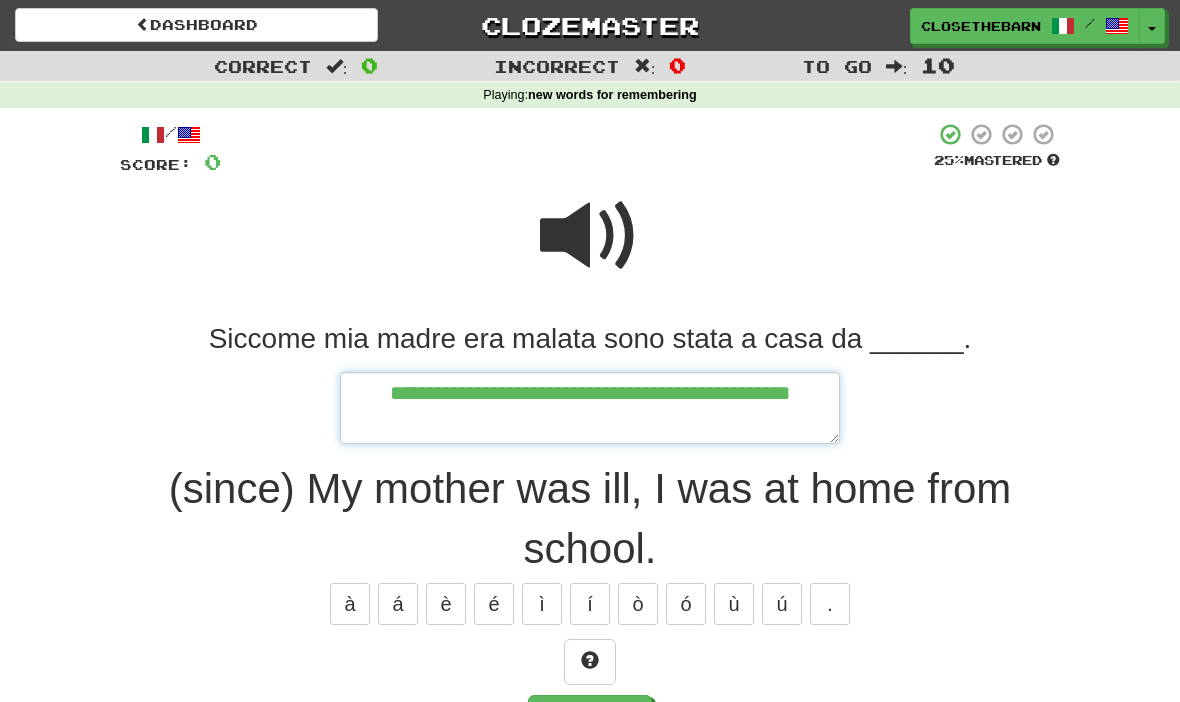 type on "*" 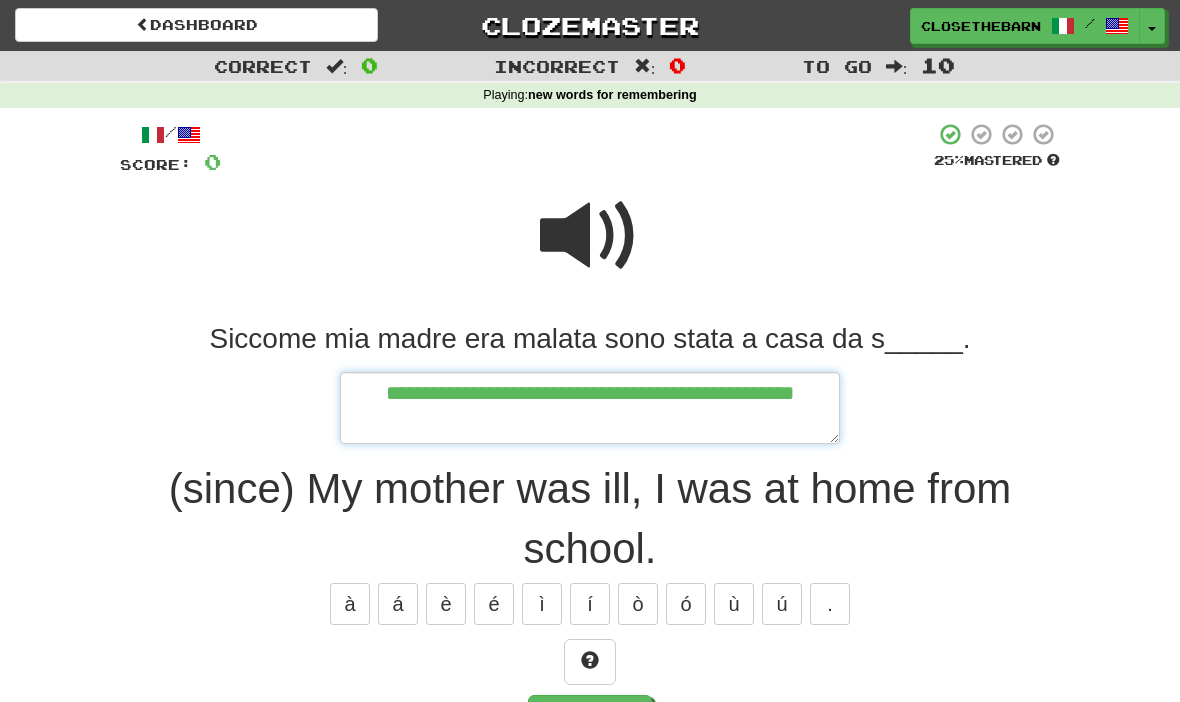 type on "*" 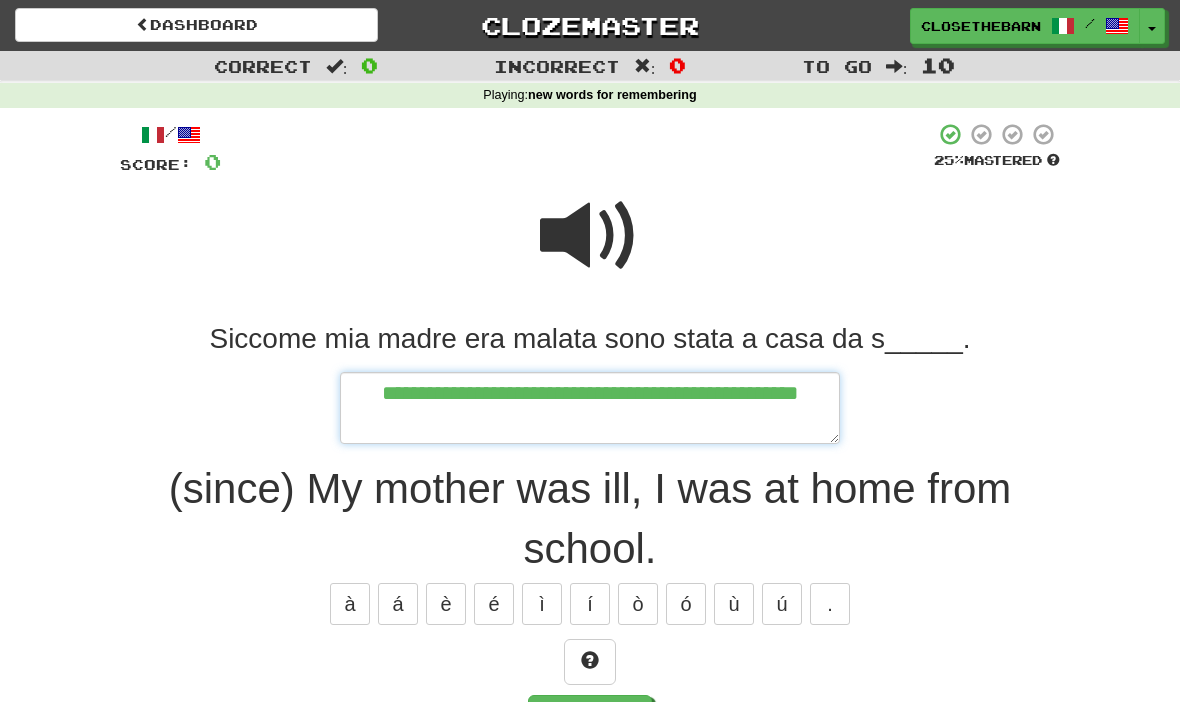 type on "*" 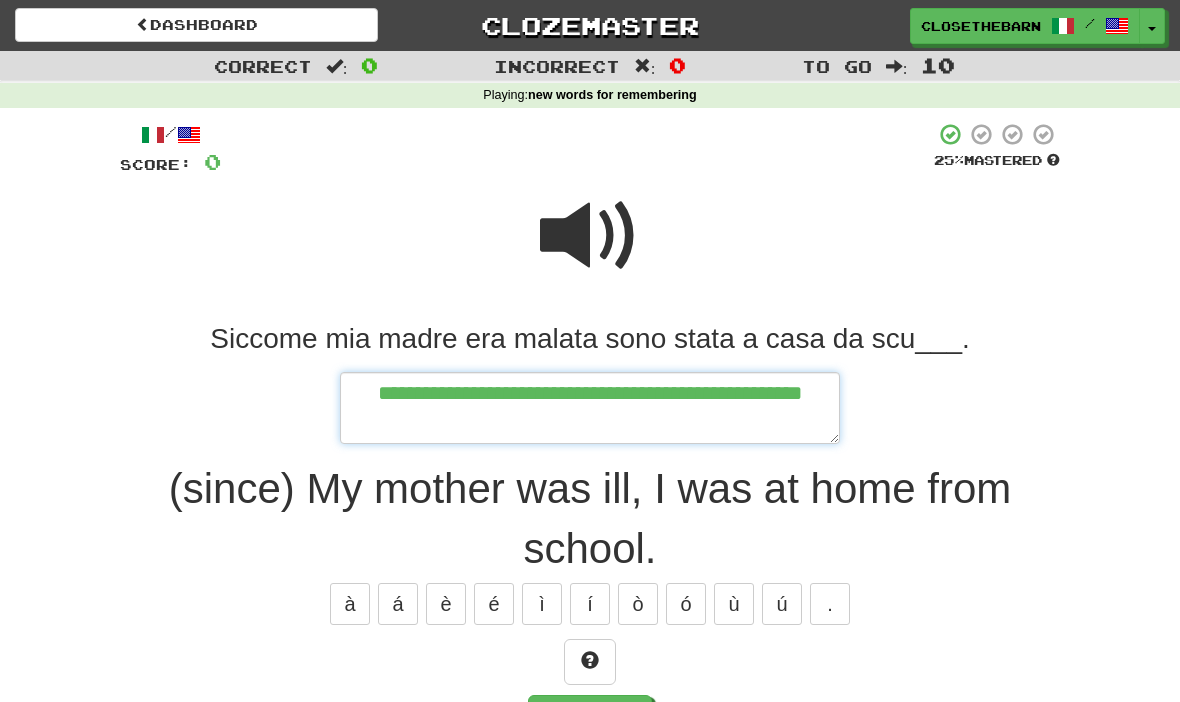 type on "*" 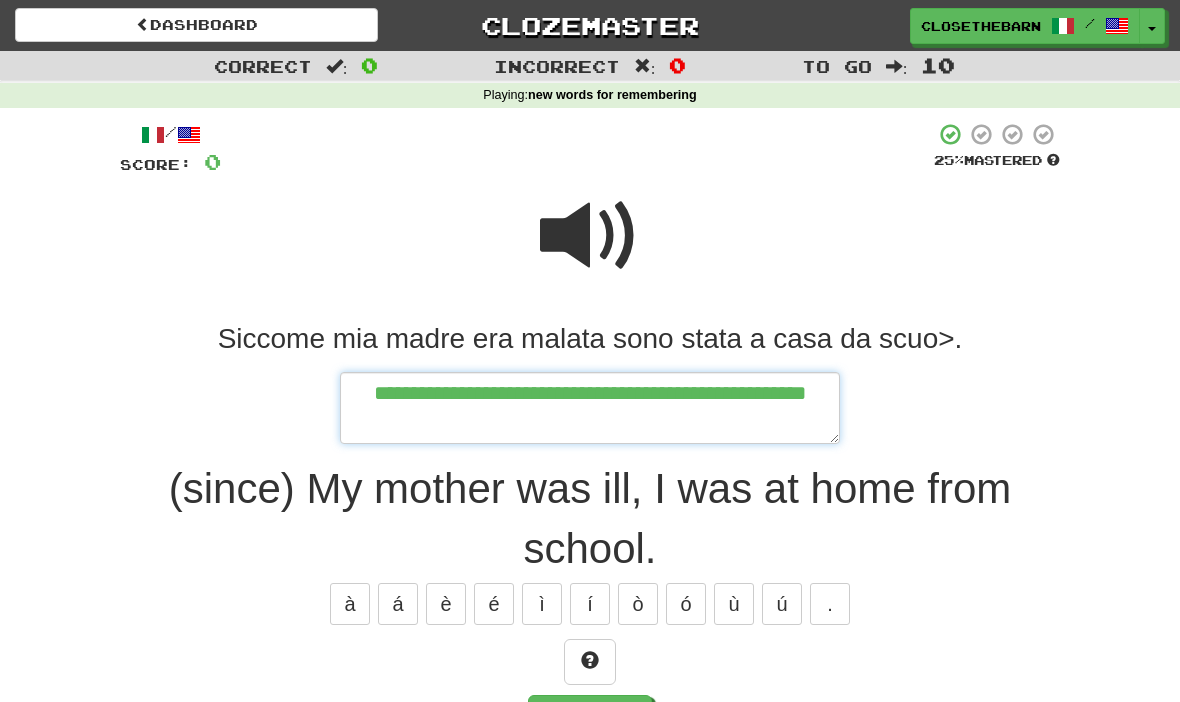 type on "*" 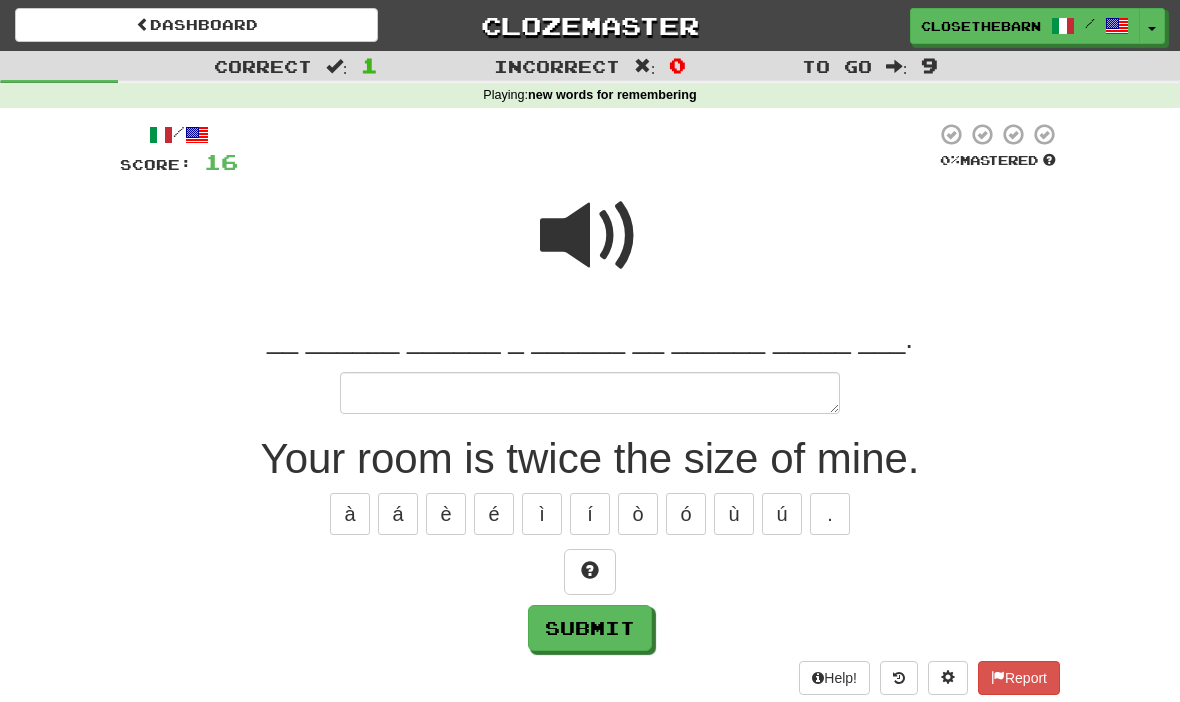 type on "*" 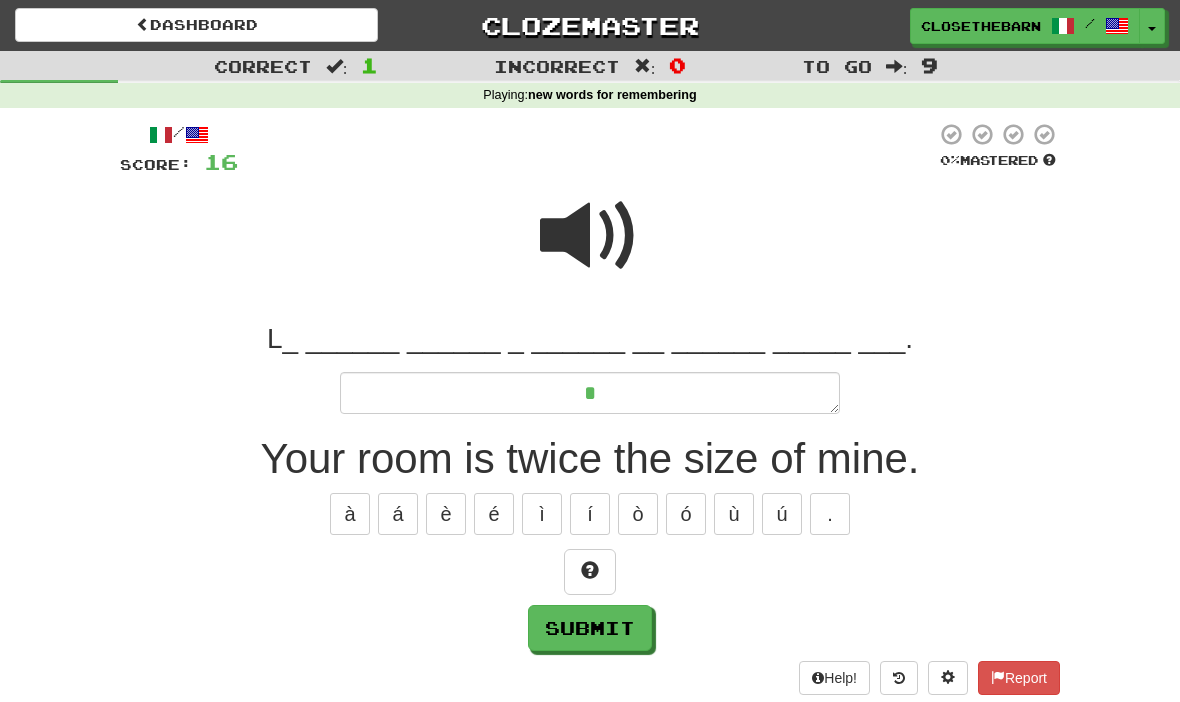 type on "*" 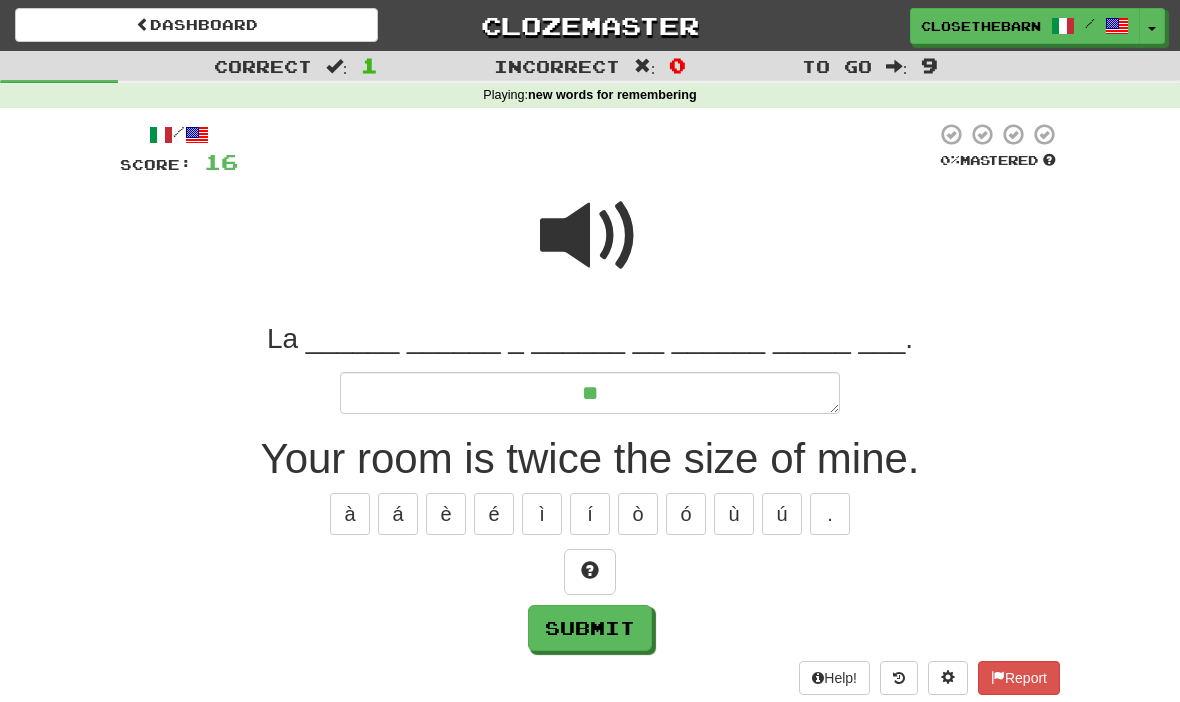 type on "*" 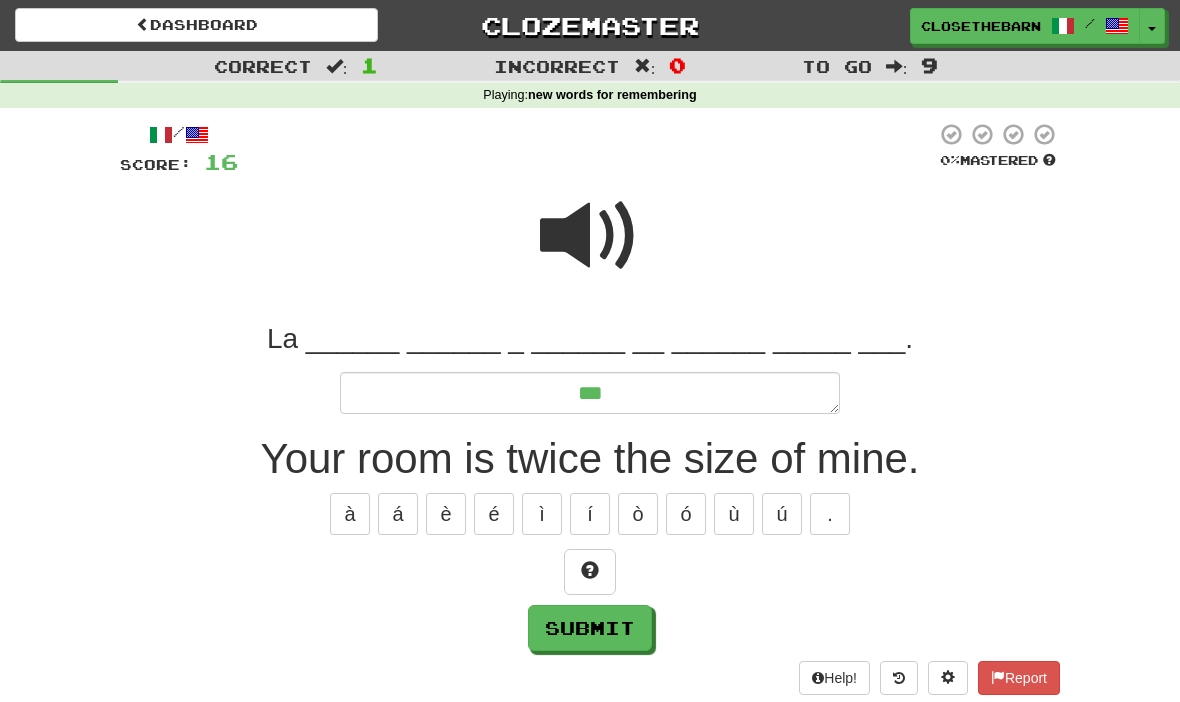 type on "*" 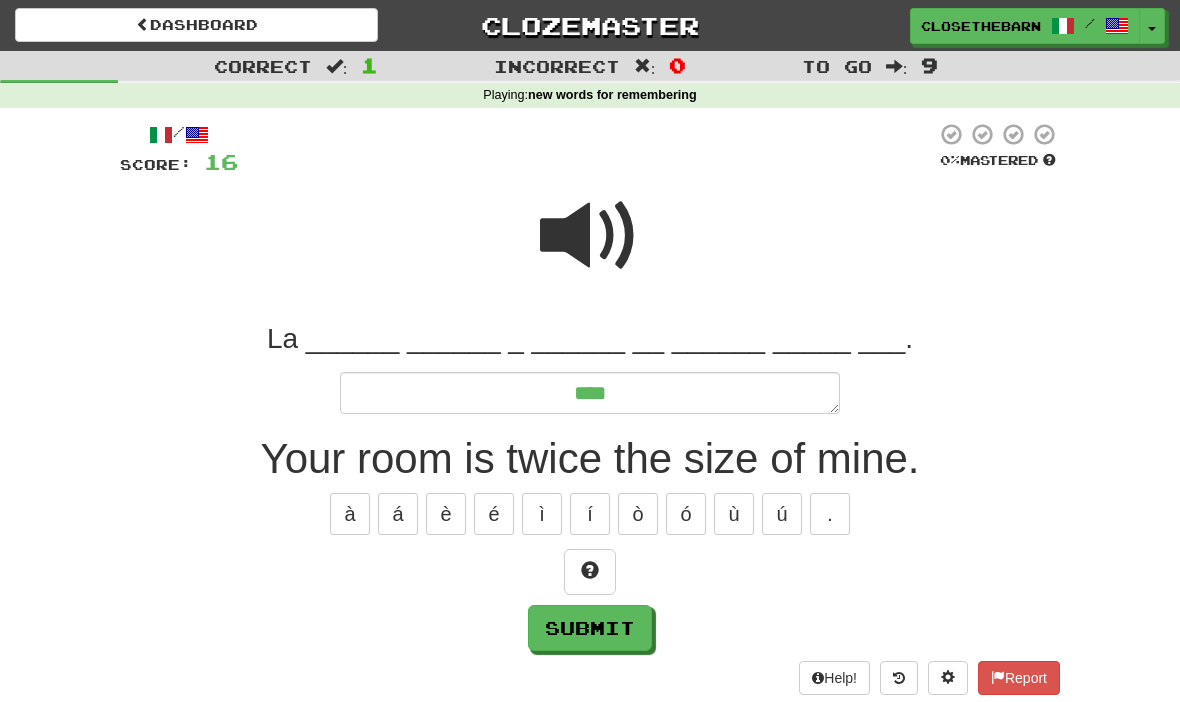 type on "*" 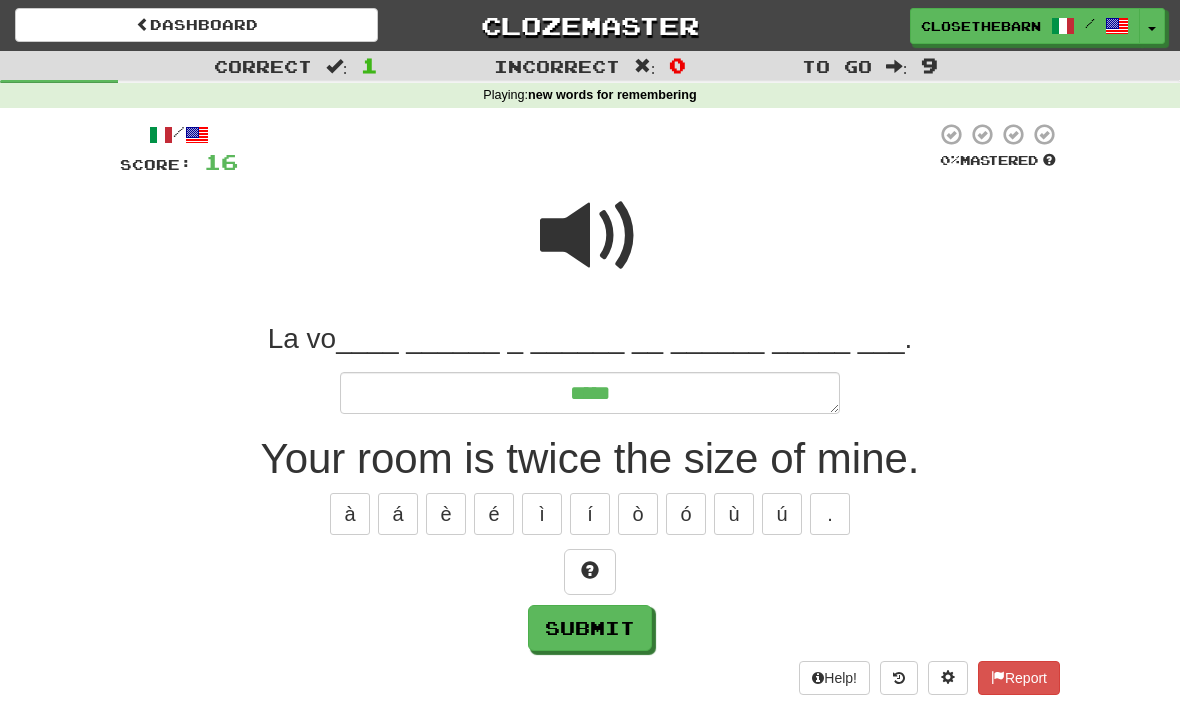 type on "*" 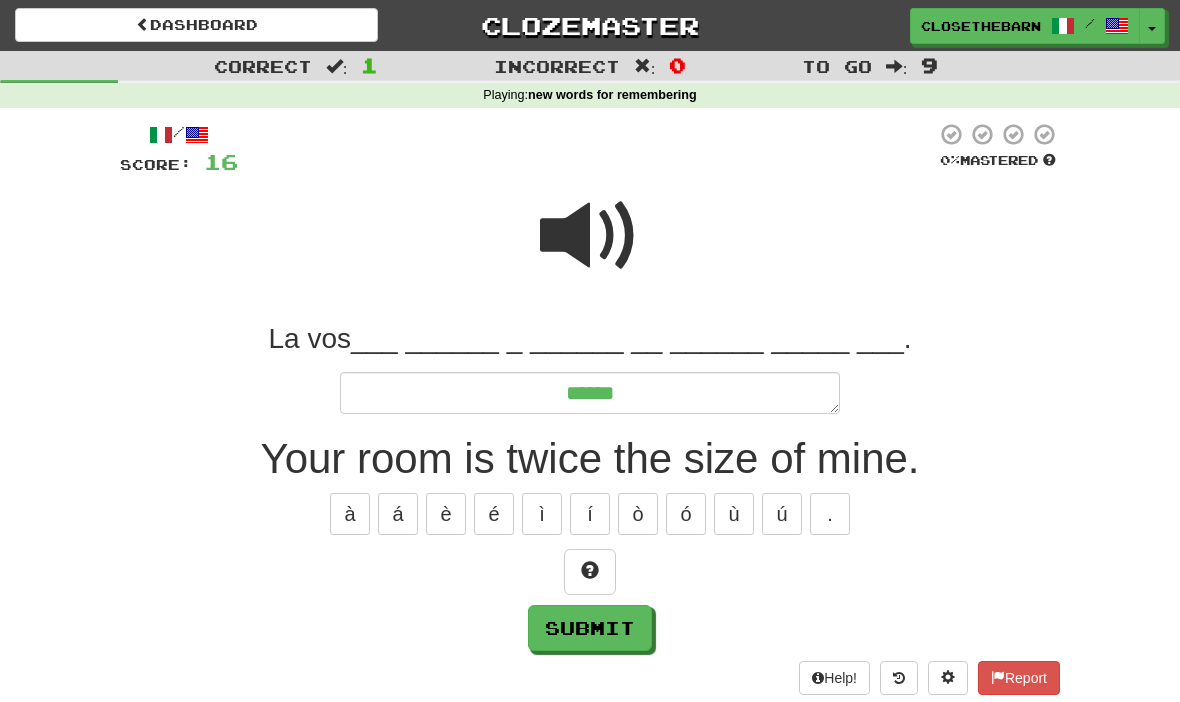 type on "*" 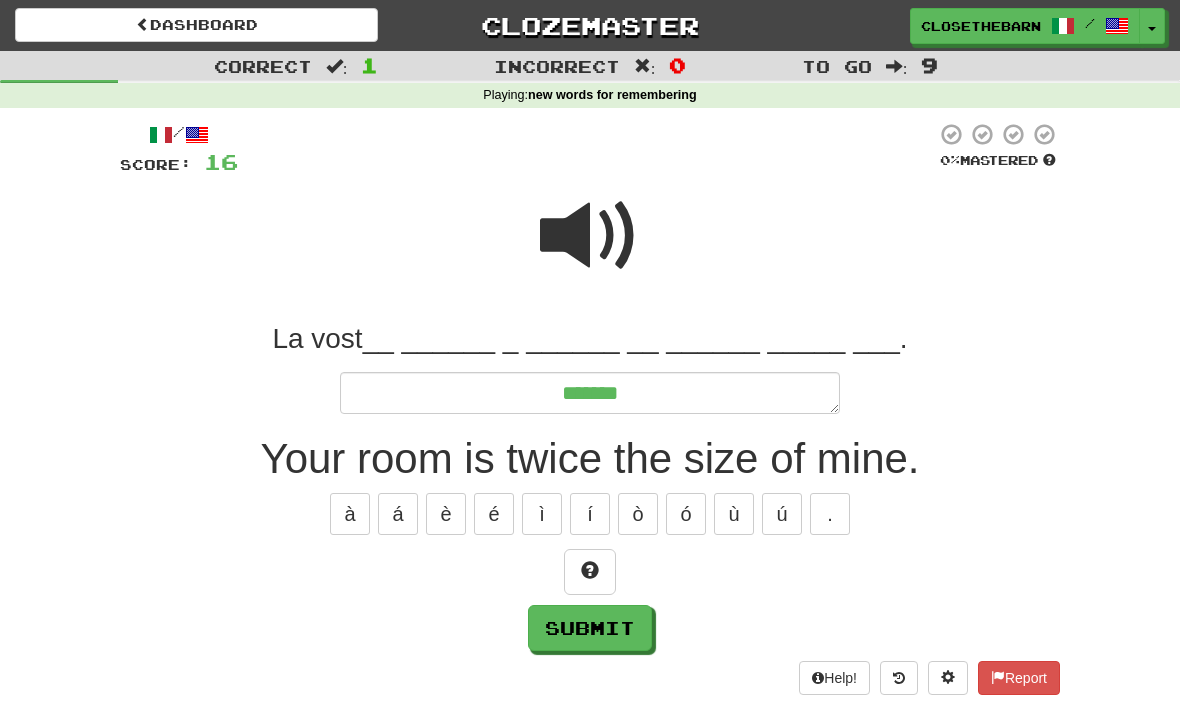 type on "*" 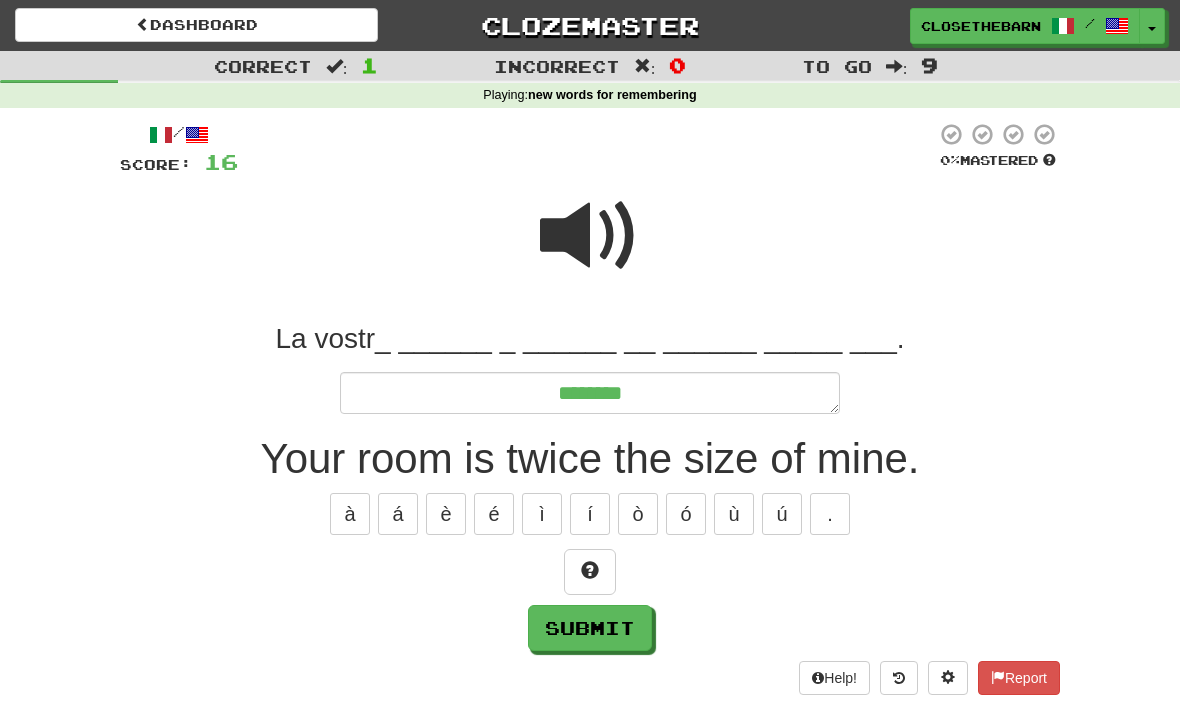 type on "*" 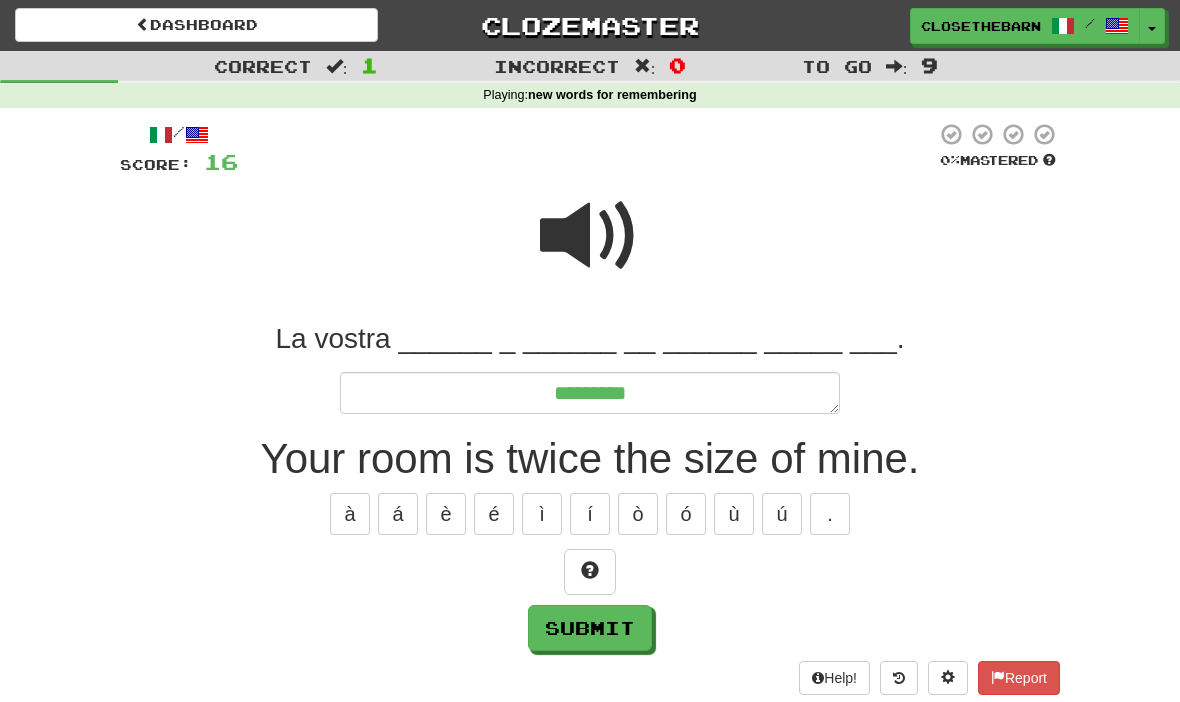 type on "*" 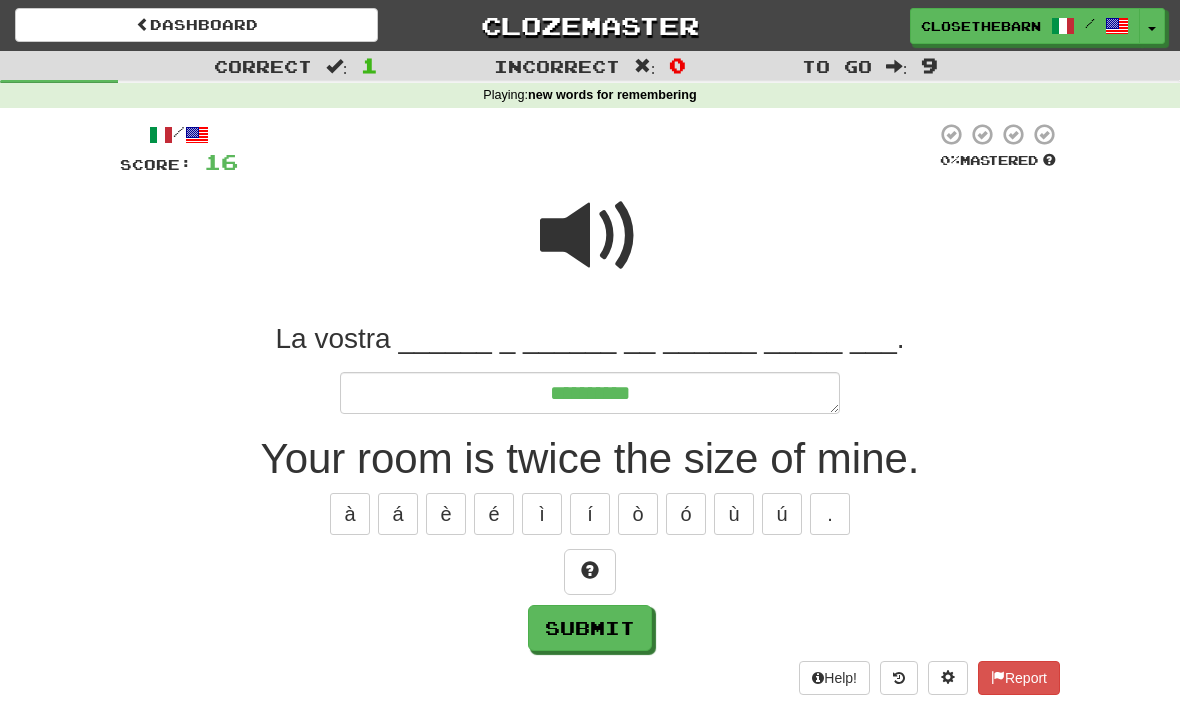 type on "*" 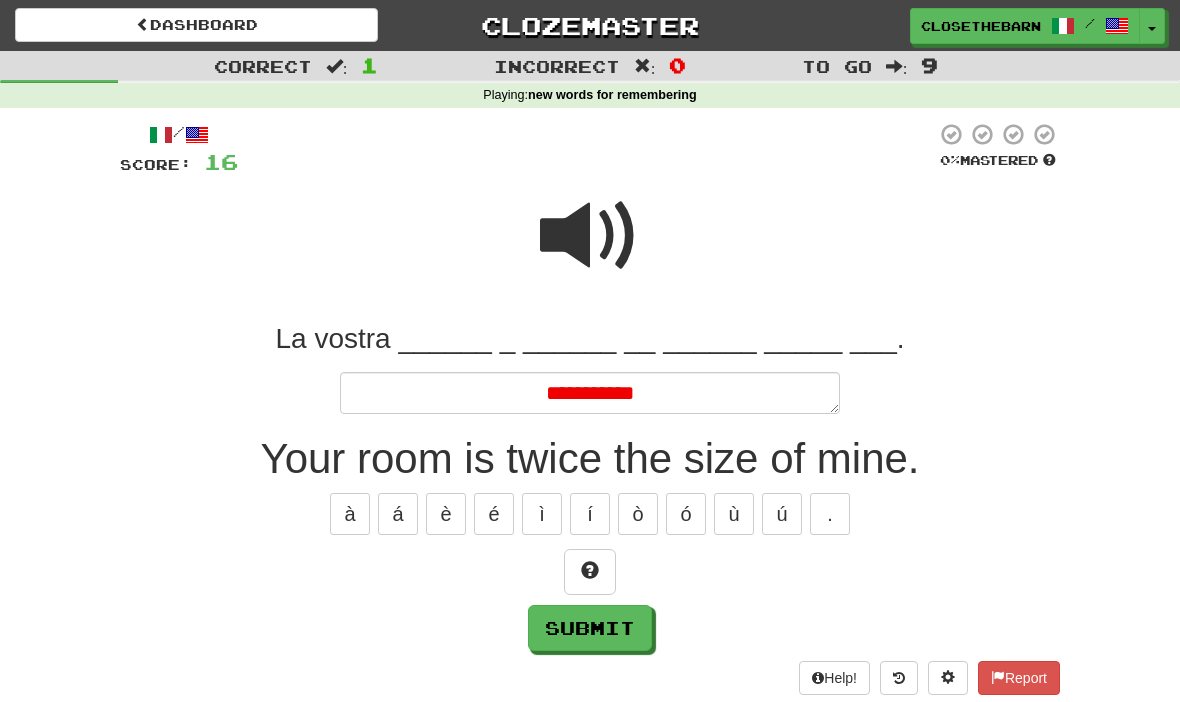 type on "*" 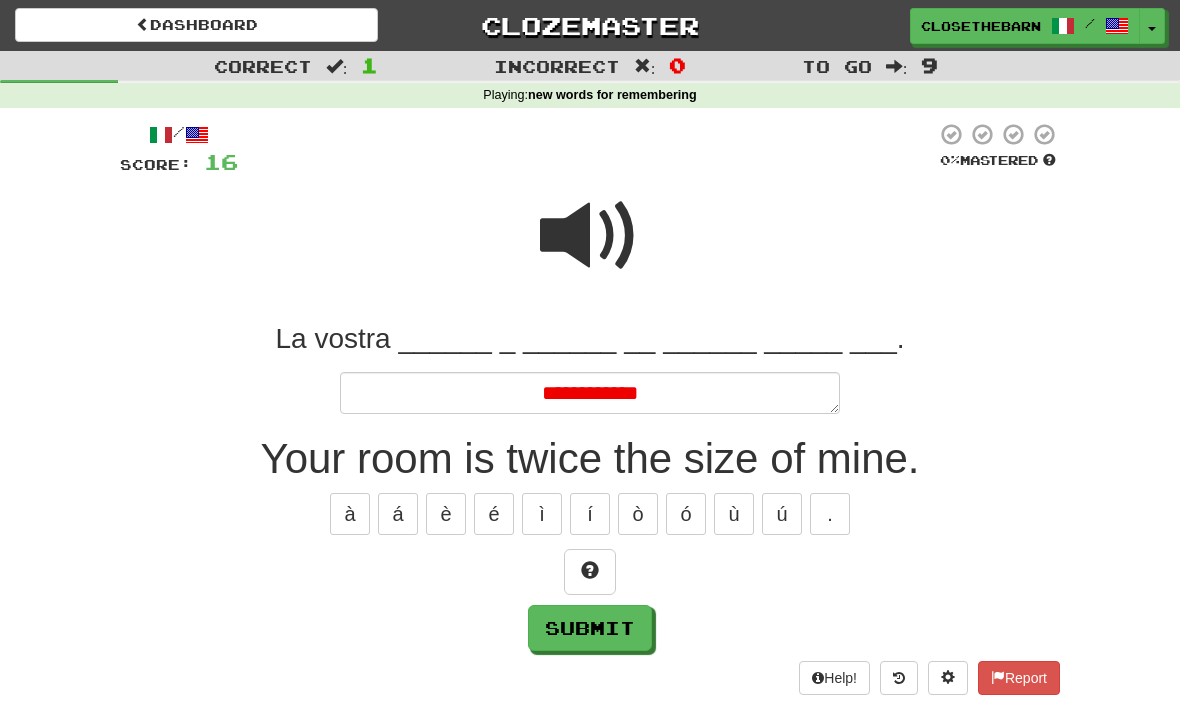 type on "*" 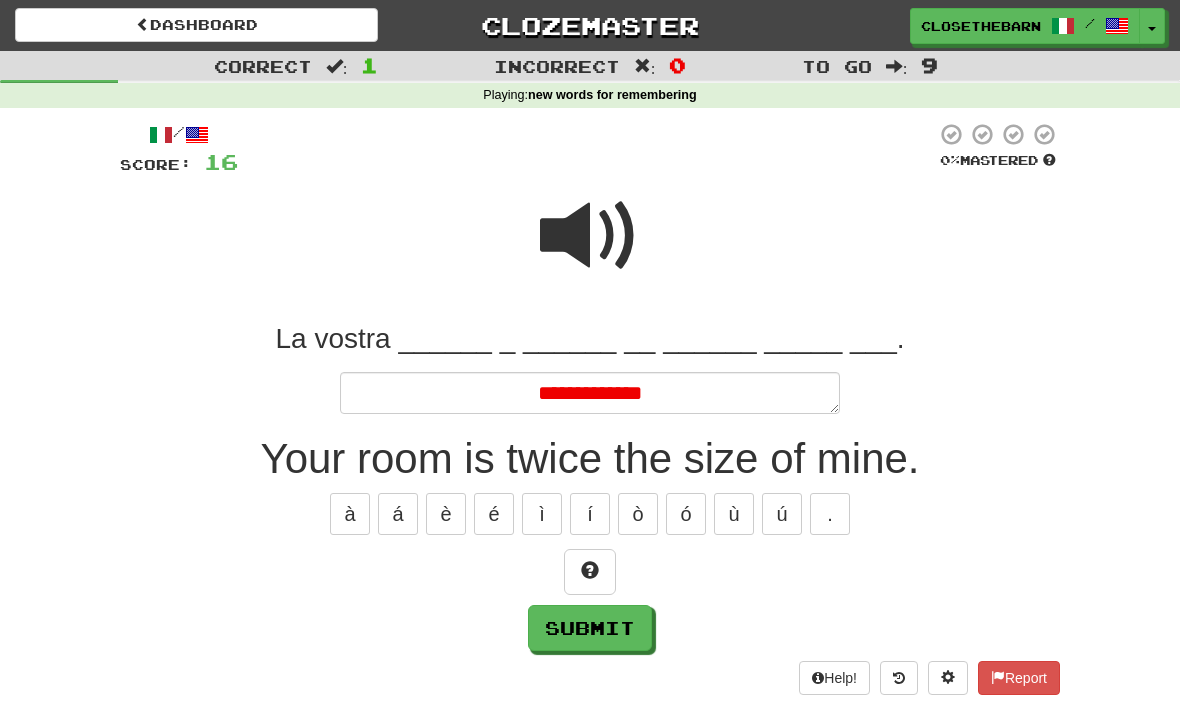 type on "*" 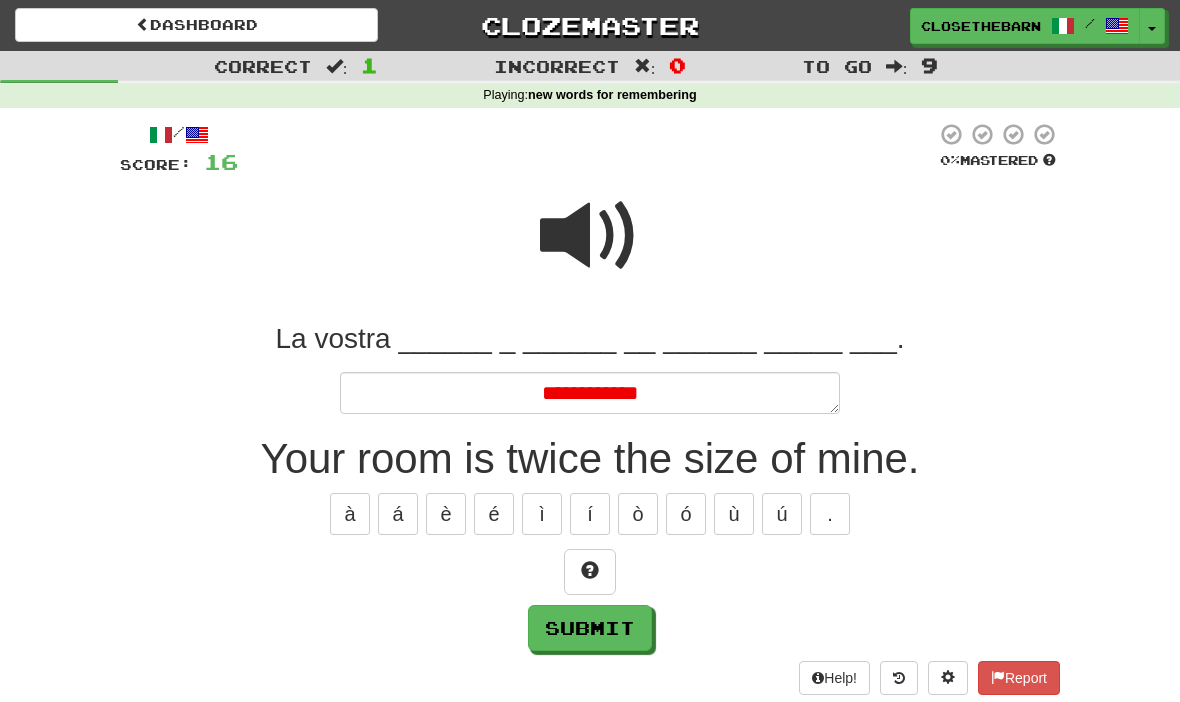 type on "*" 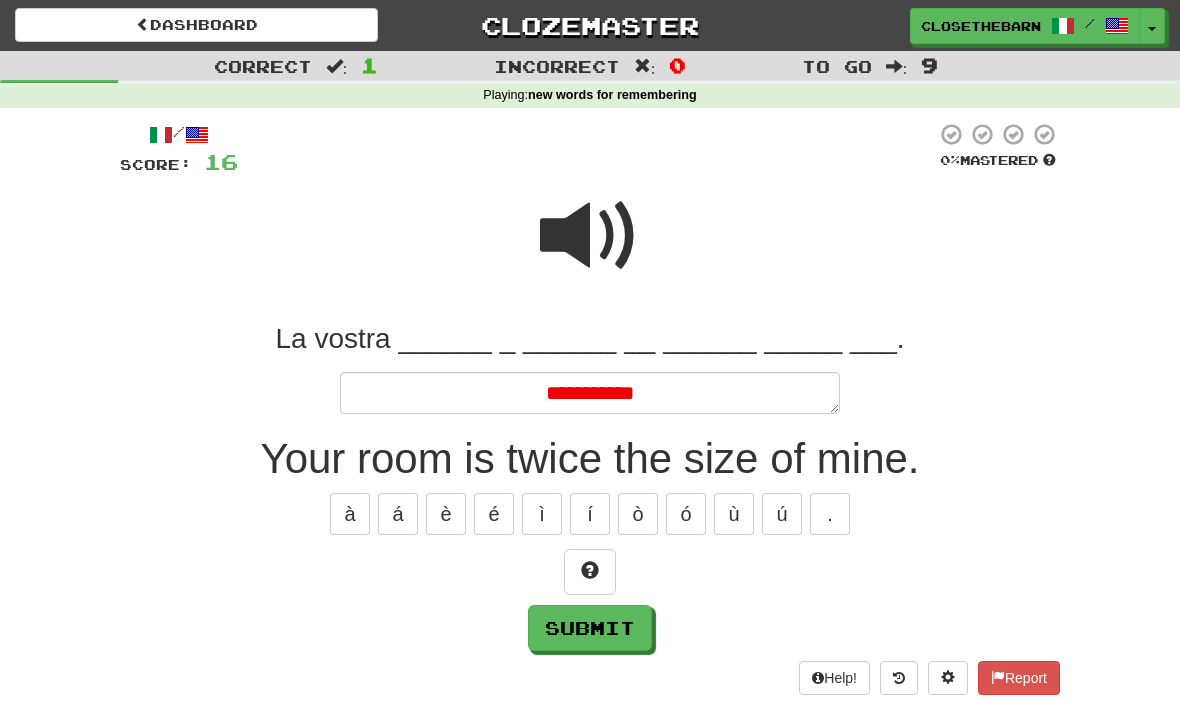 type on "*" 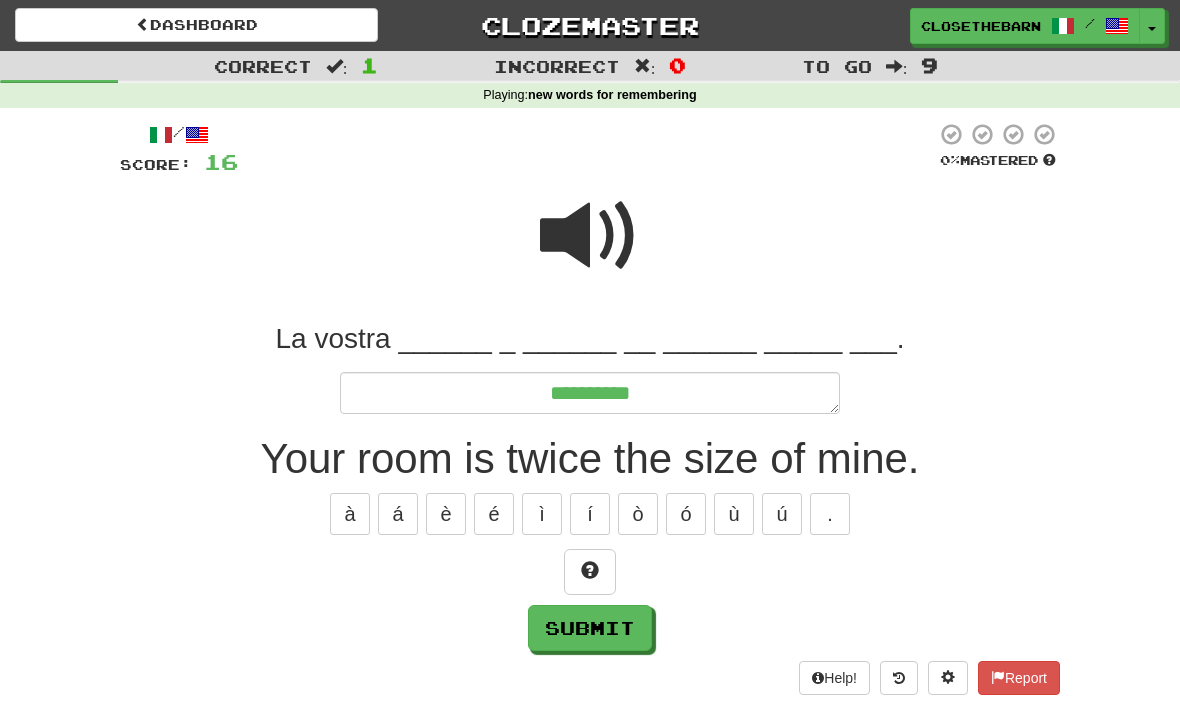 type on "*" 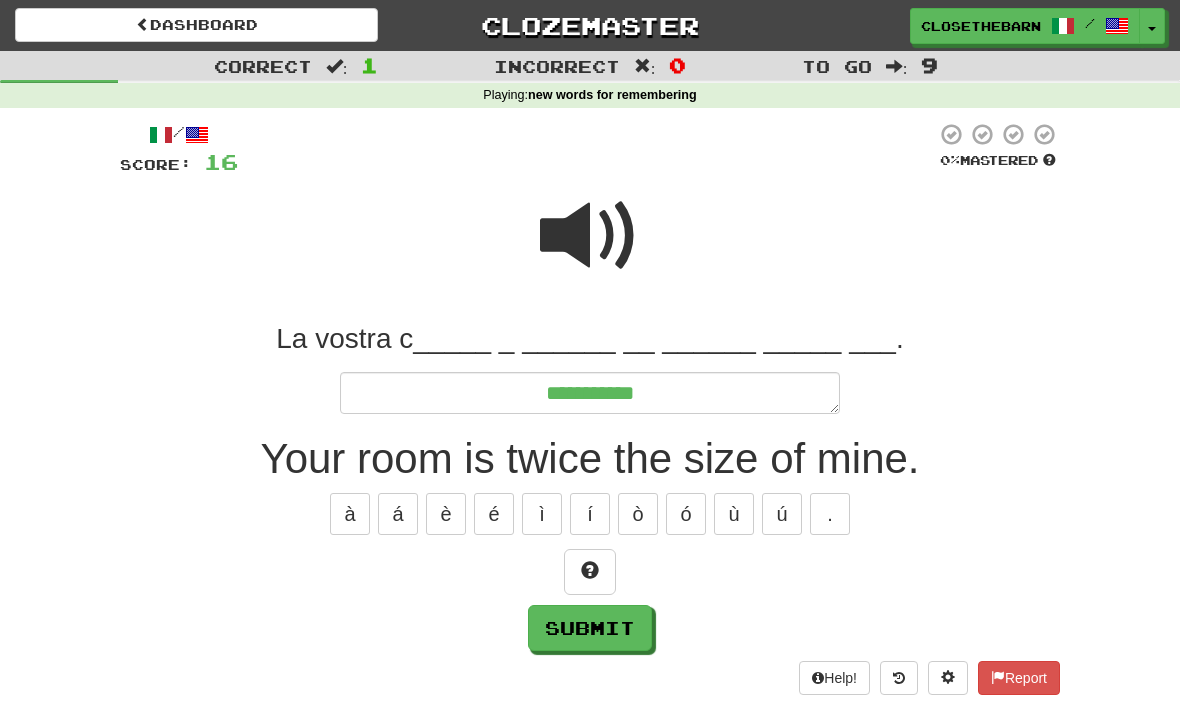 type on "*" 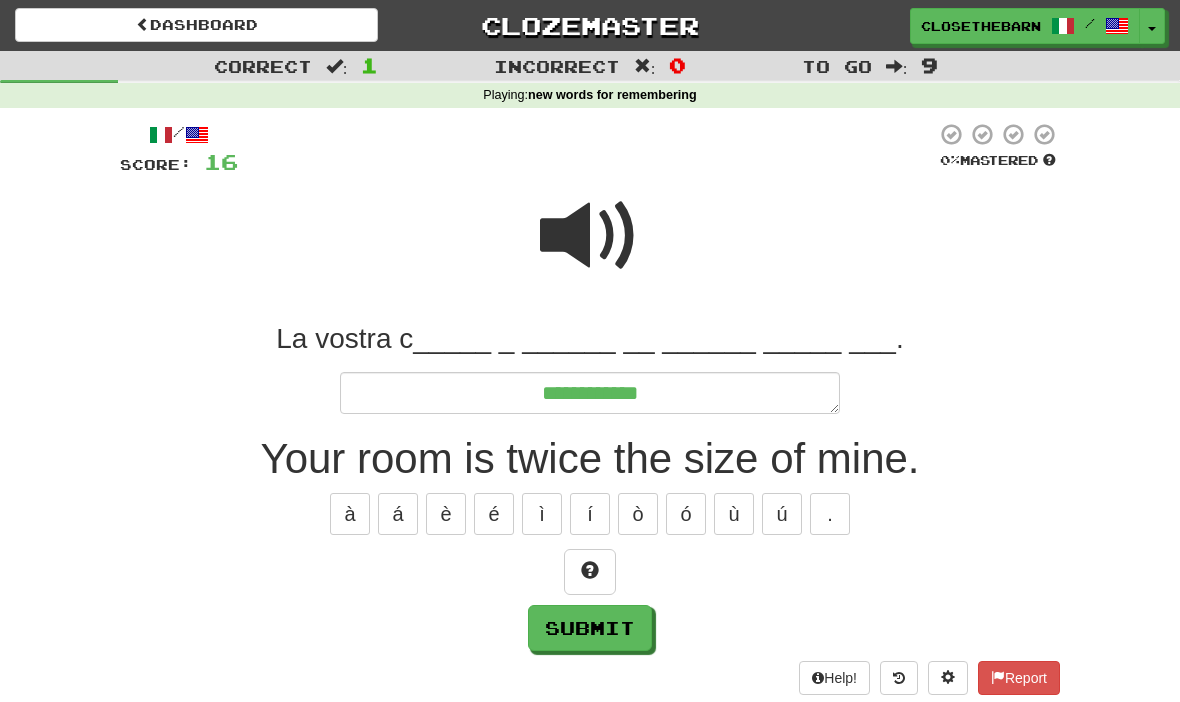 type on "*" 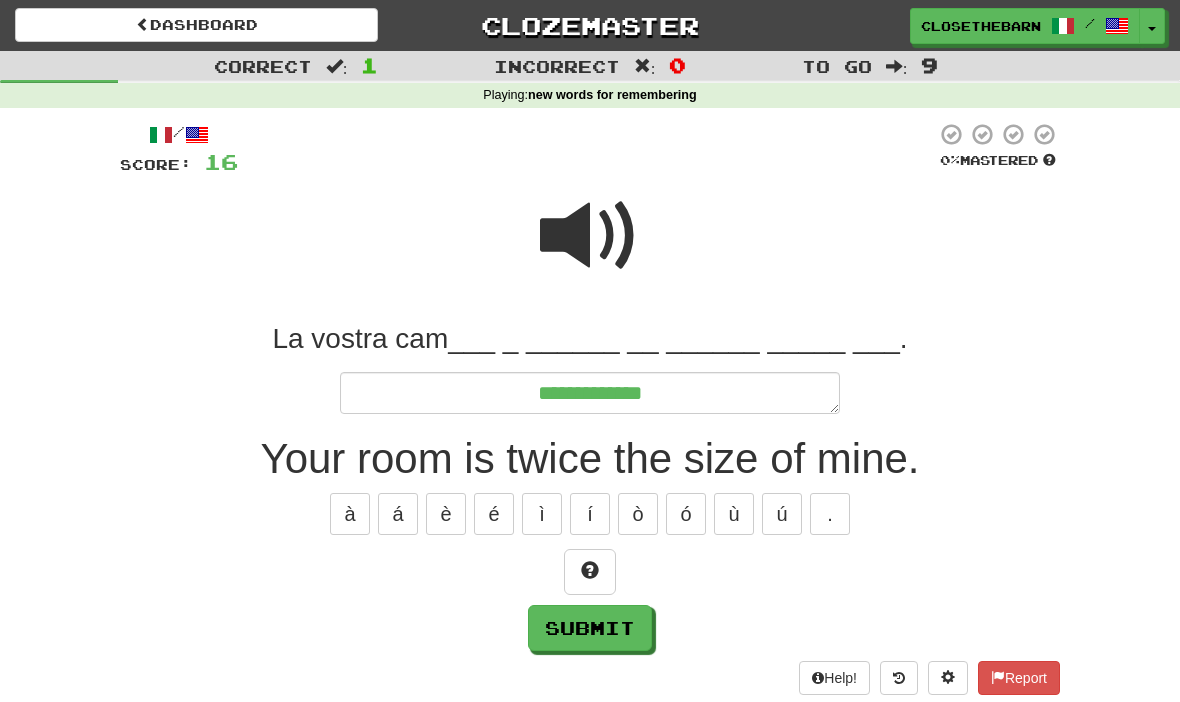 type on "*" 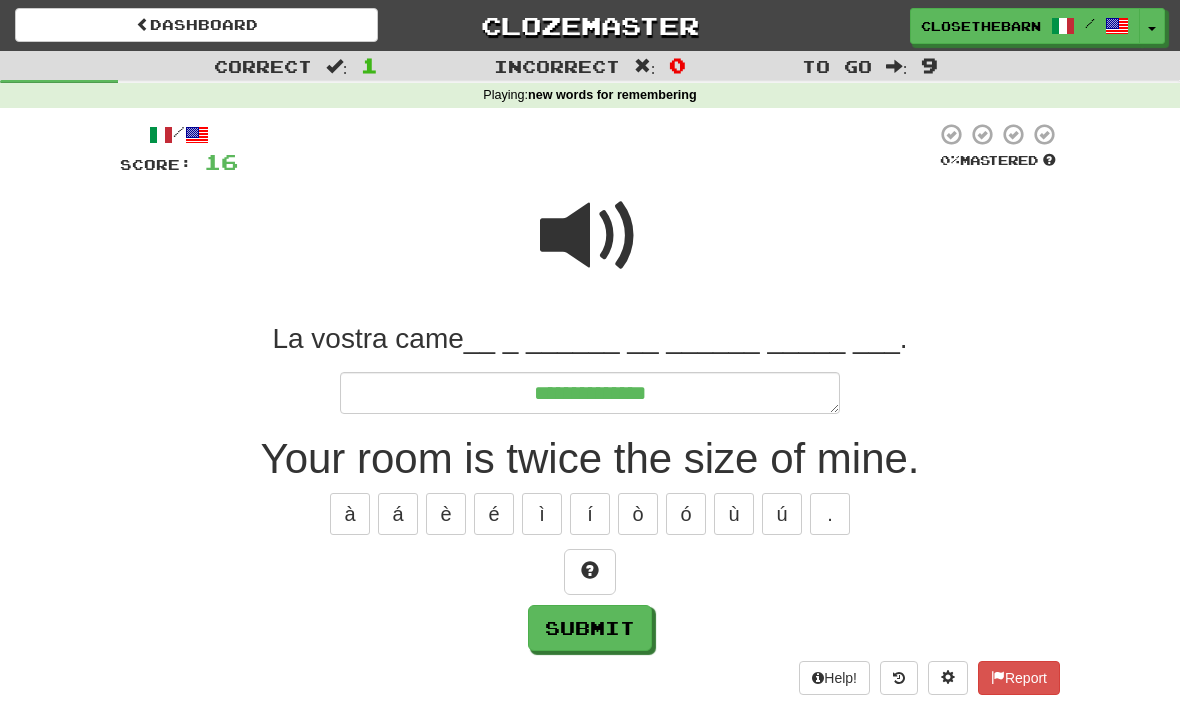 type on "*" 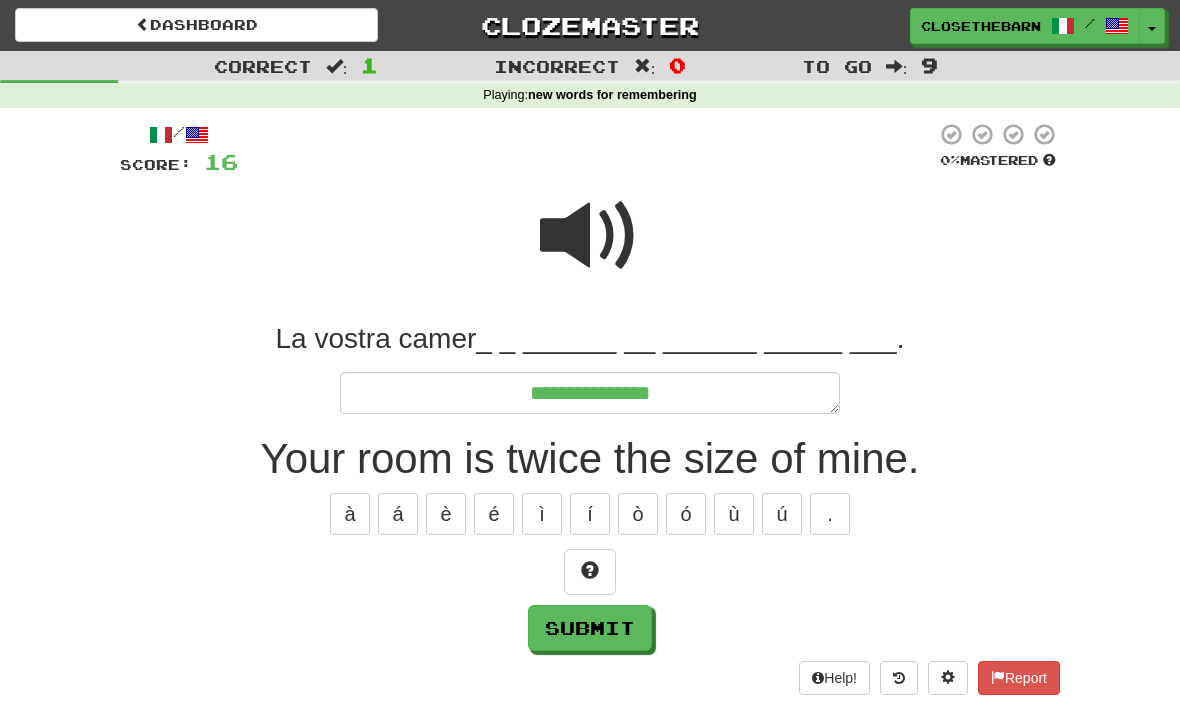 type on "*" 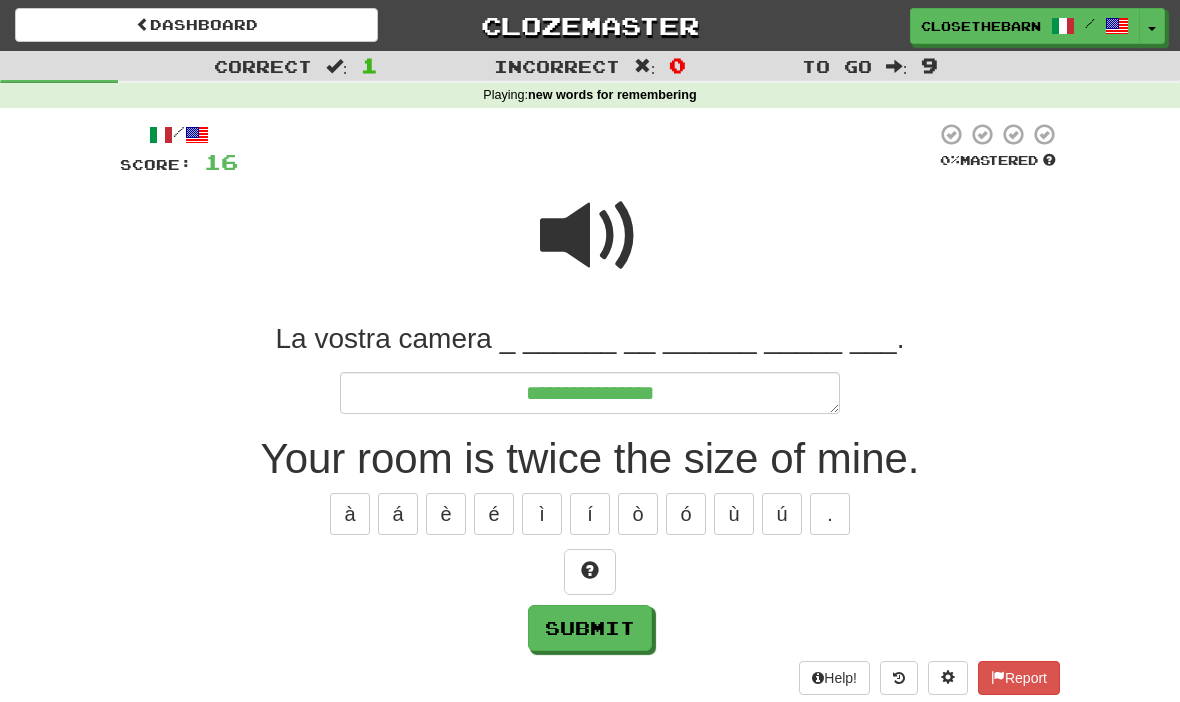 type on "*" 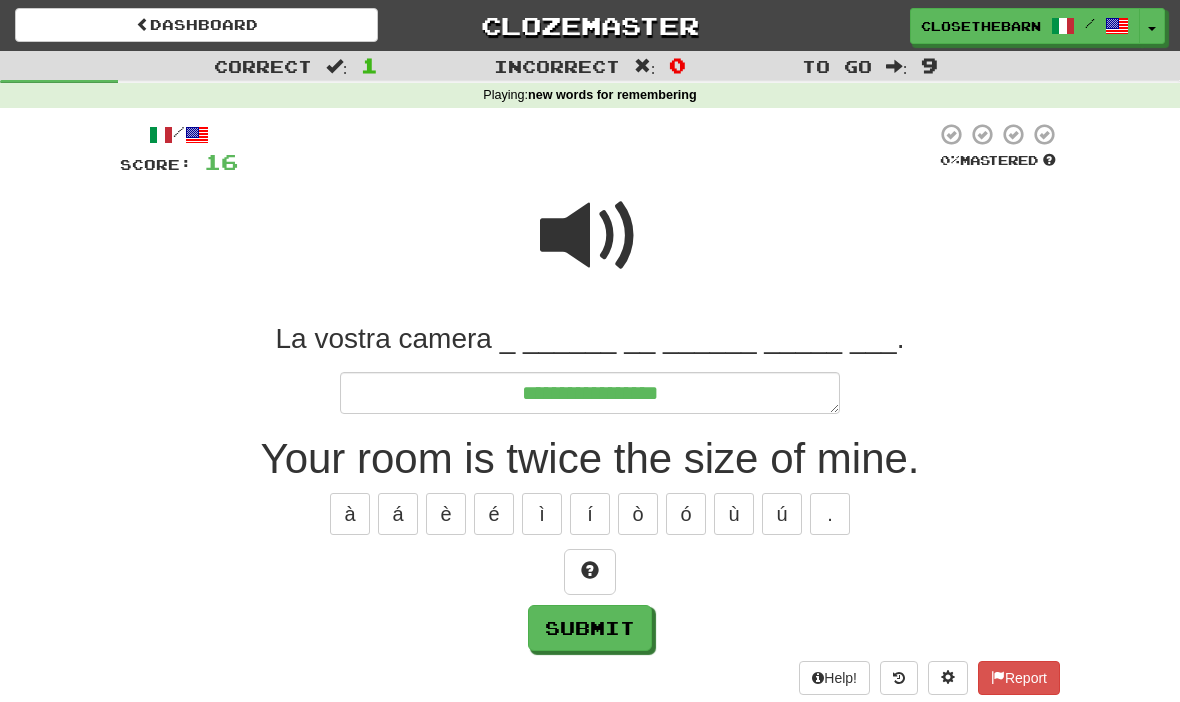 type on "*" 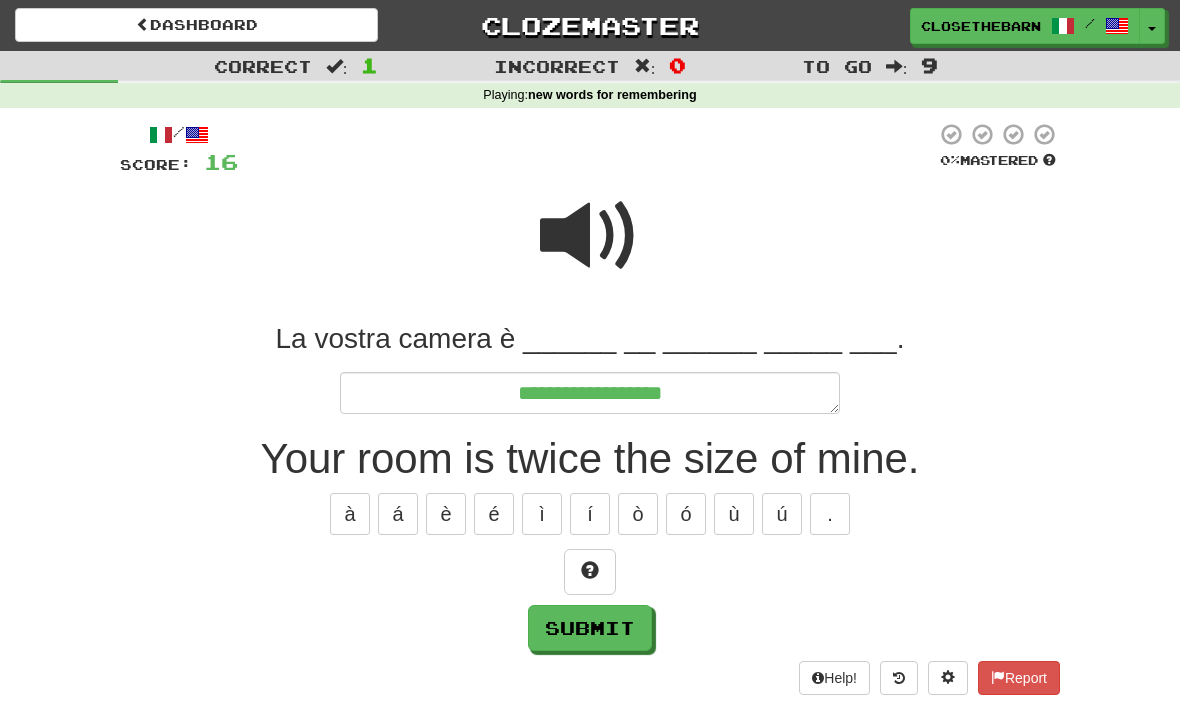 type on "*" 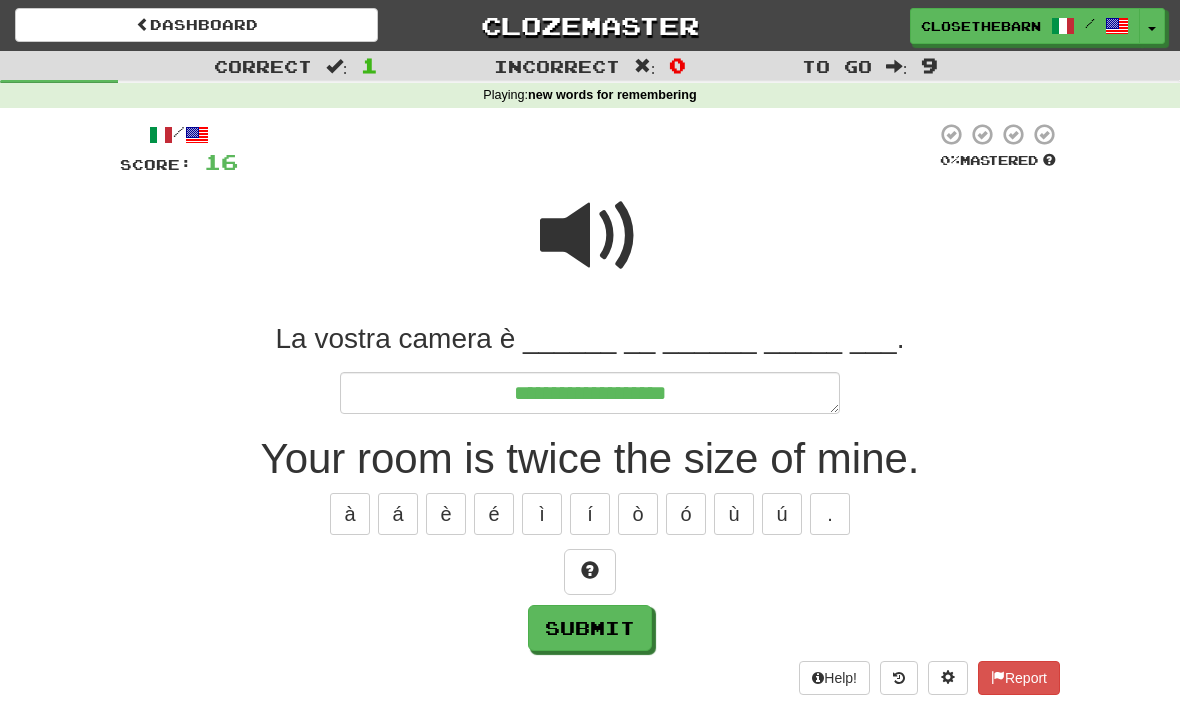 type on "*" 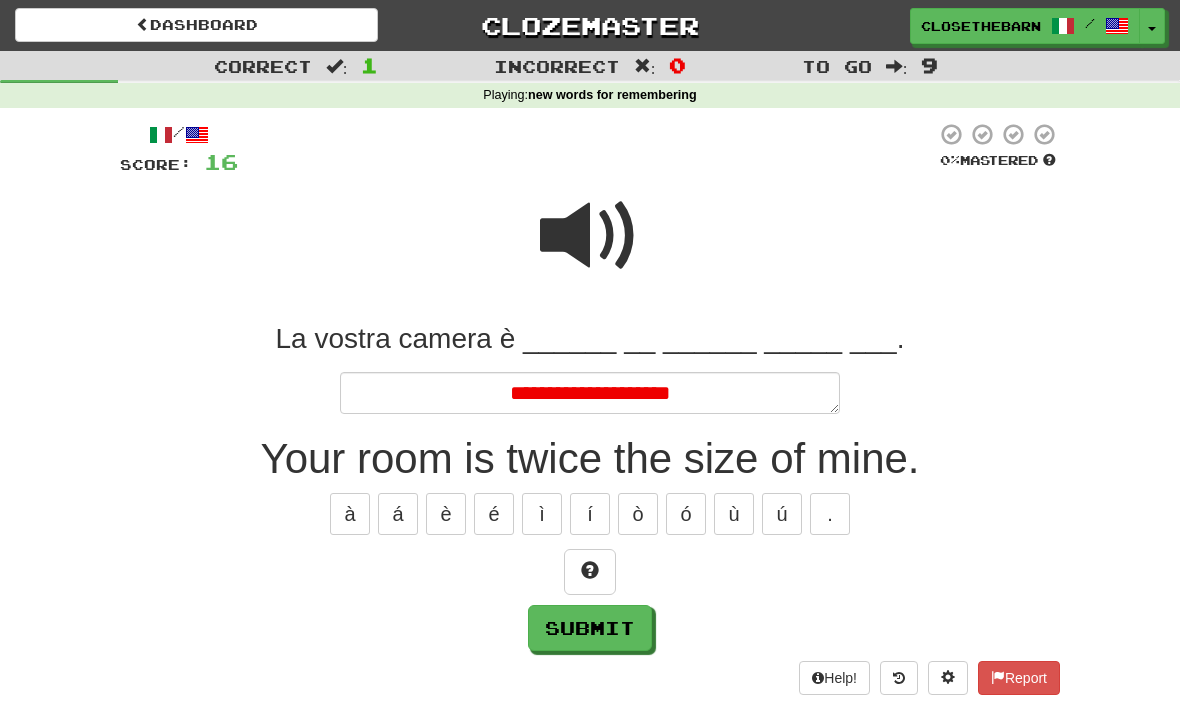 type on "*" 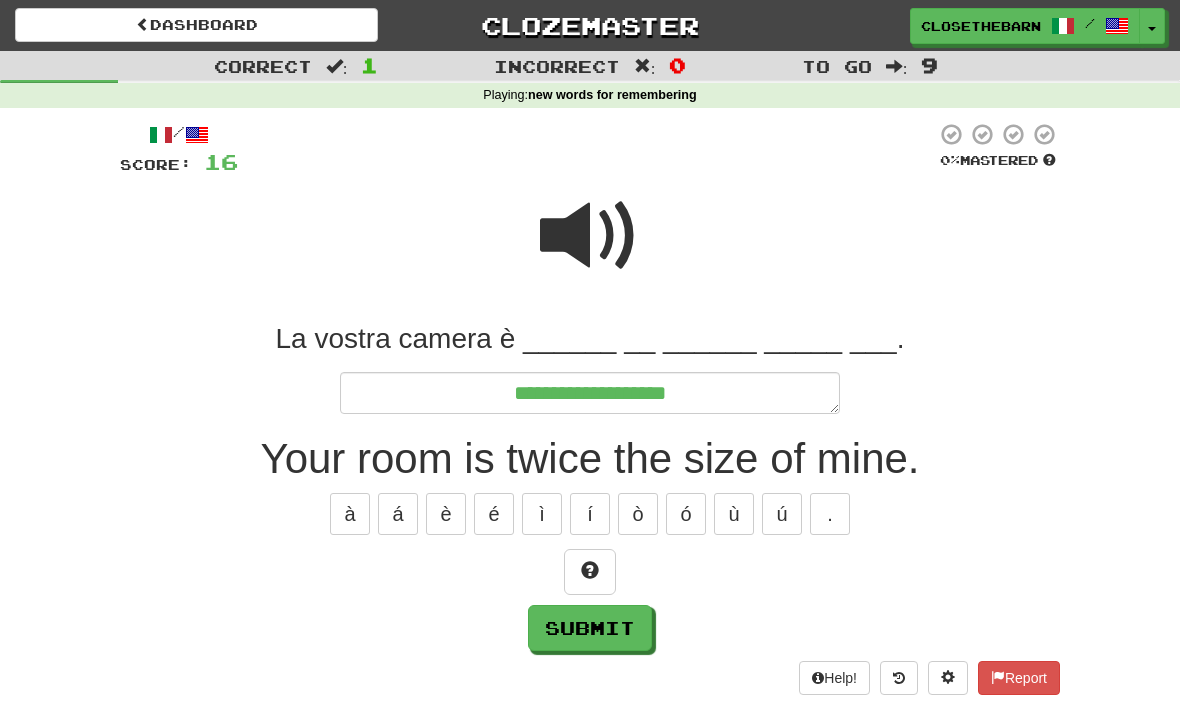 type on "*" 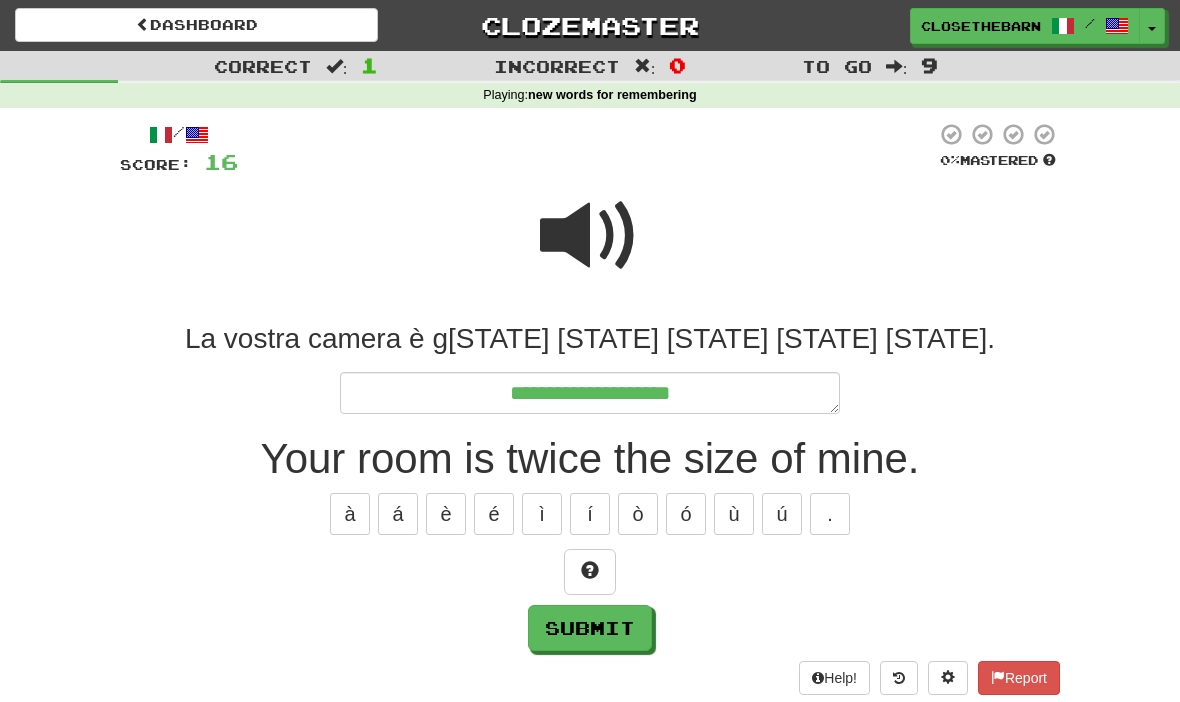 type on "*" 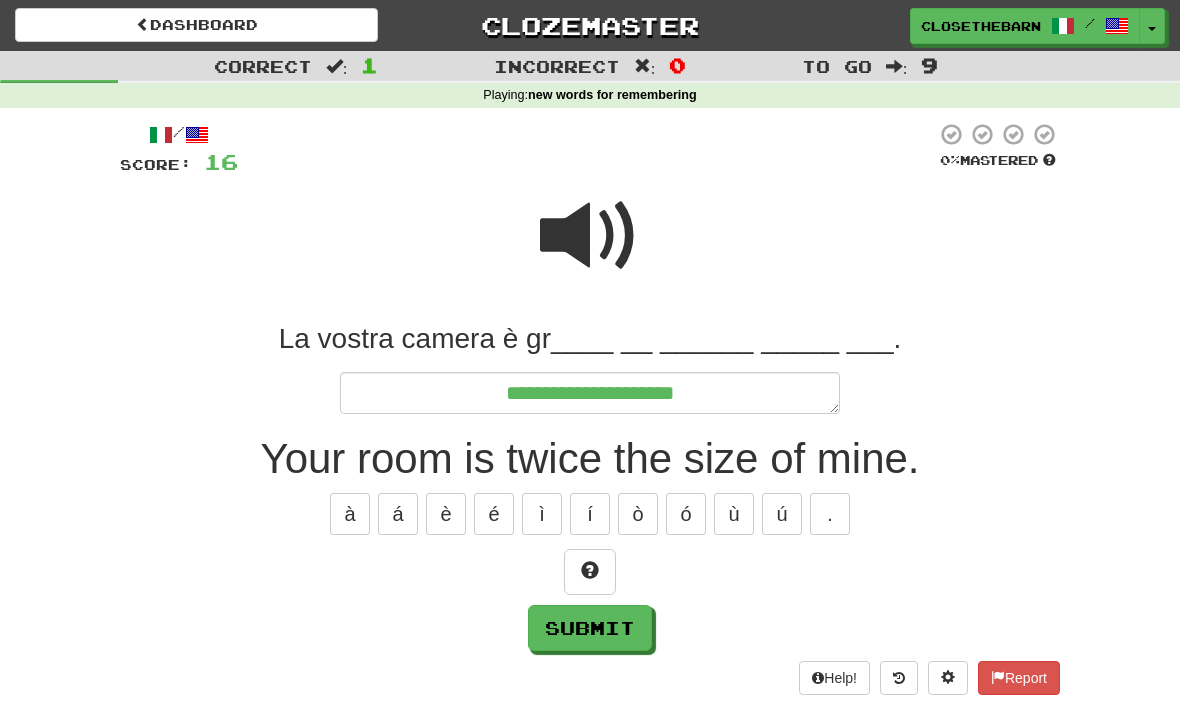 type on "*" 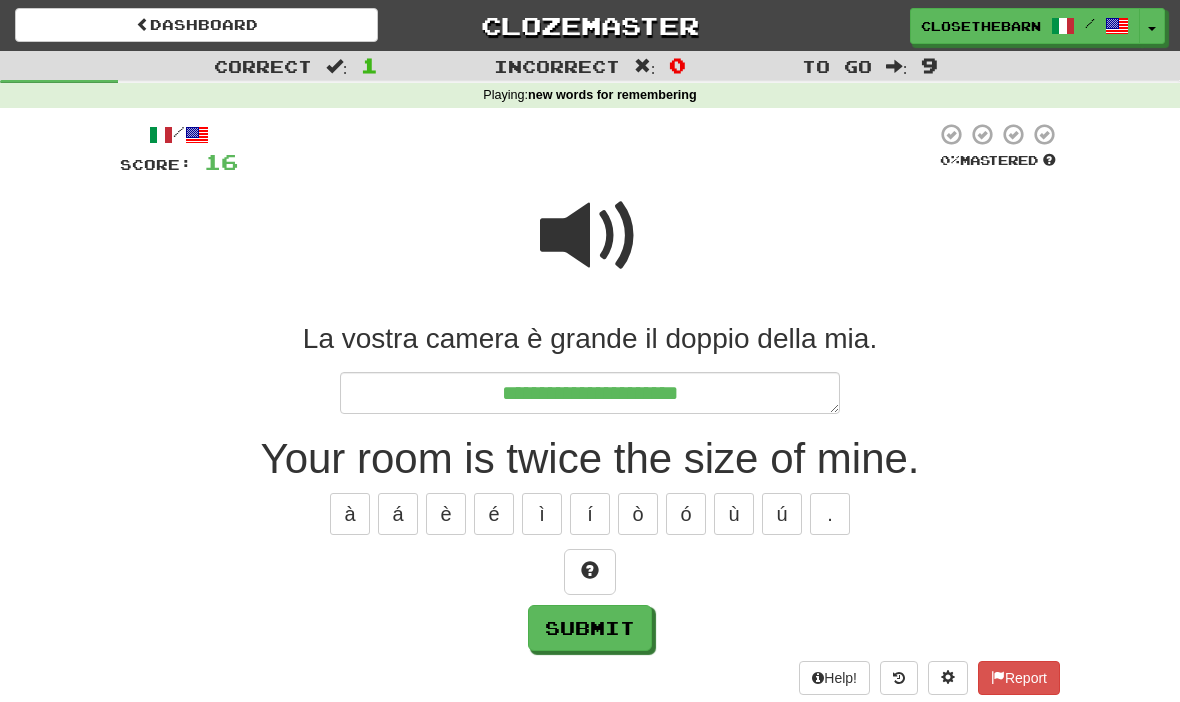 type on "*" 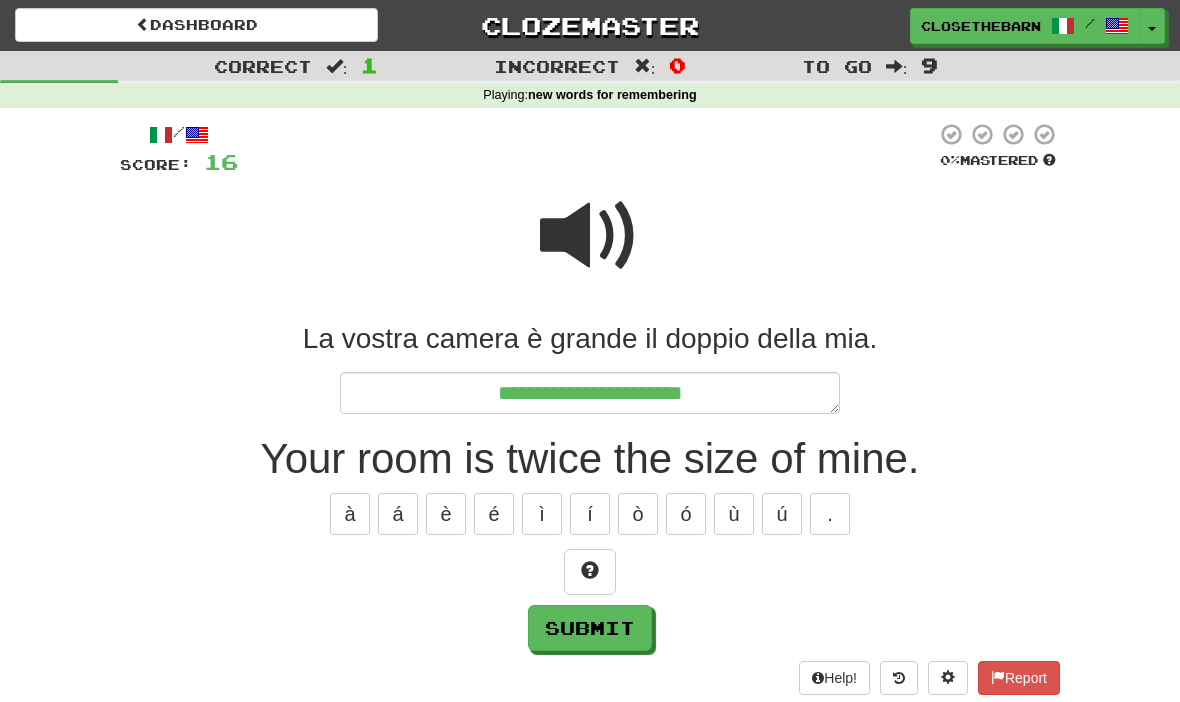 type on "*" 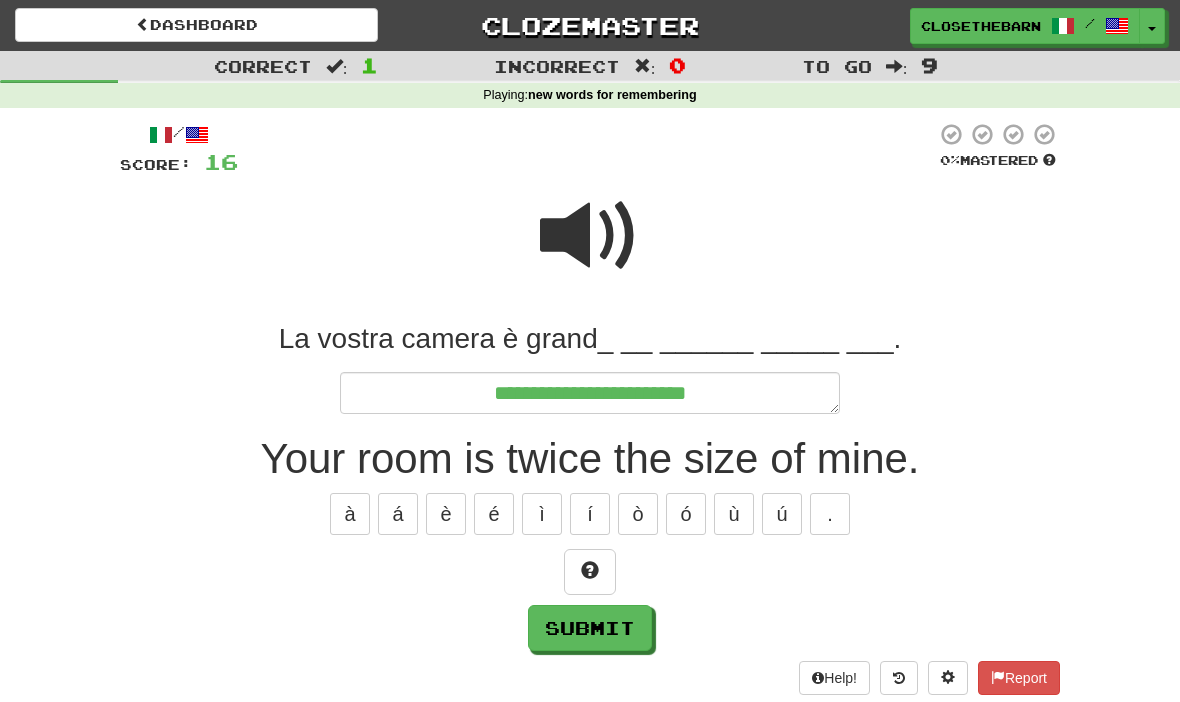 type on "*" 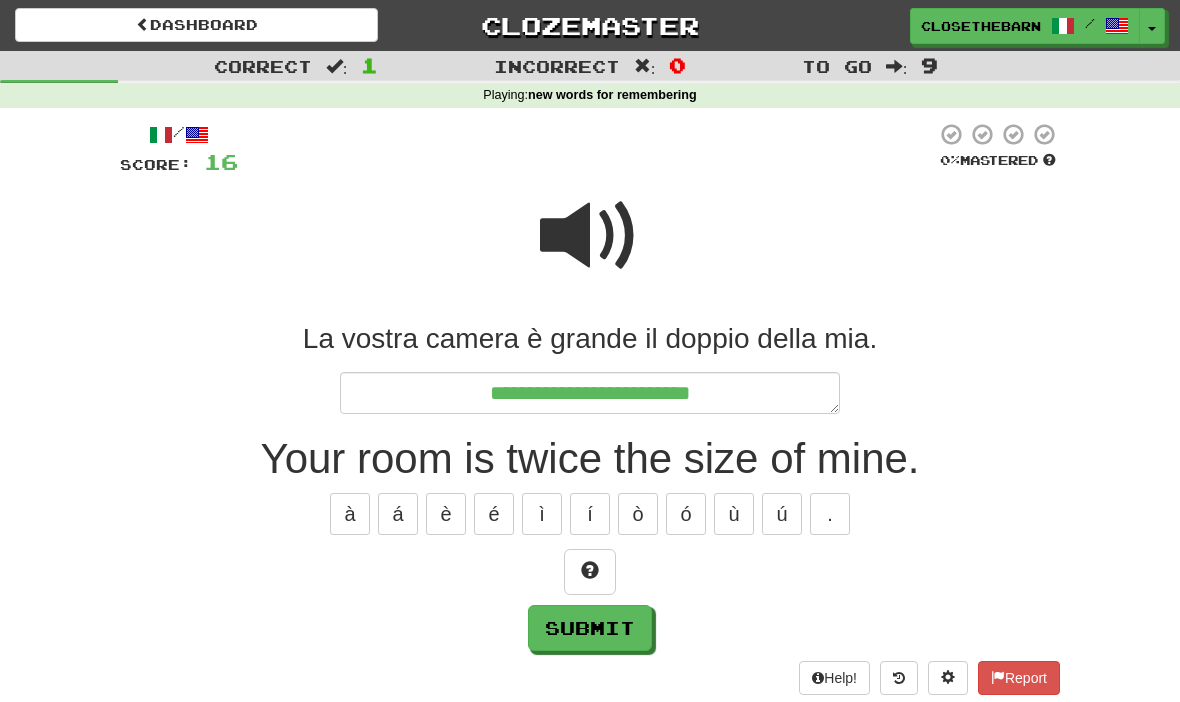 type on "*" 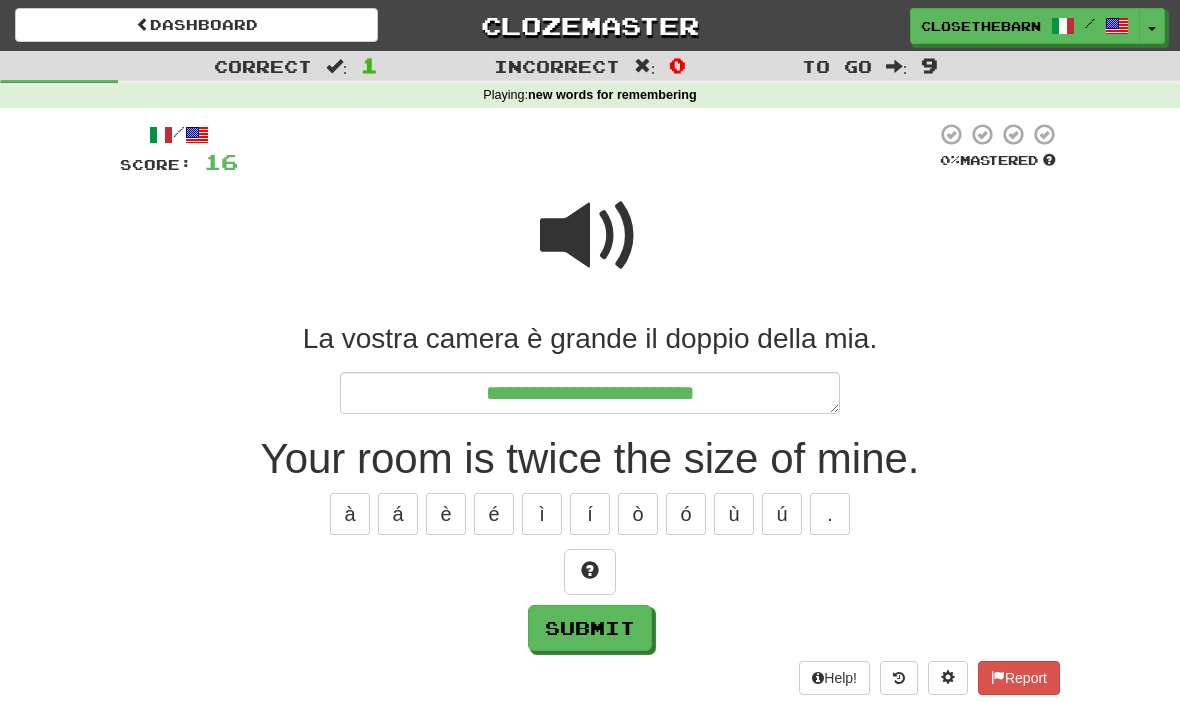 type on "*" 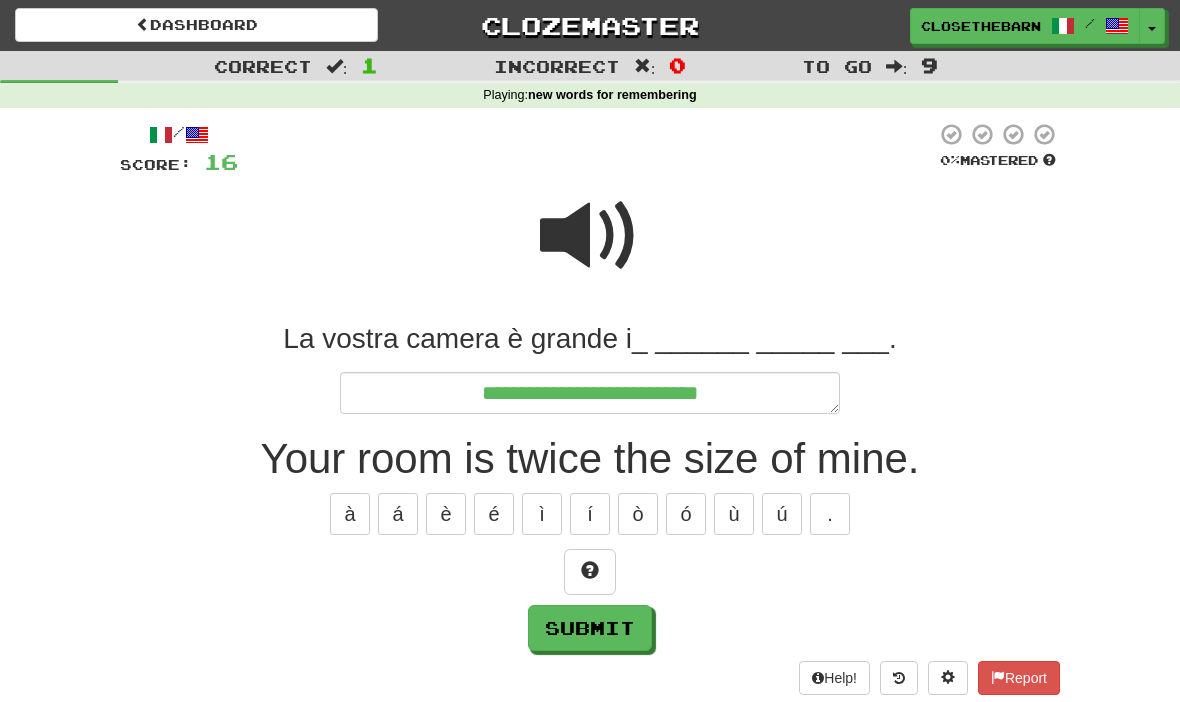 type on "*" 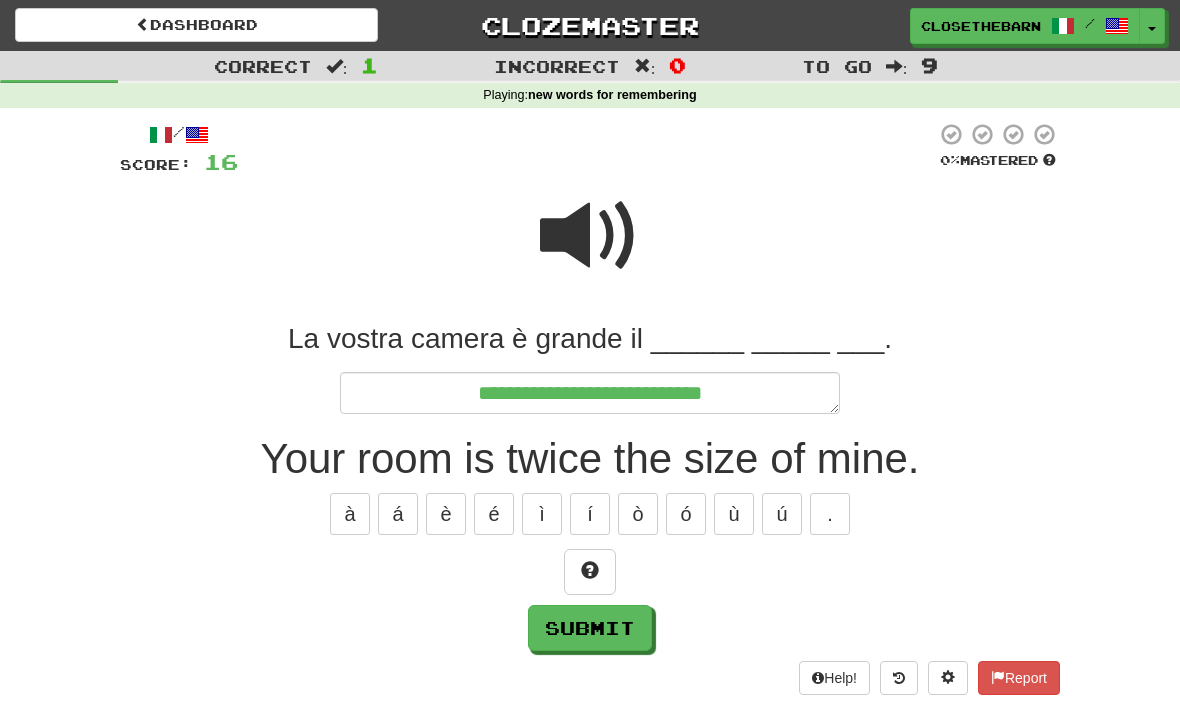 type on "*" 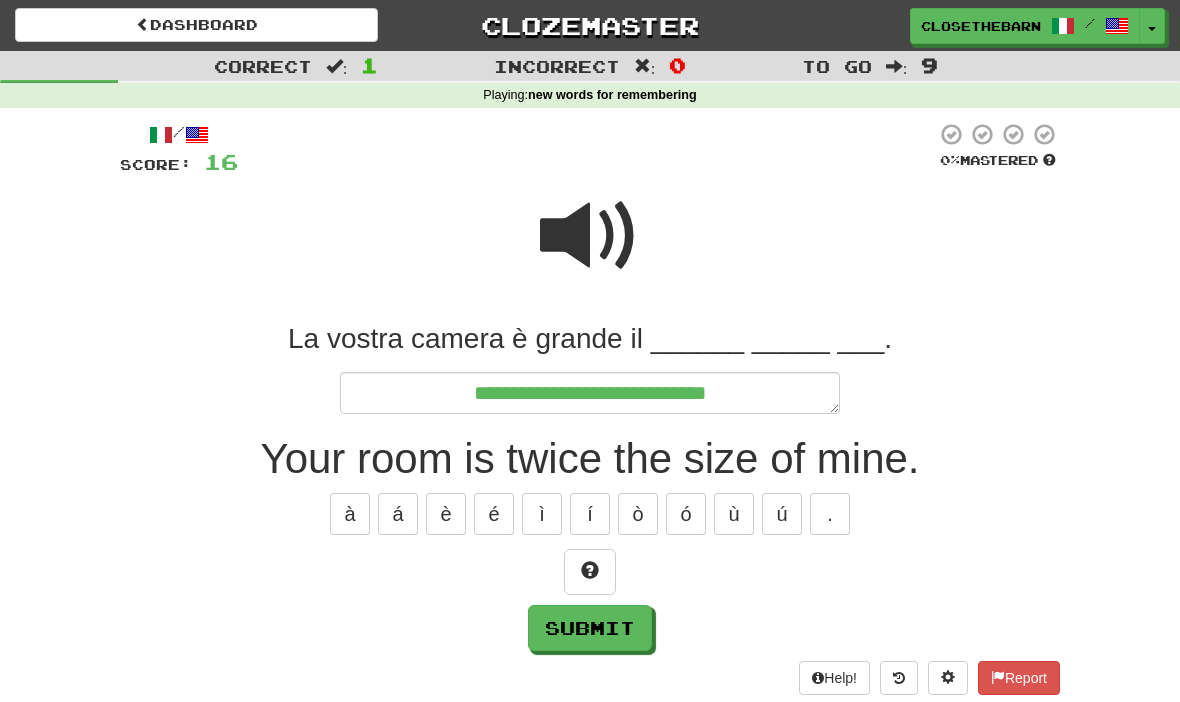 type on "*" 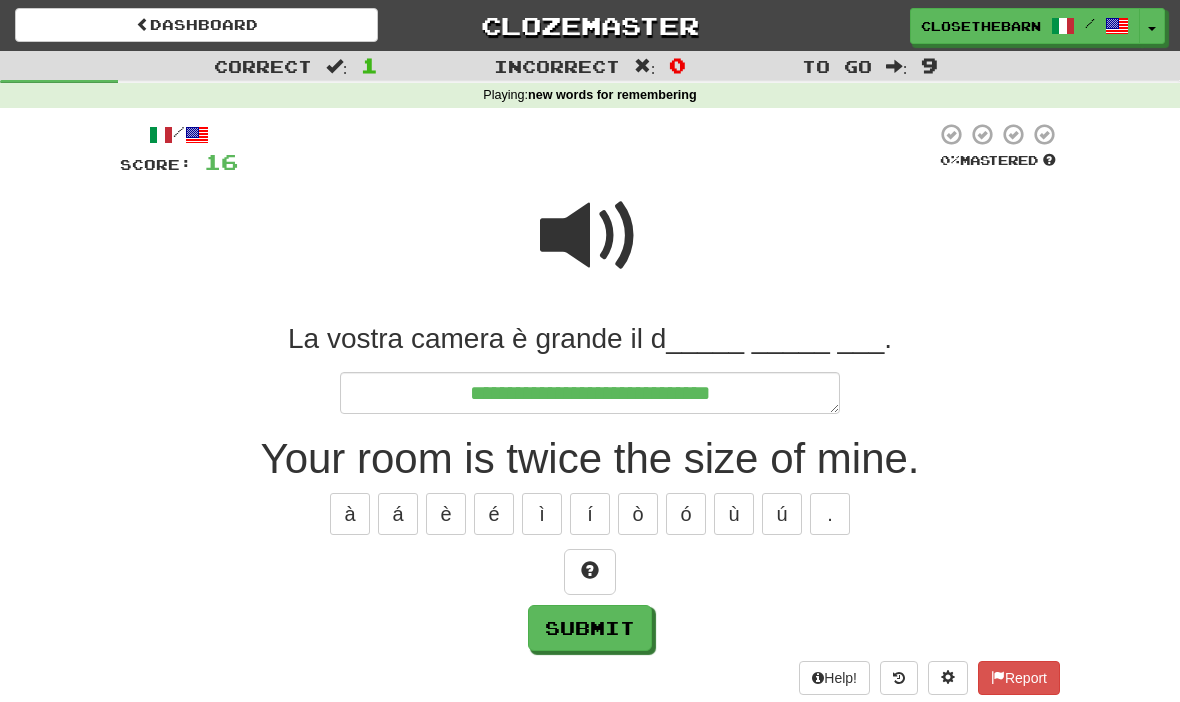 type on "*" 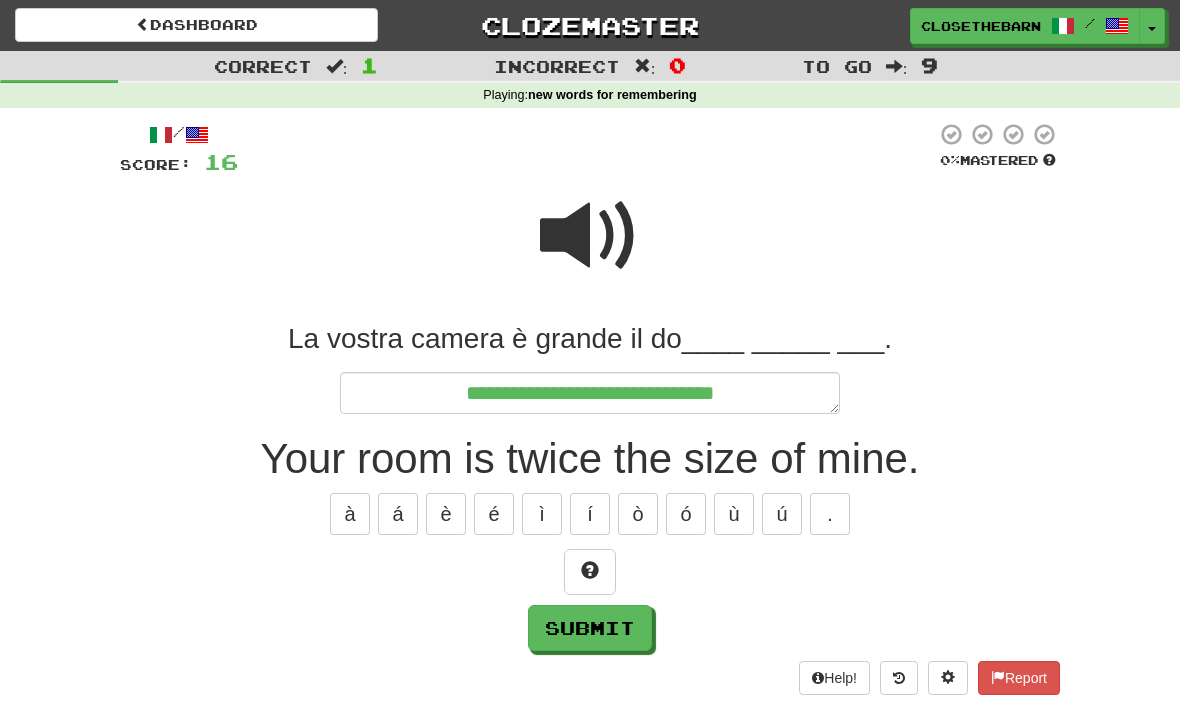 type on "*" 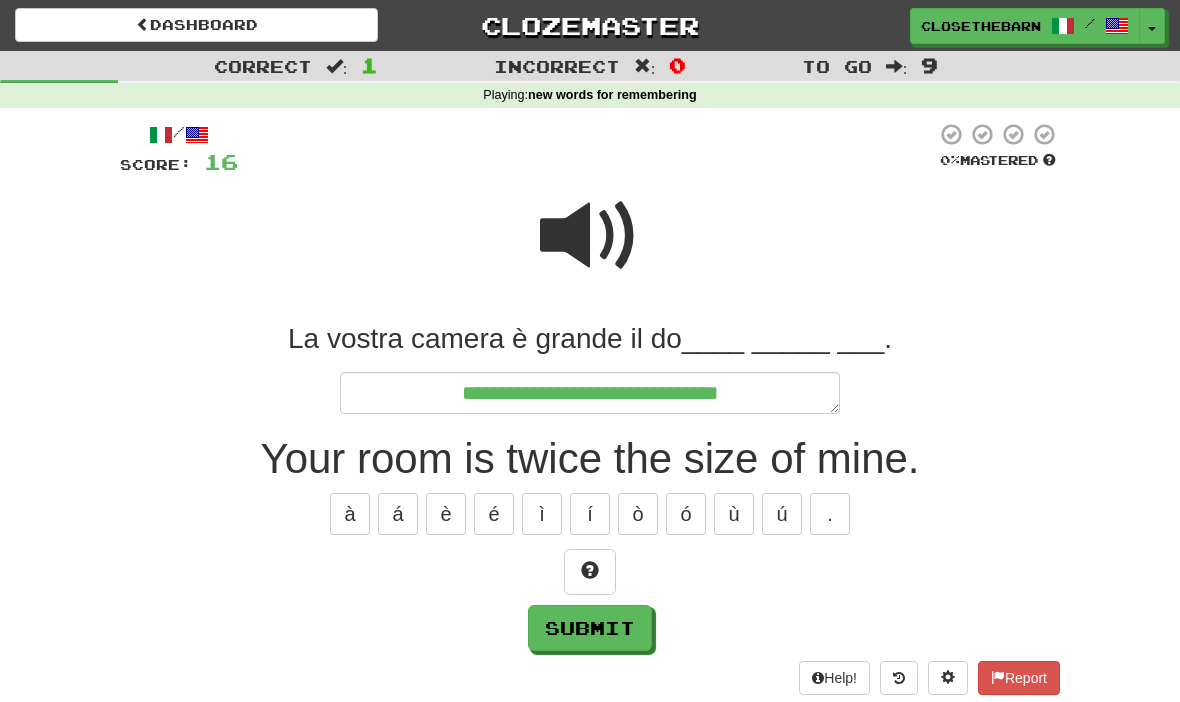 type on "*" 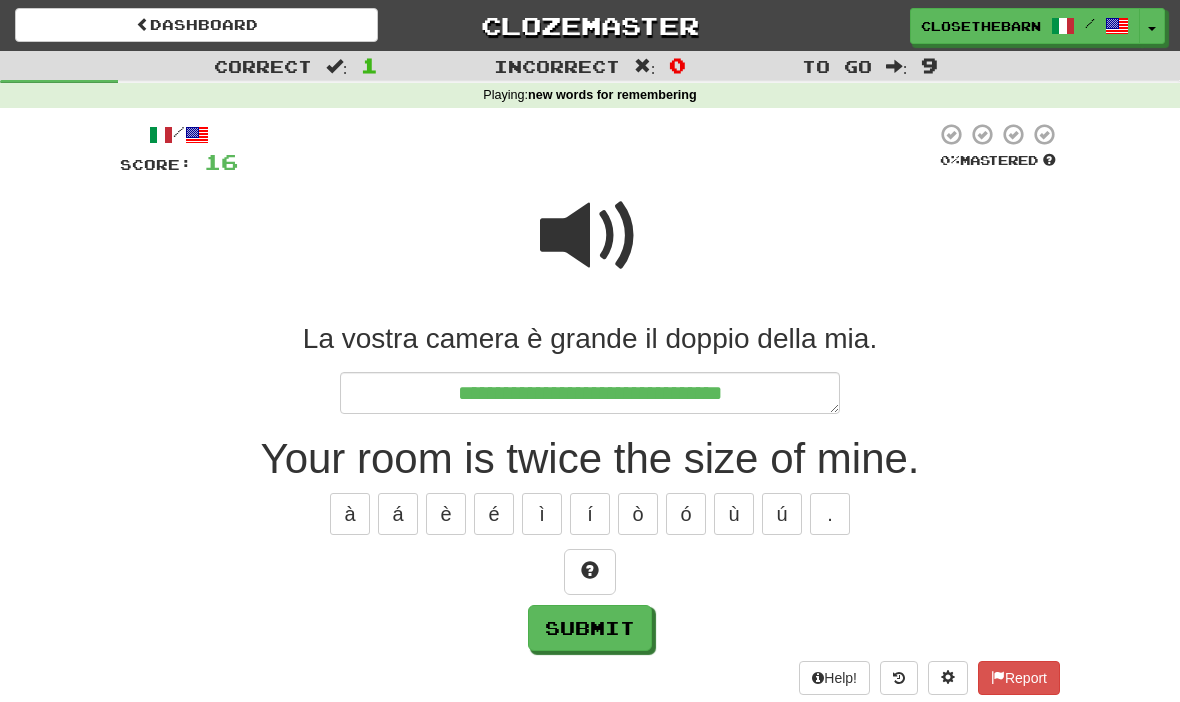 type on "*" 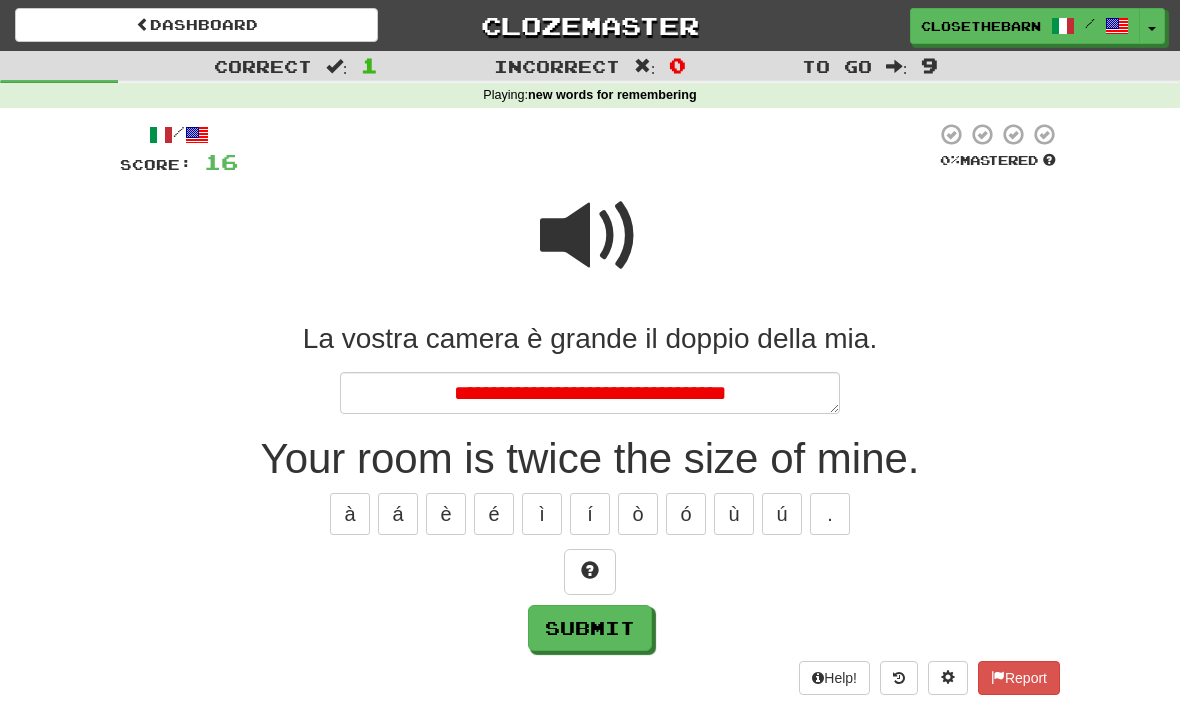 type on "*" 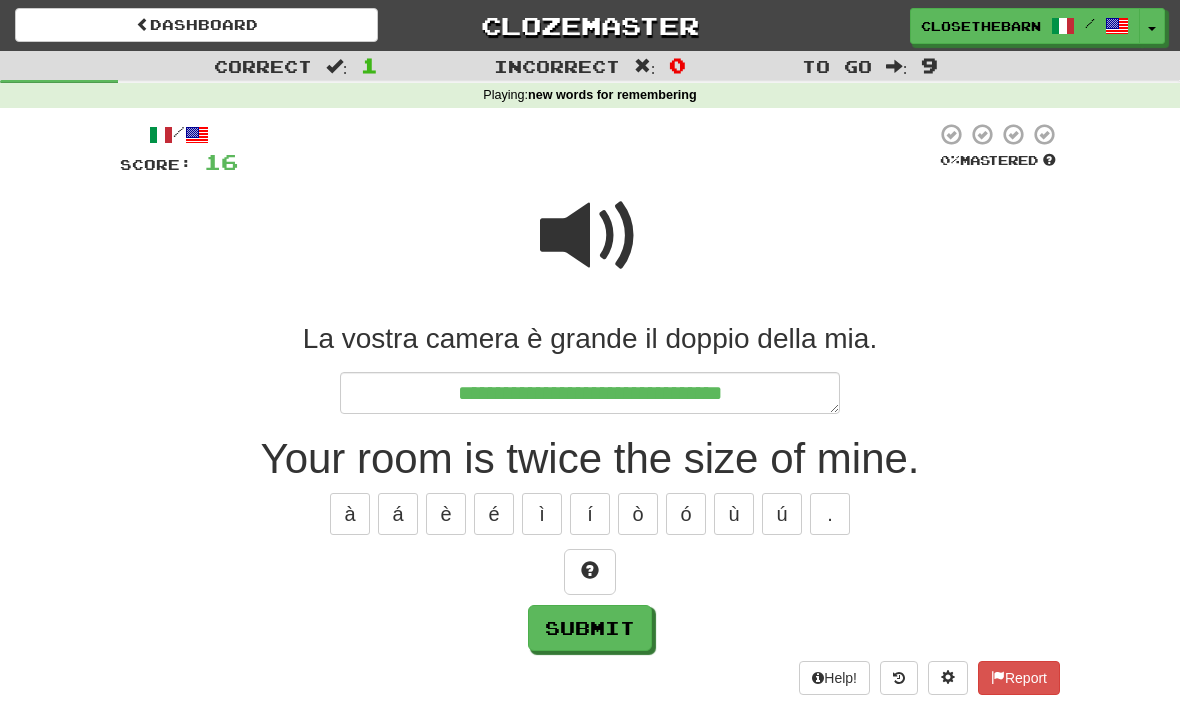 type on "*" 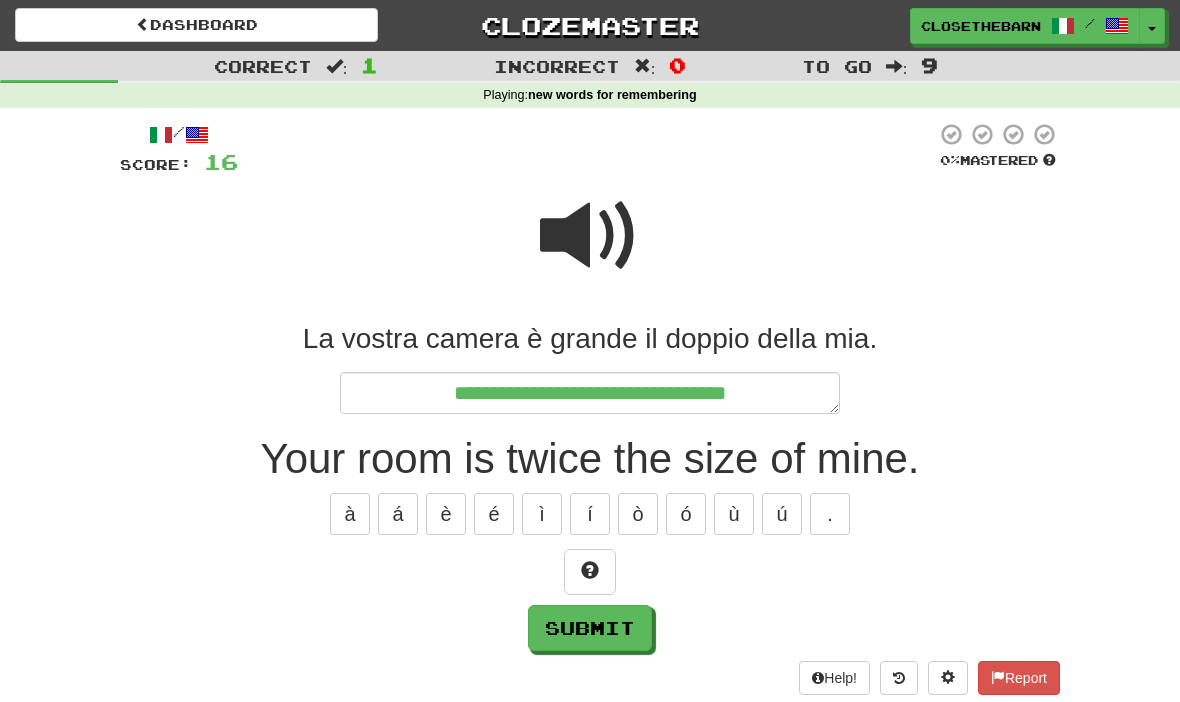 type on "*" 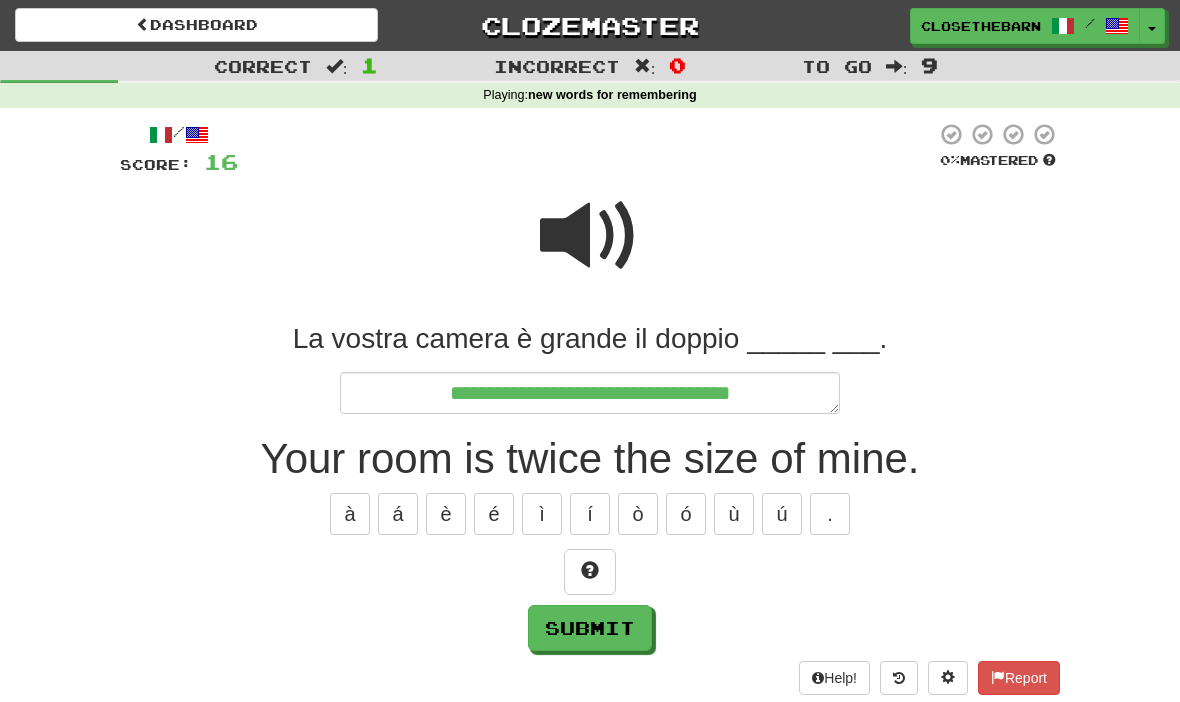 type 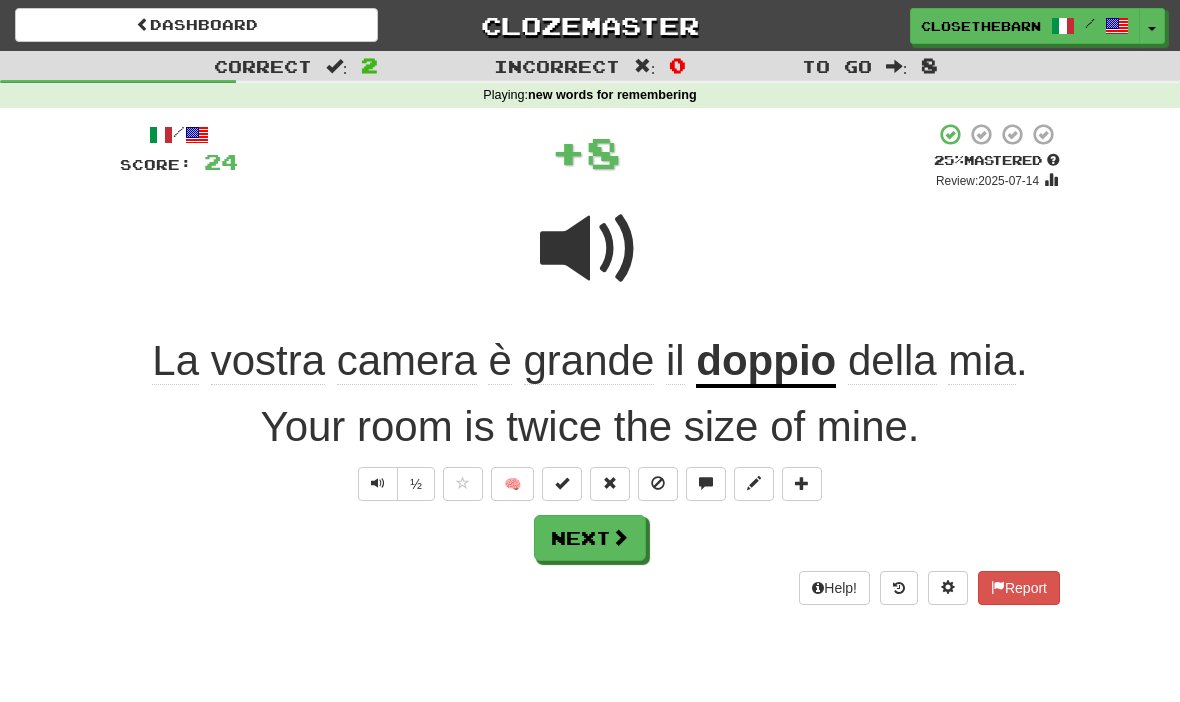 click at bounding box center (754, 483) 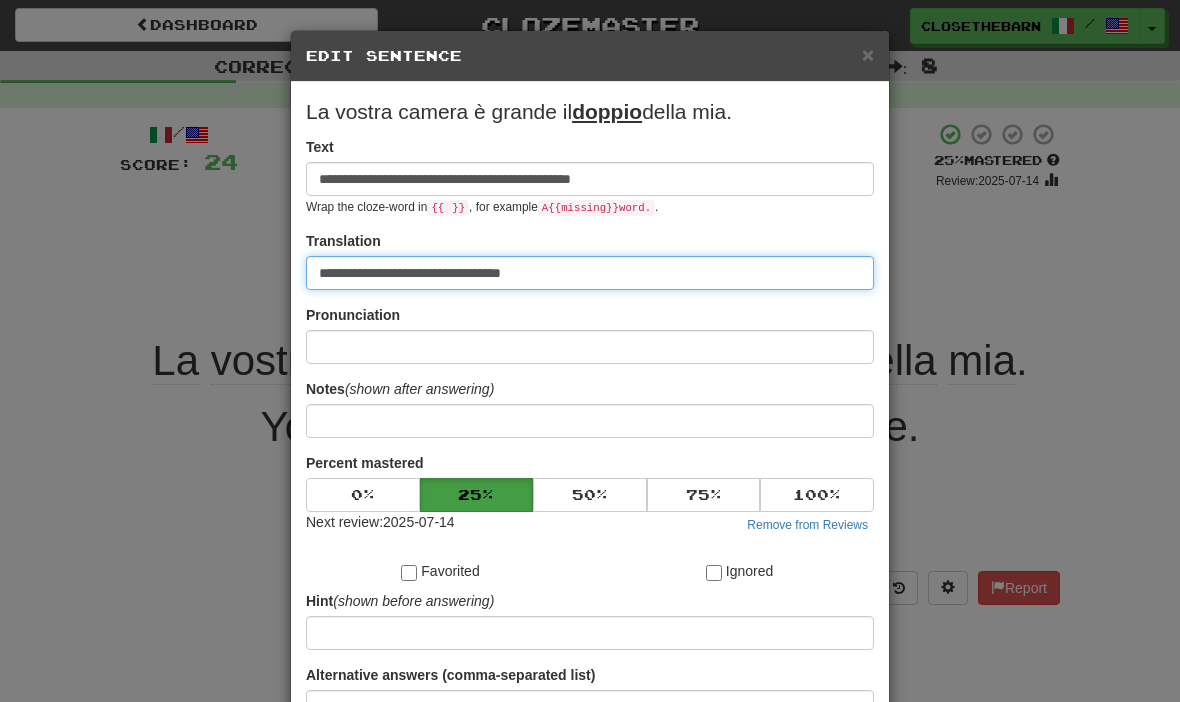 click on "**********" at bounding box center [590, 273] 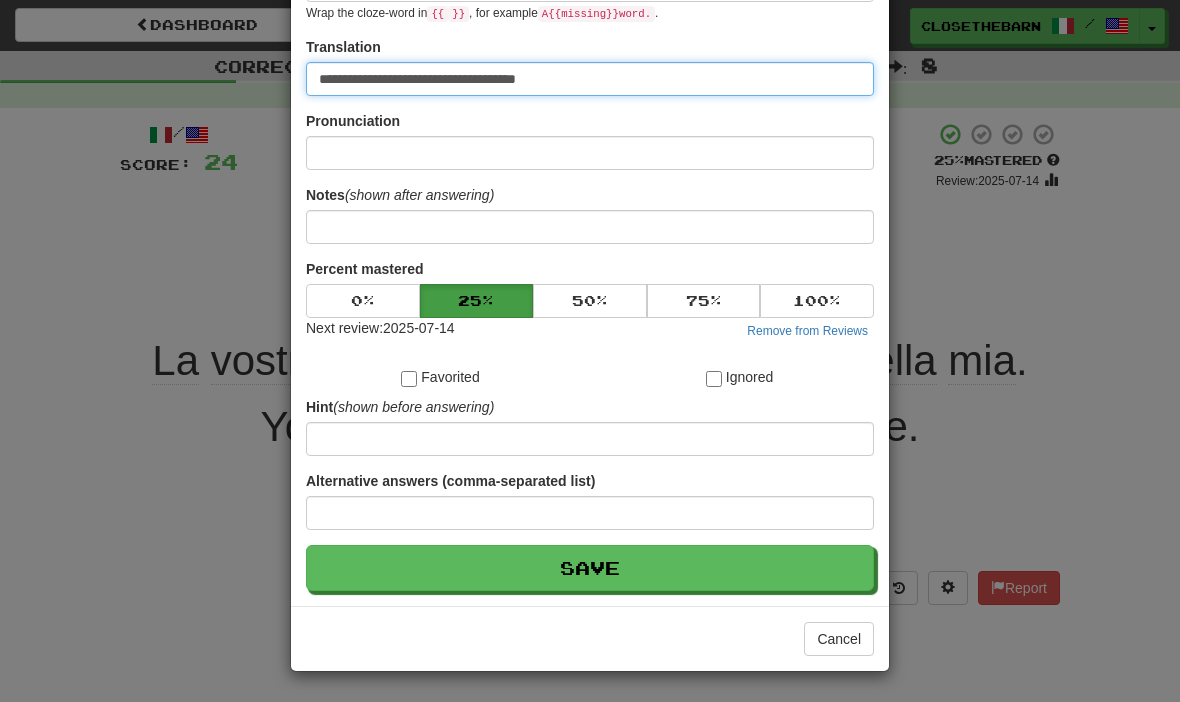 scroll, scrollTop: 195, scrollLeft: 0, axis: vertical 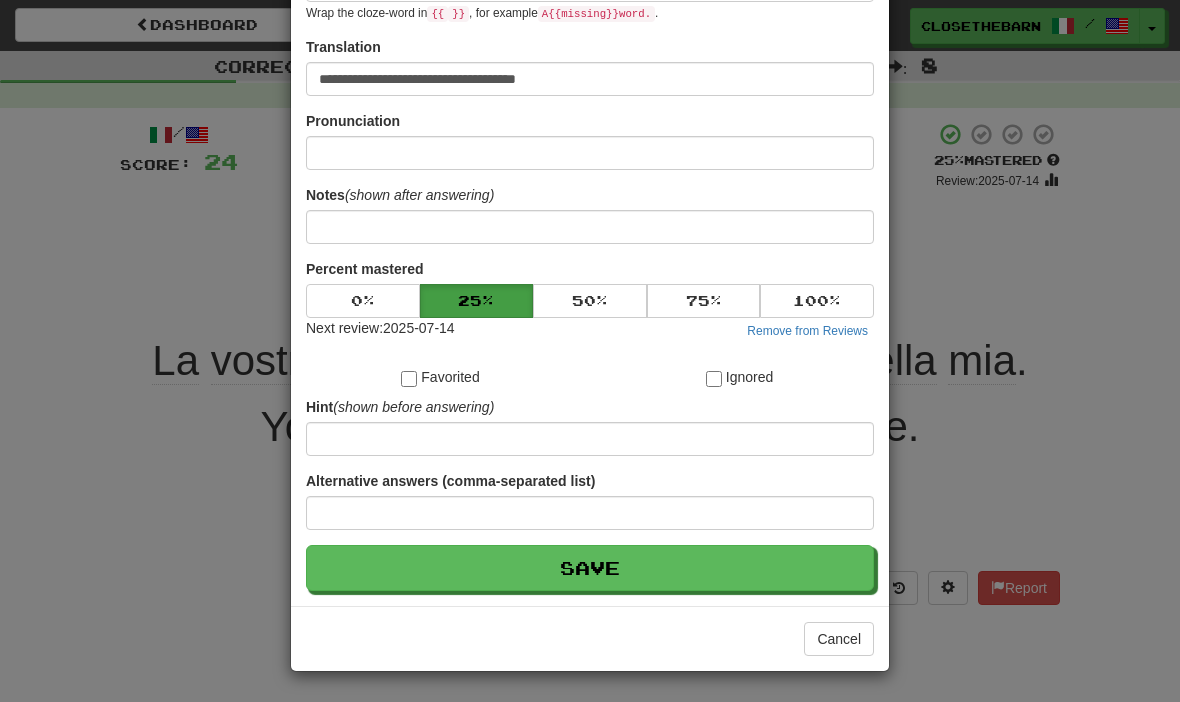 click on "Save" at bounding box center [590, 568] 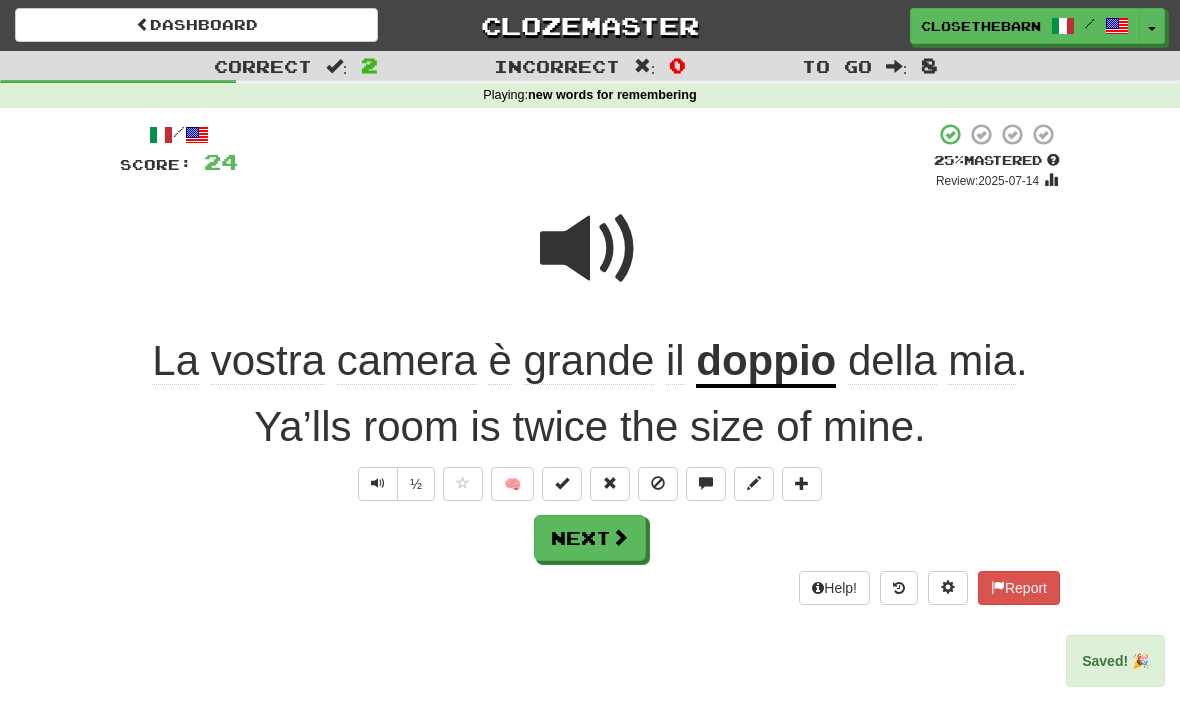 click on "Next" at bounding box center [590, 538] 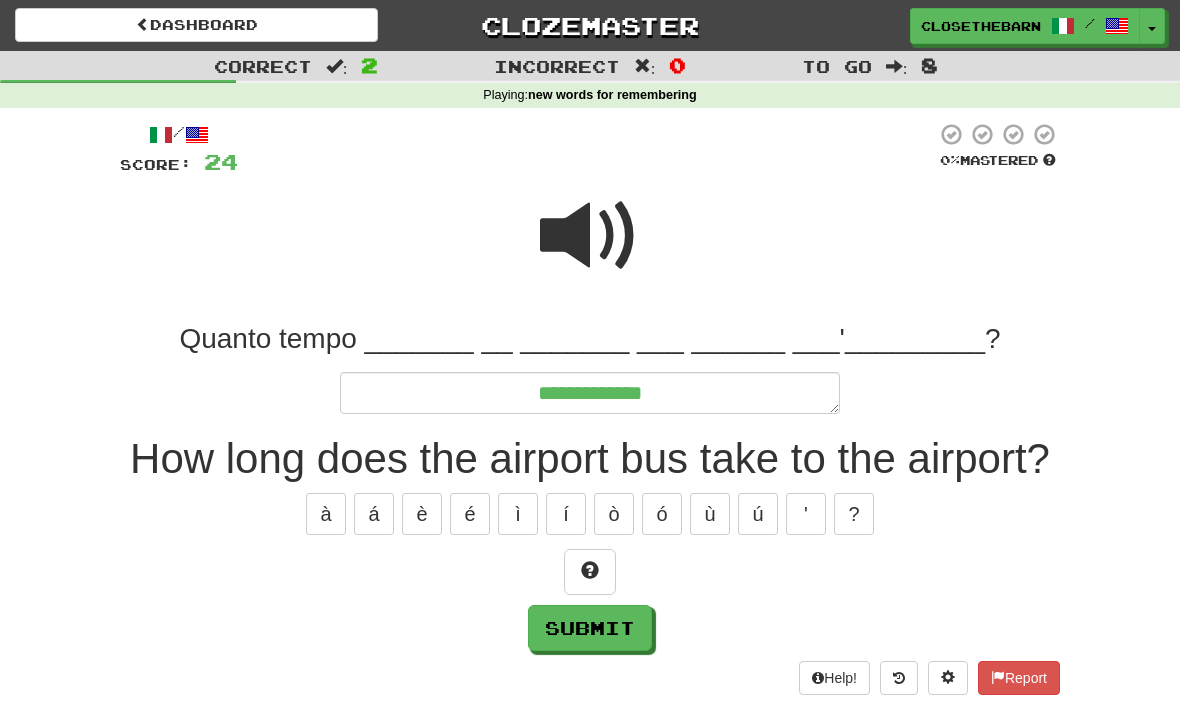 click at bounding box center (590, 572) 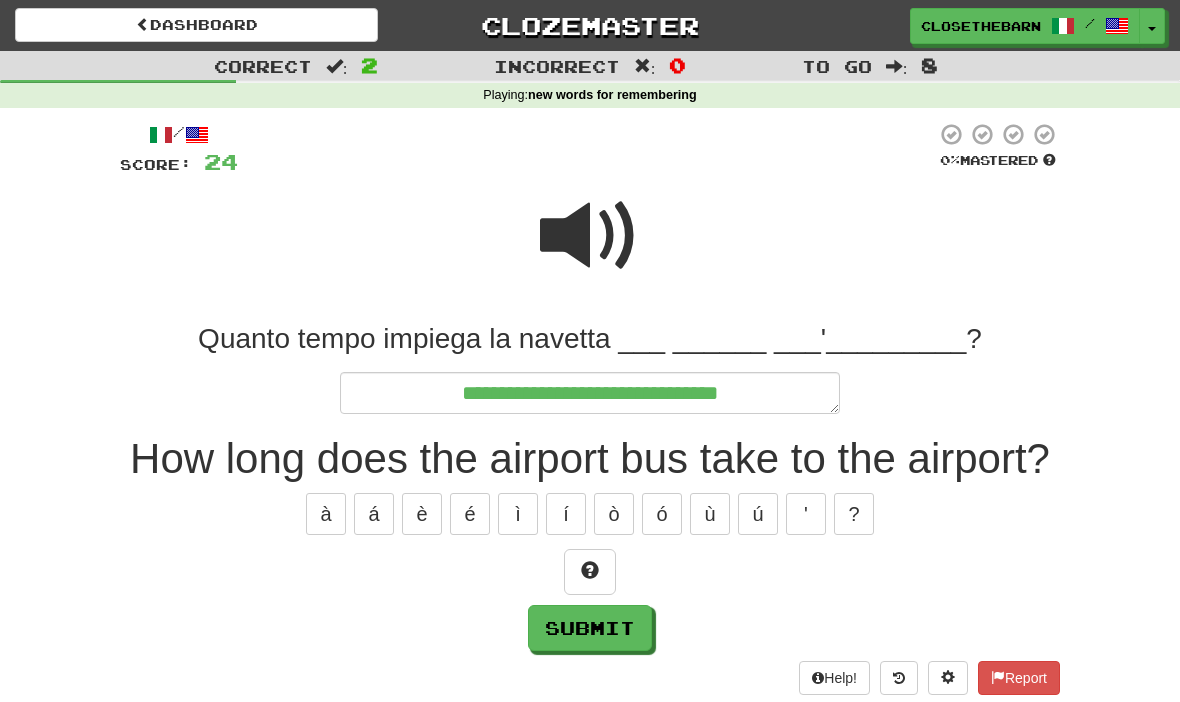 click at bounding box center (590, 570) 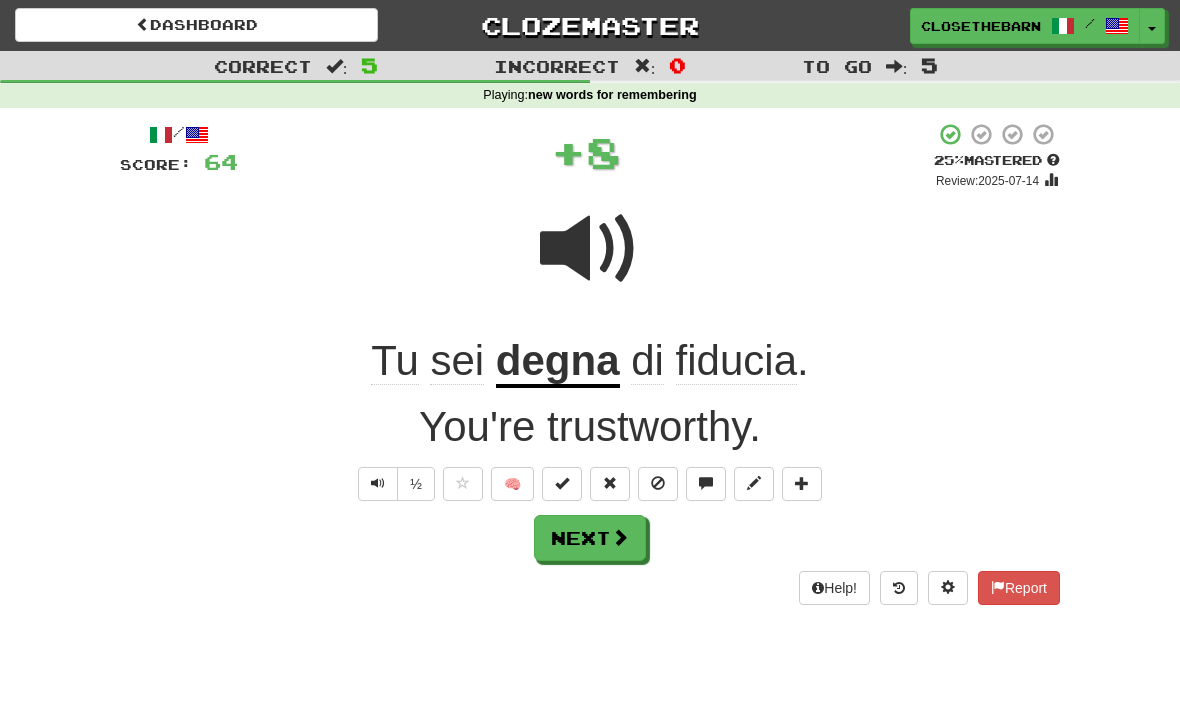 click at bounding box center [754, 483] 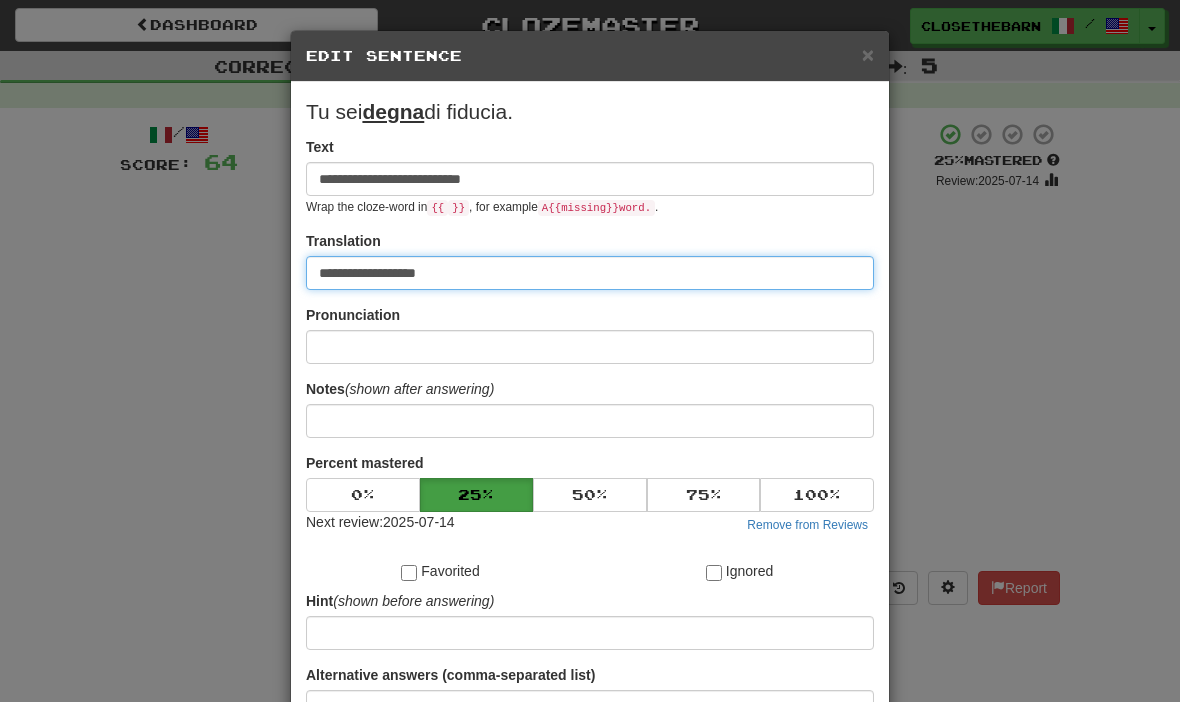 click on "**********" at bounding box center (590, 273) 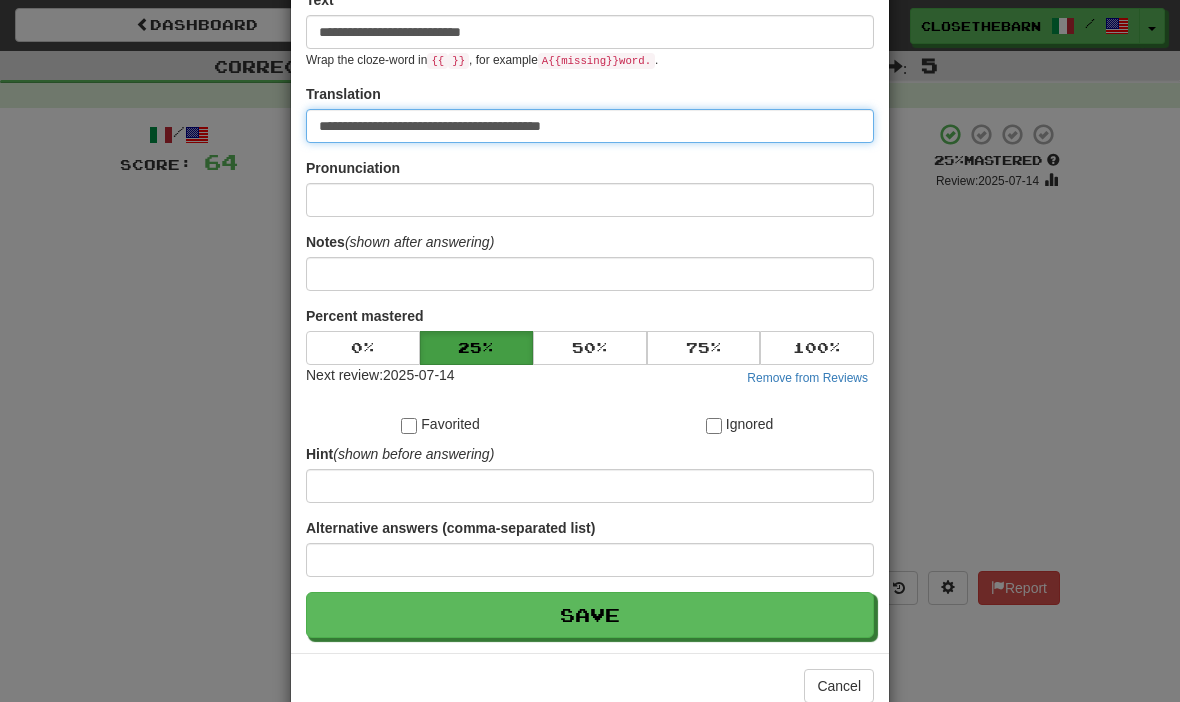 scroll, scrollTop: 149, scrollLeft: 0, axis: vertical 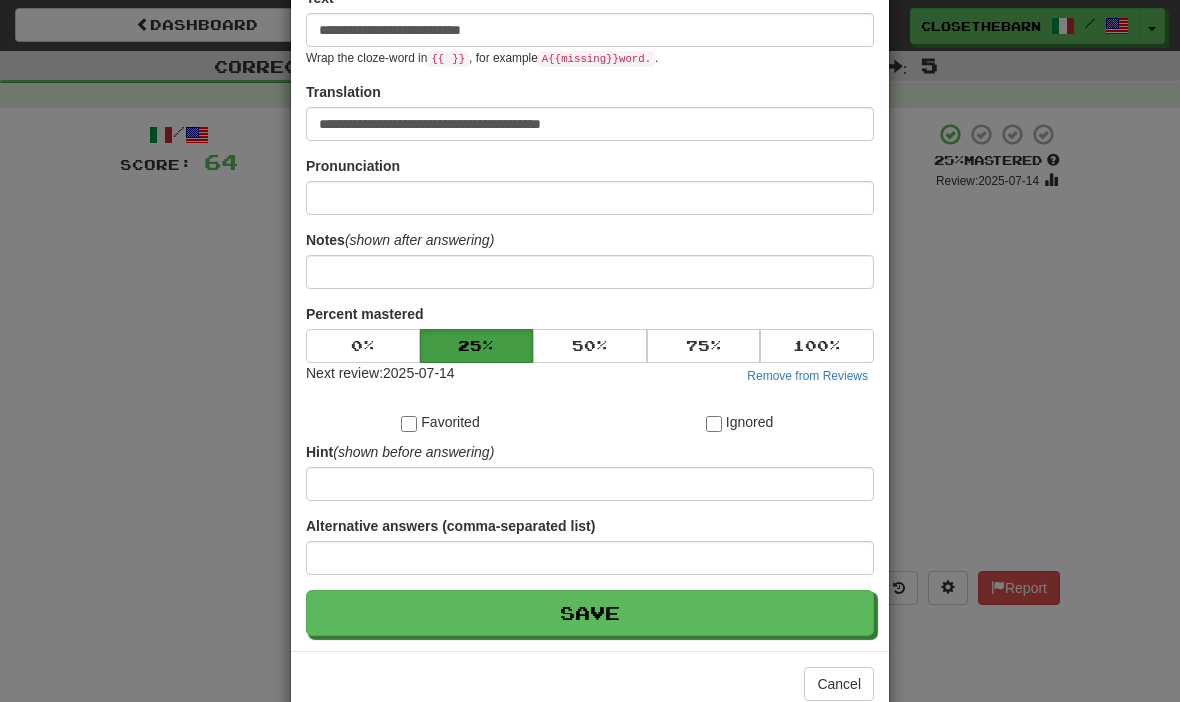 click on "**********" at bounding box center (590, 292) 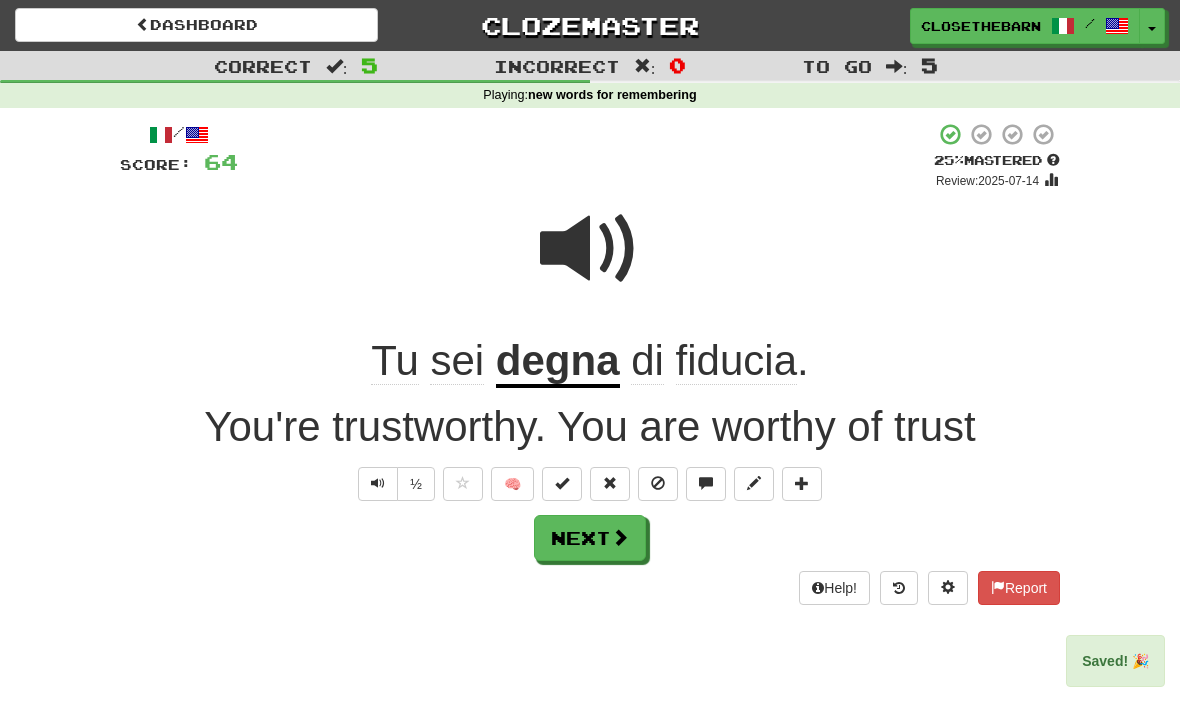 click at bounding box center (620, 537) 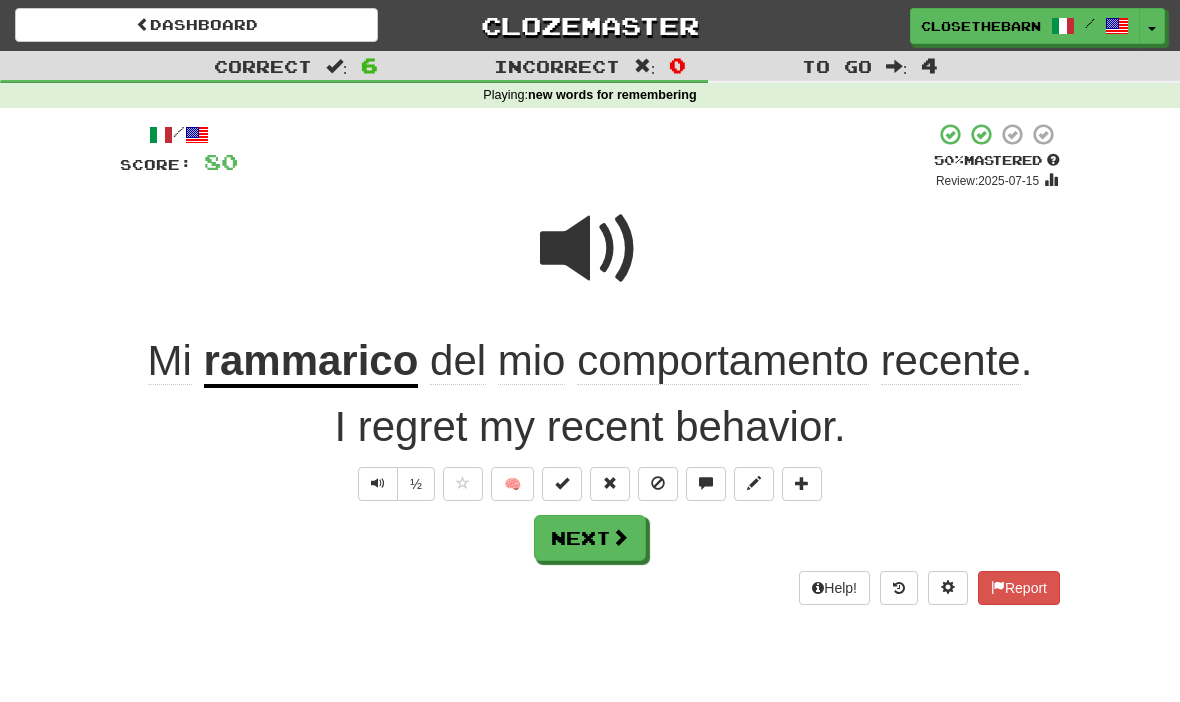 click on "Next" at bounding box center (590, 538) 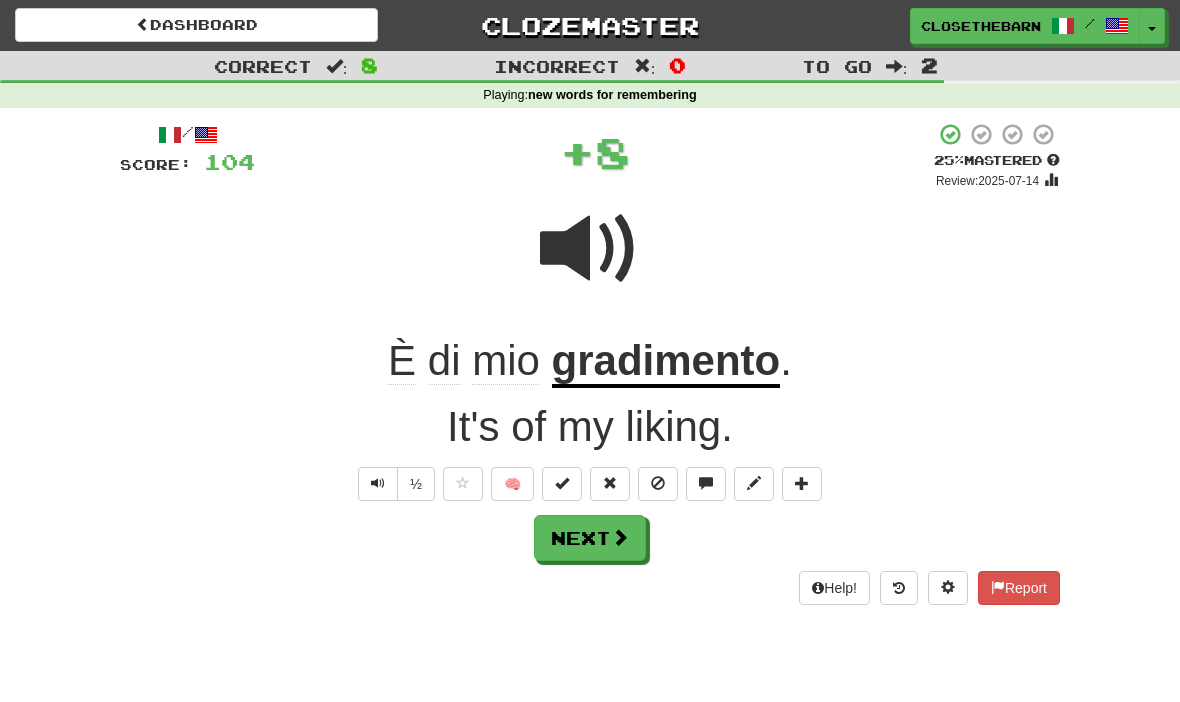 click on "Next" at bounding box center (590, 538) 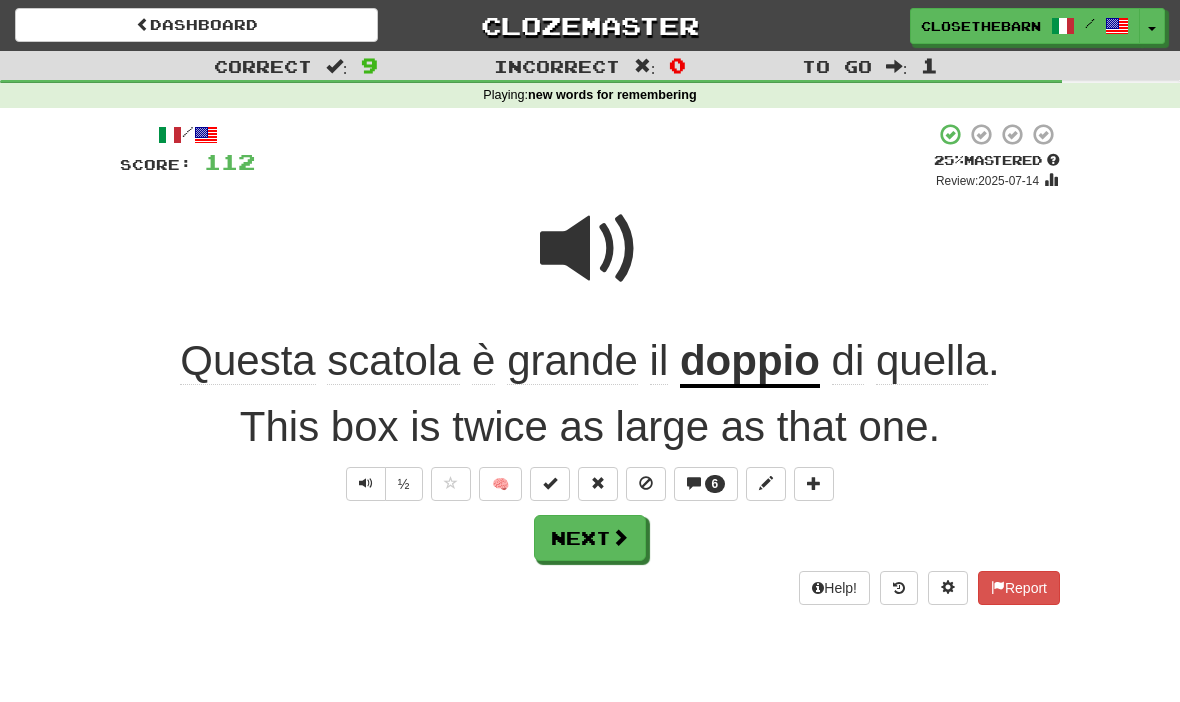click on "Next" at bounding box center (590, 538) 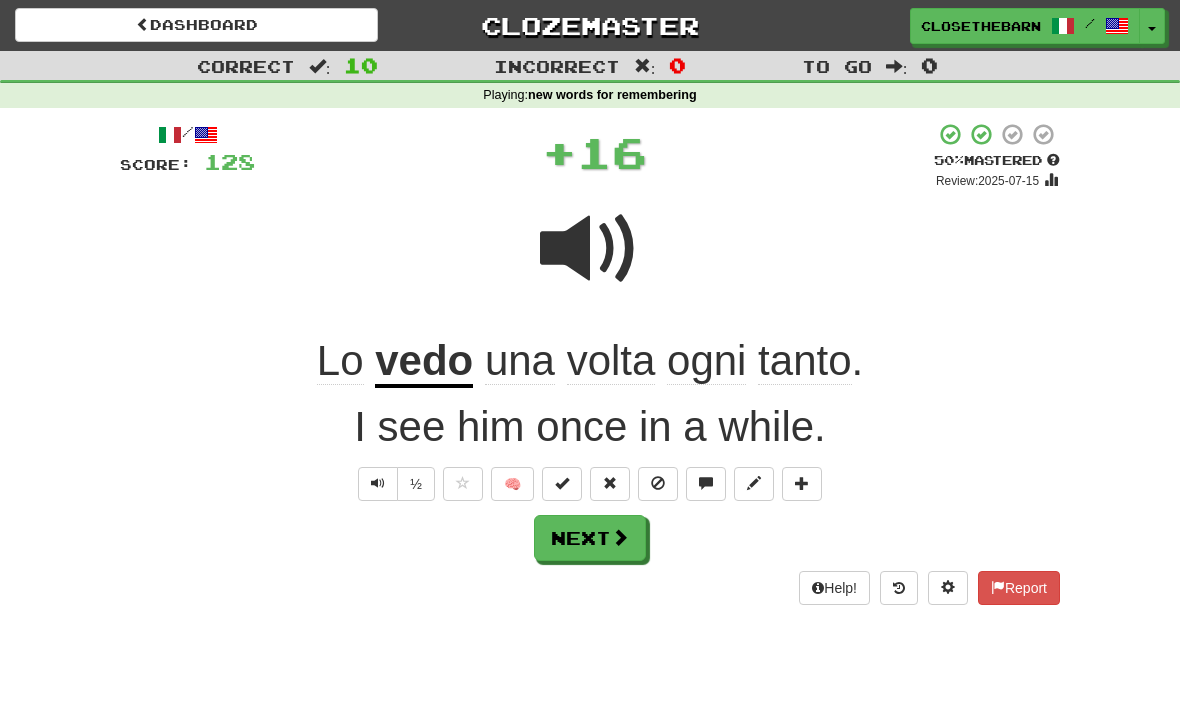 click at bounding box center (620, 537) 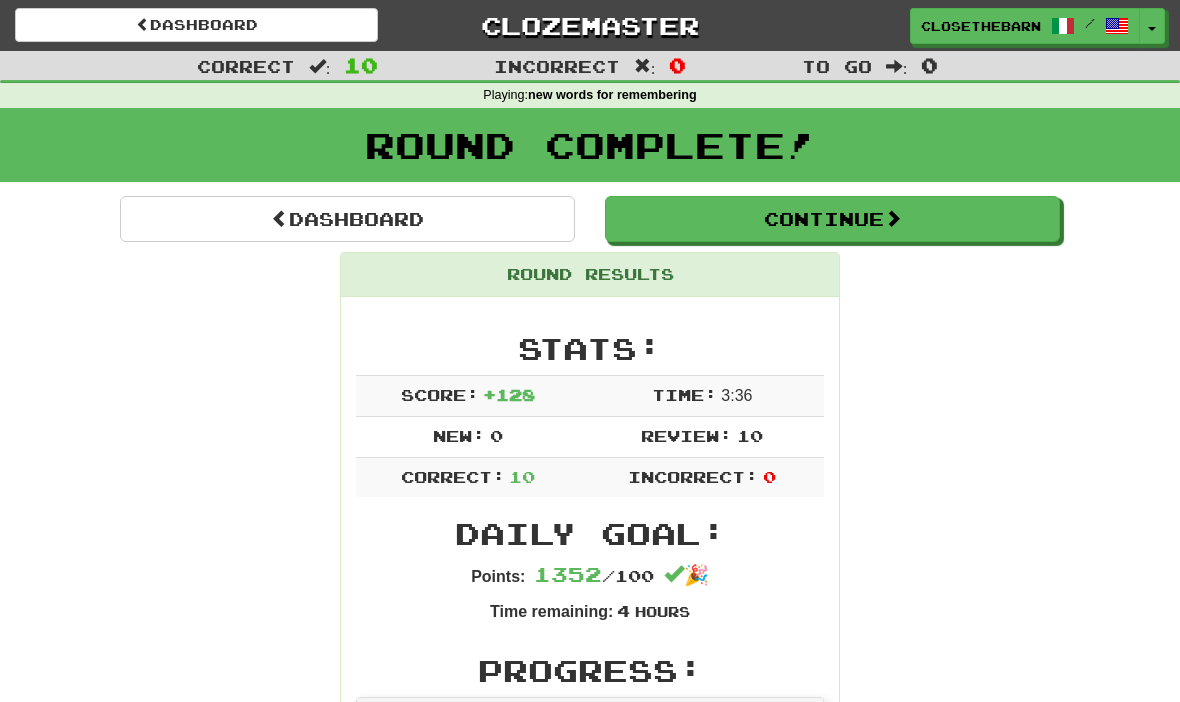 click on "Continue" at bounding box center [832, 219] 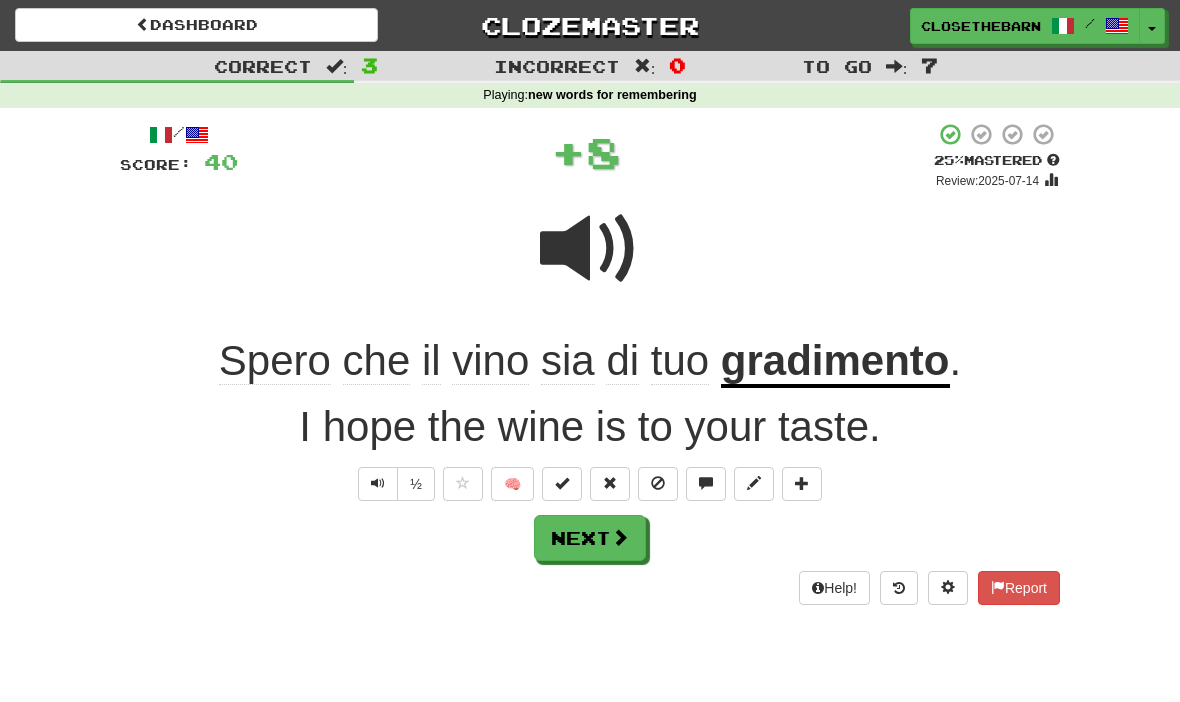 click at bounding box center (802, 484) 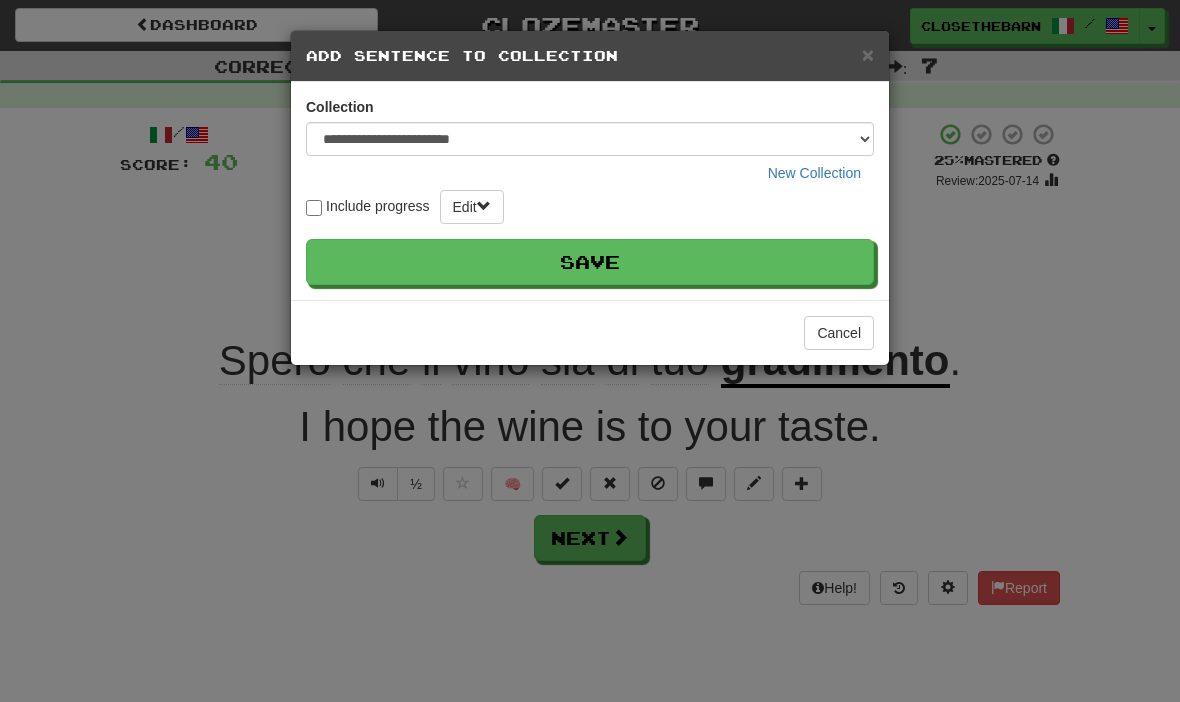 click on "Save" at bounding box center [590, 262] 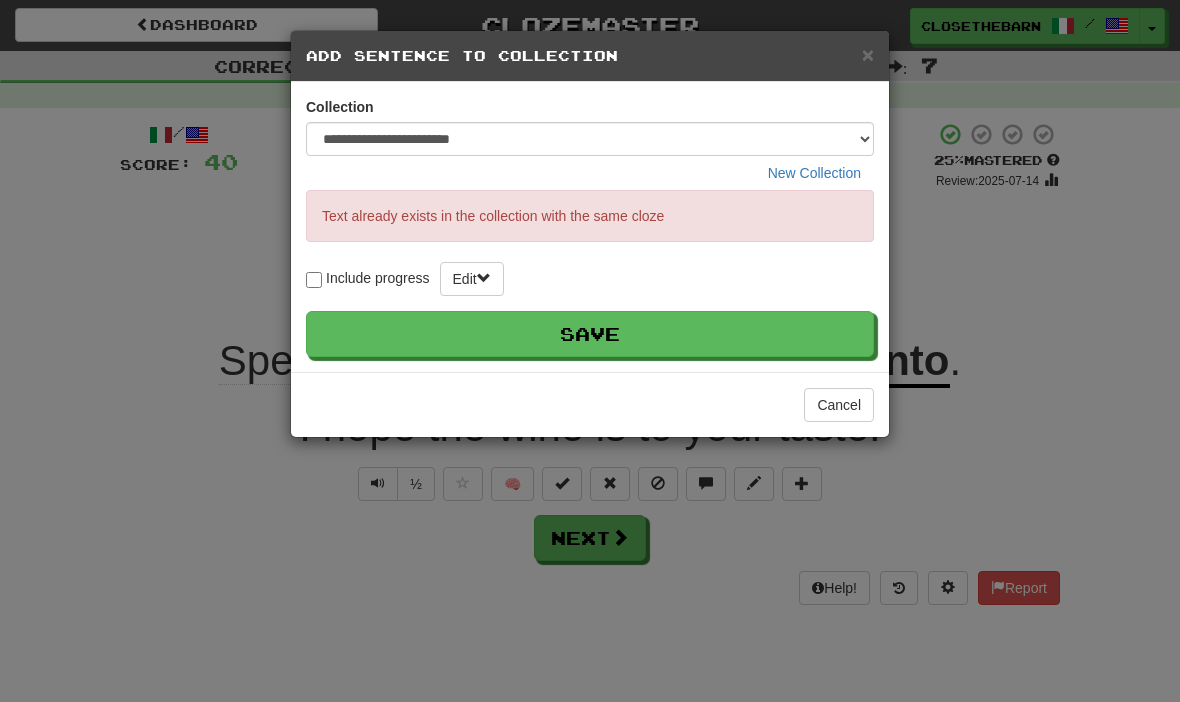 click on "×" at bounding box center (868, 54) 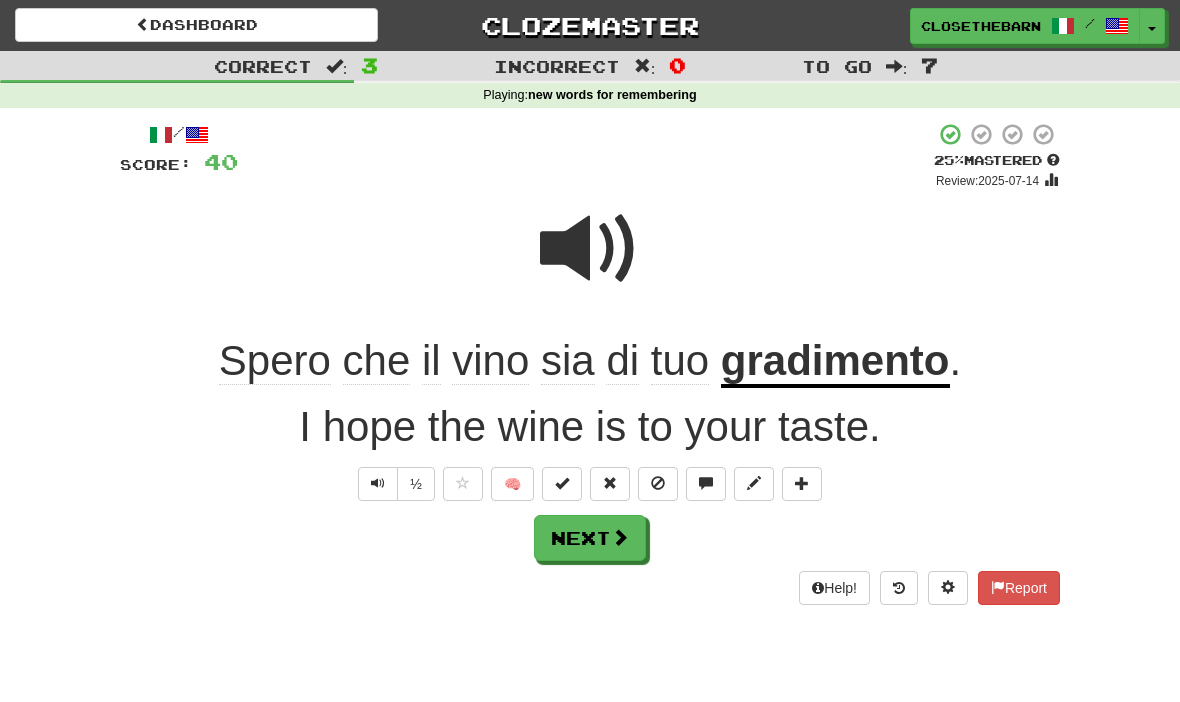 click on "Next" at bounding box center (590, 538) 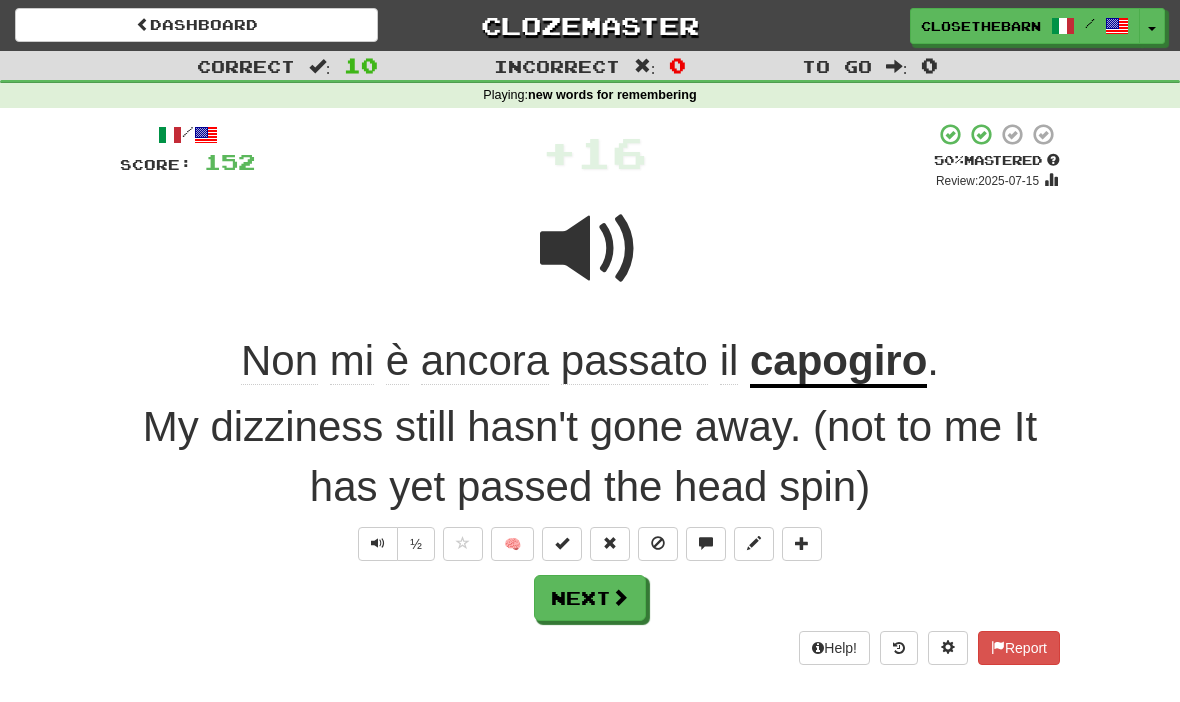 click at bounding box center [463, 544] 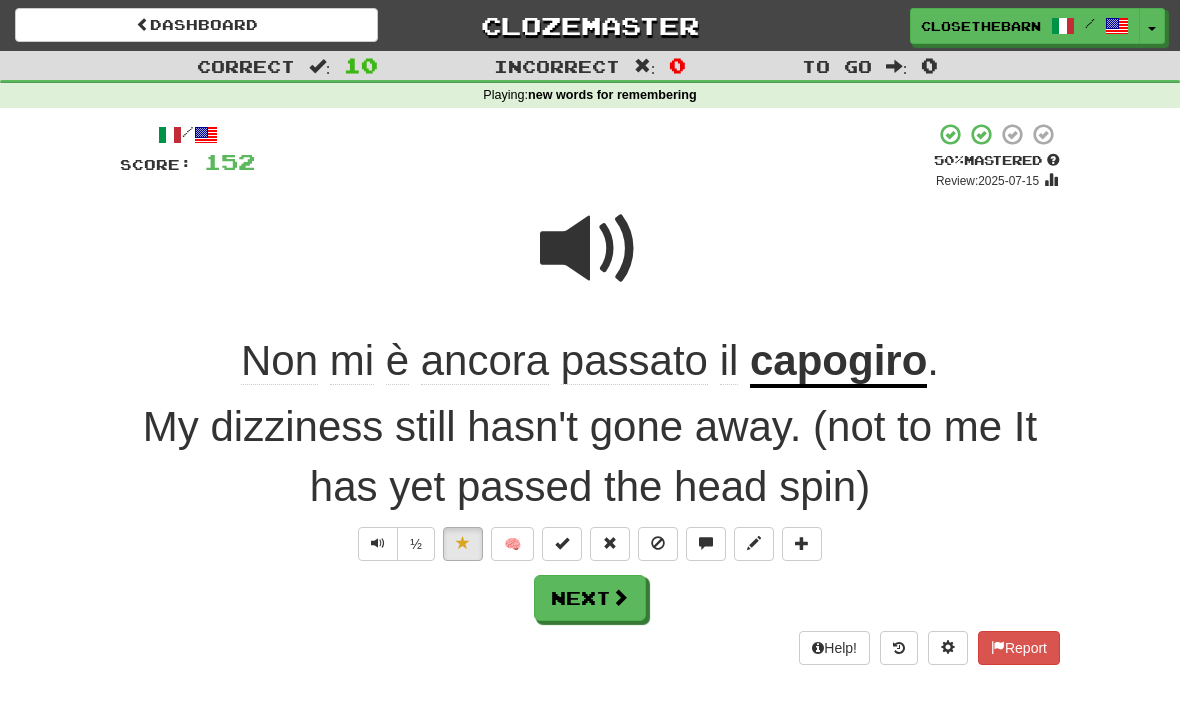 click at bounding box center (802, 544) 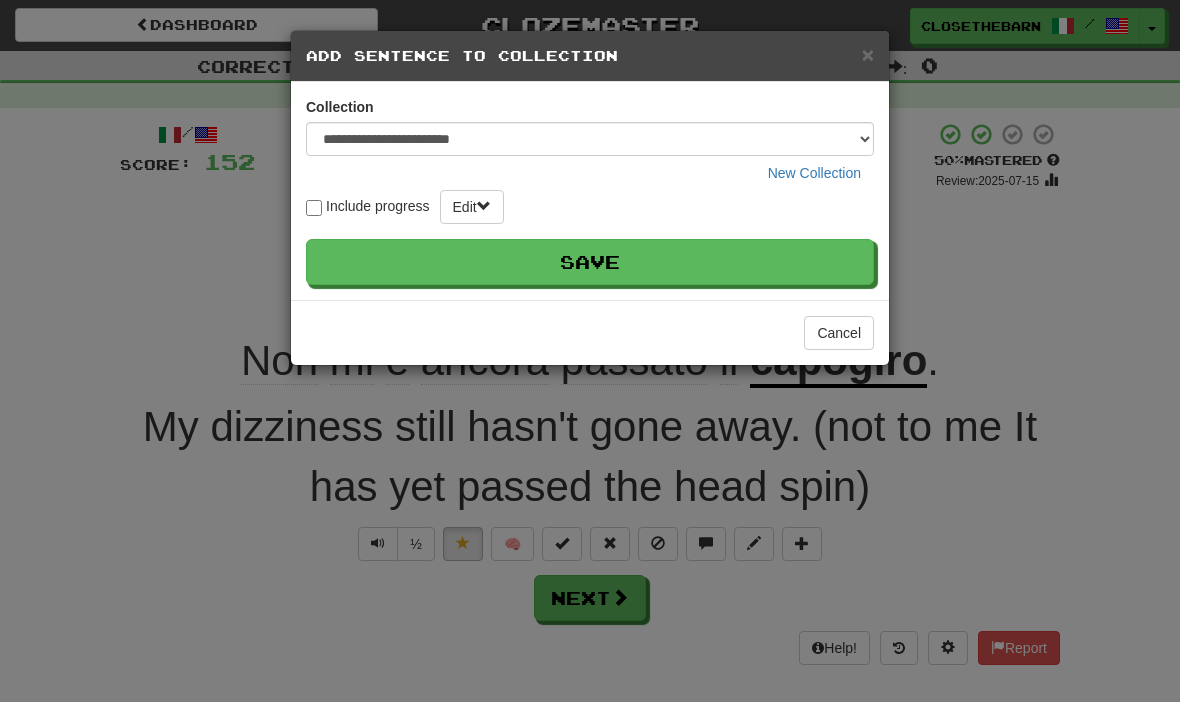 click on "**********" at bounding box center [590, 143] 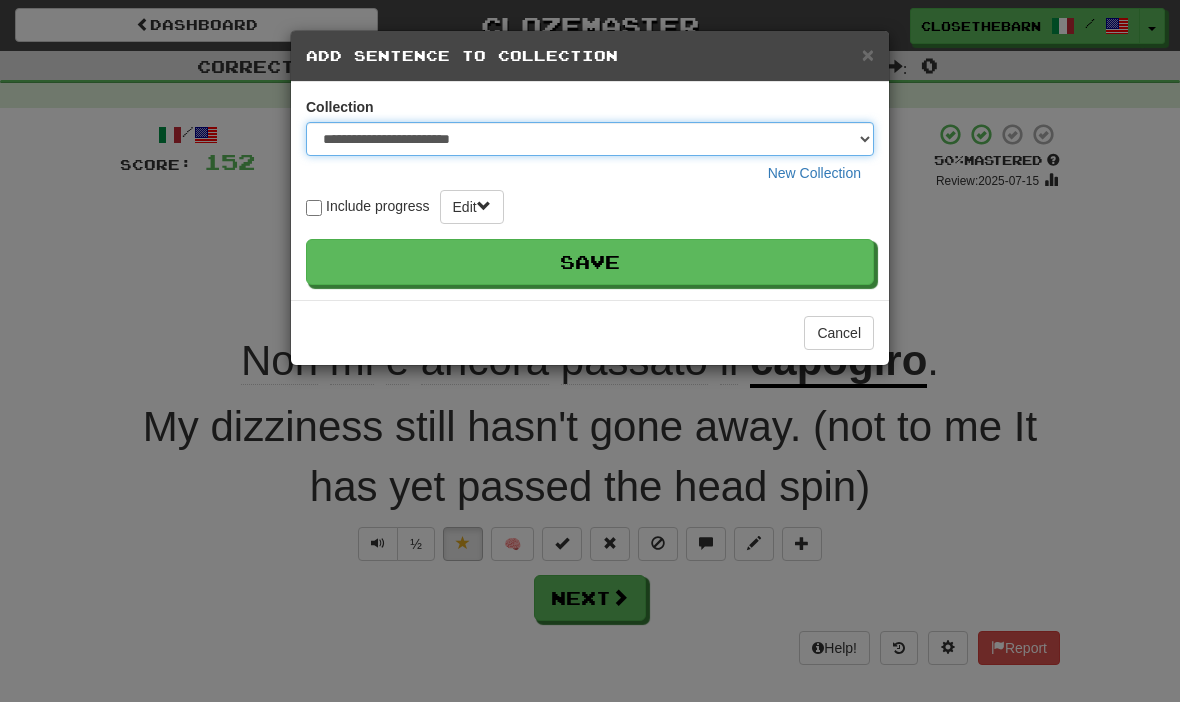 click on "**********" at bounding box center [590, 139] 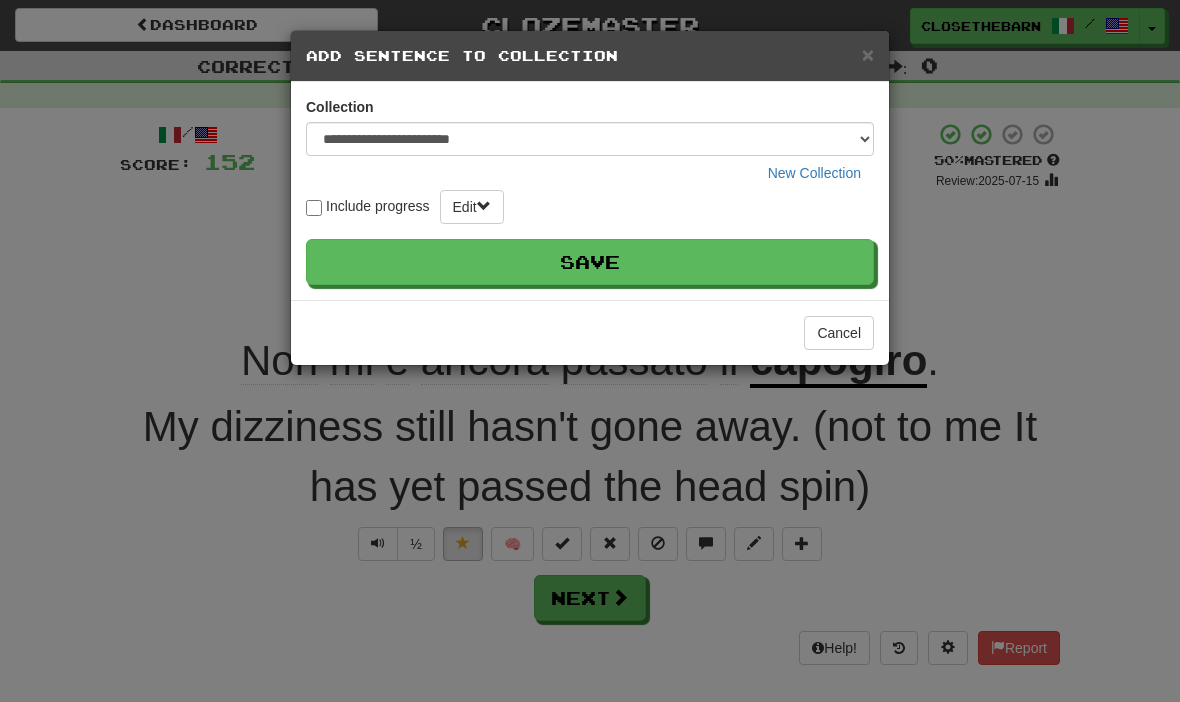 click on "Save" at bounding box center (590, 262) 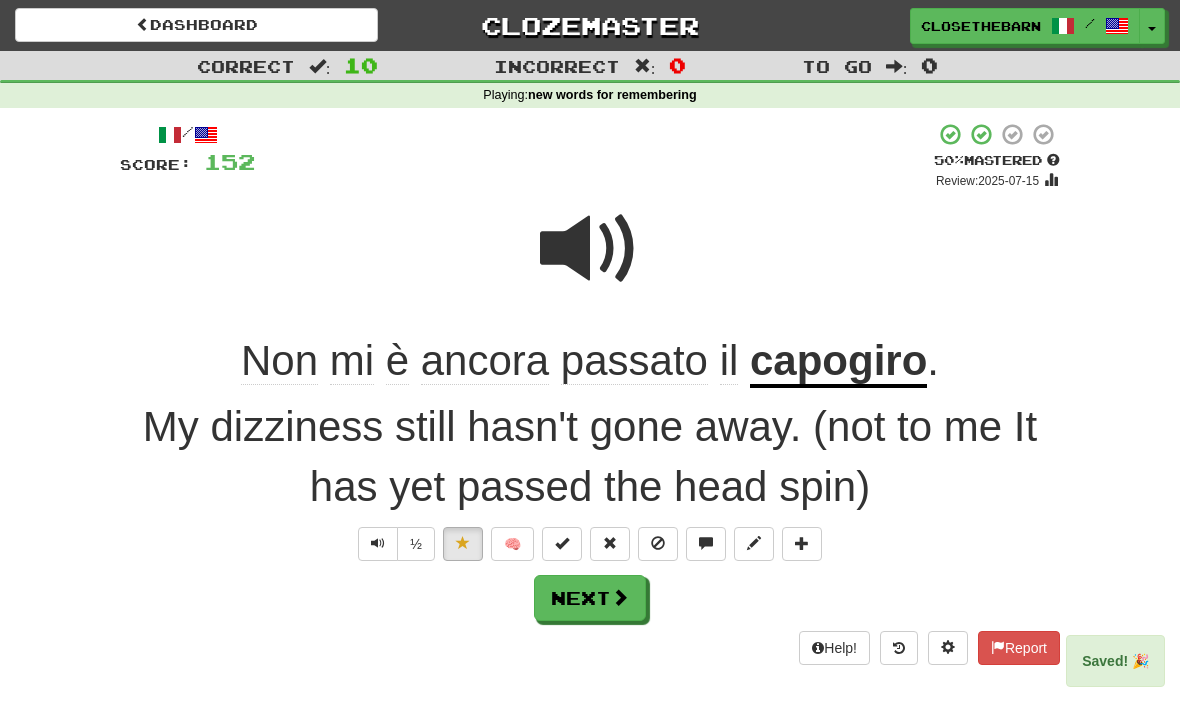 click on "Next" at bounding box center (590, 598) 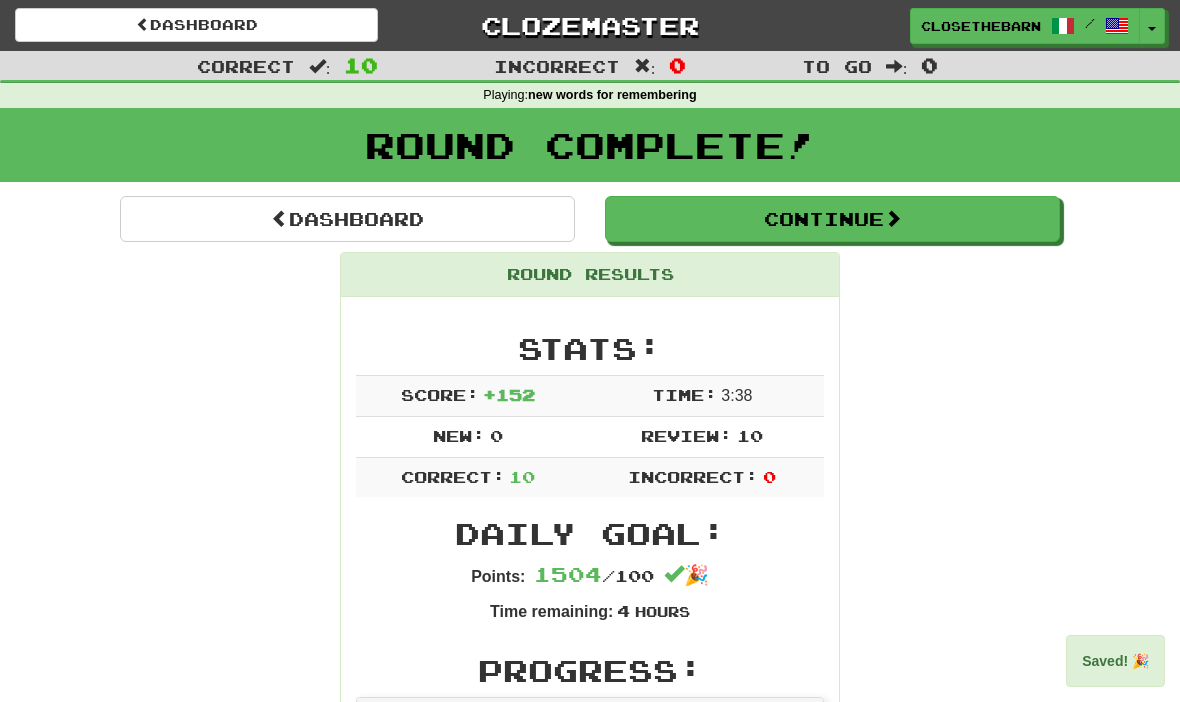 click at bounding box center [893, 218] 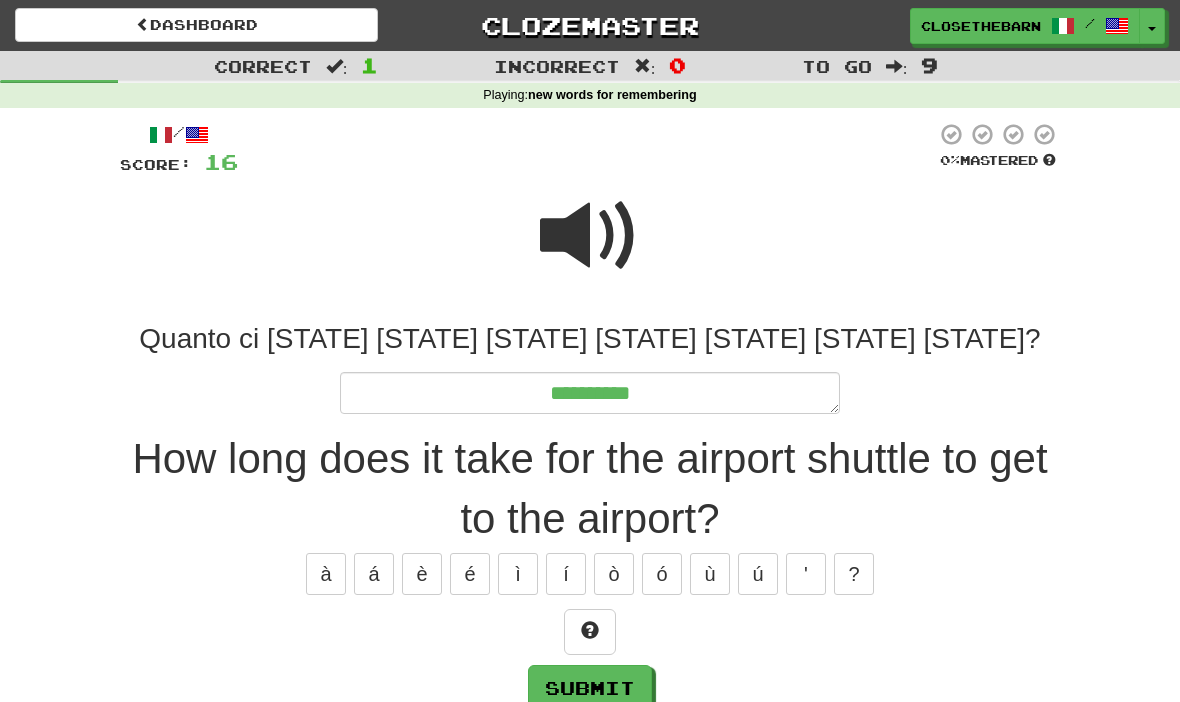 click at bounding box center [590, 632] 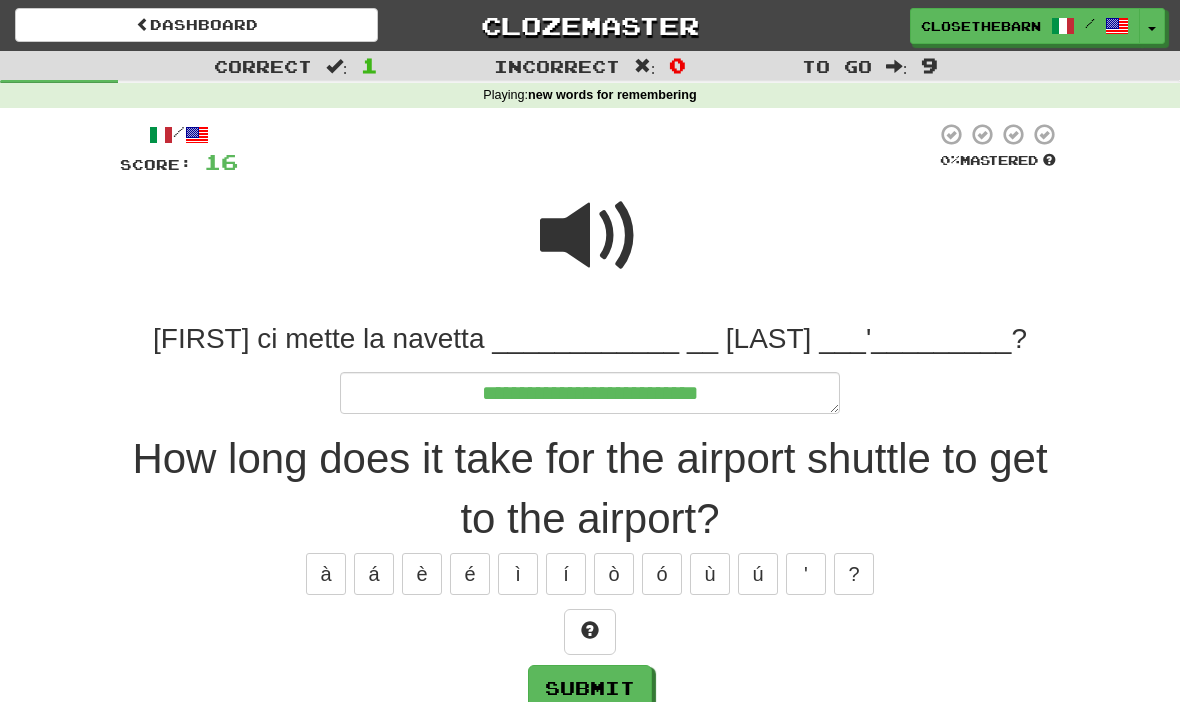 click at bounding box center [590, 630] 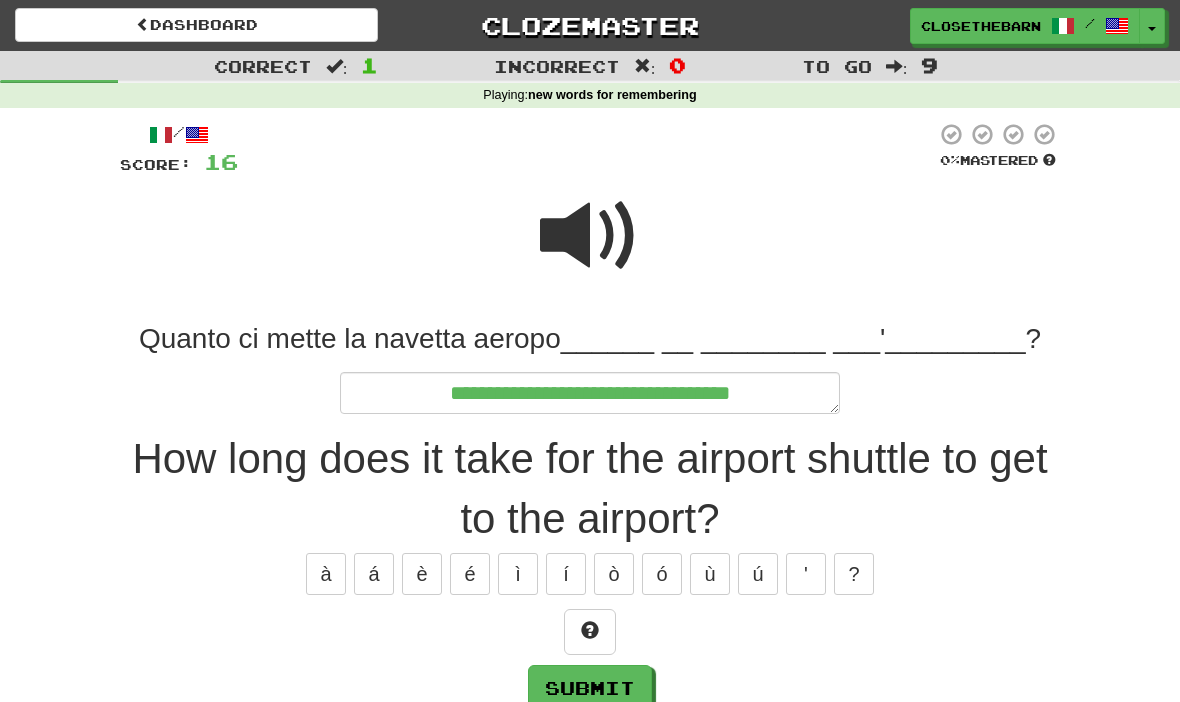 click at bounding box center [590, 632] 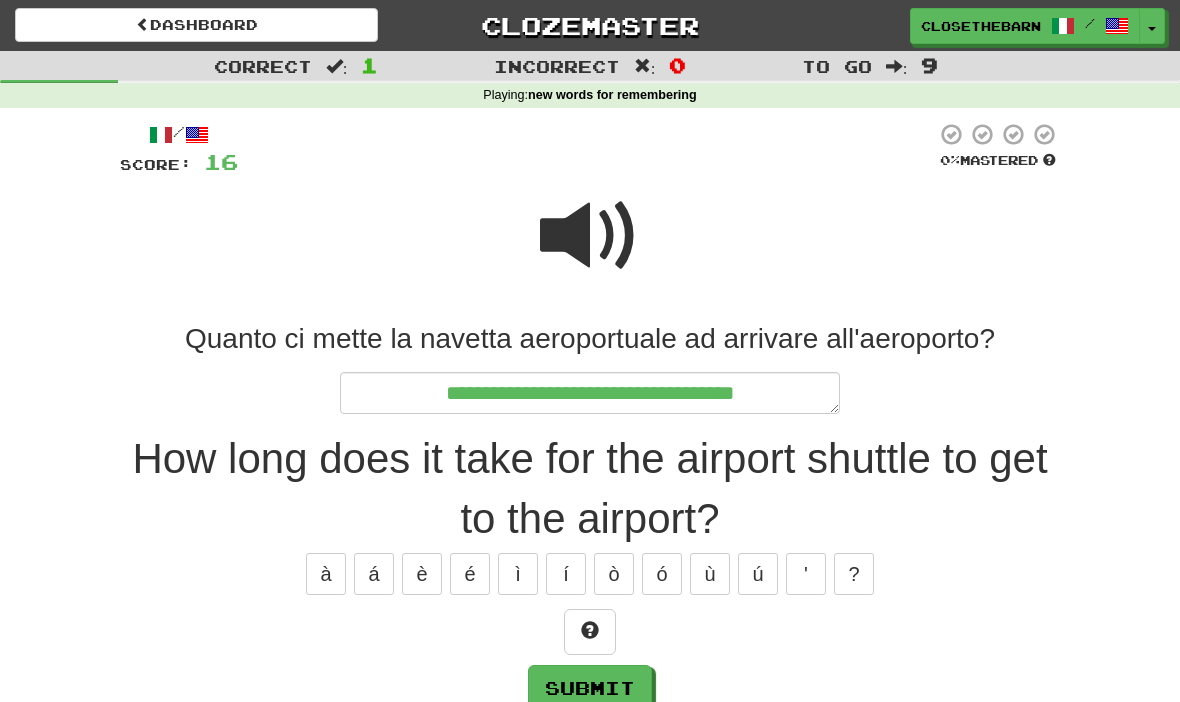 click at bounding box center [590, 632] 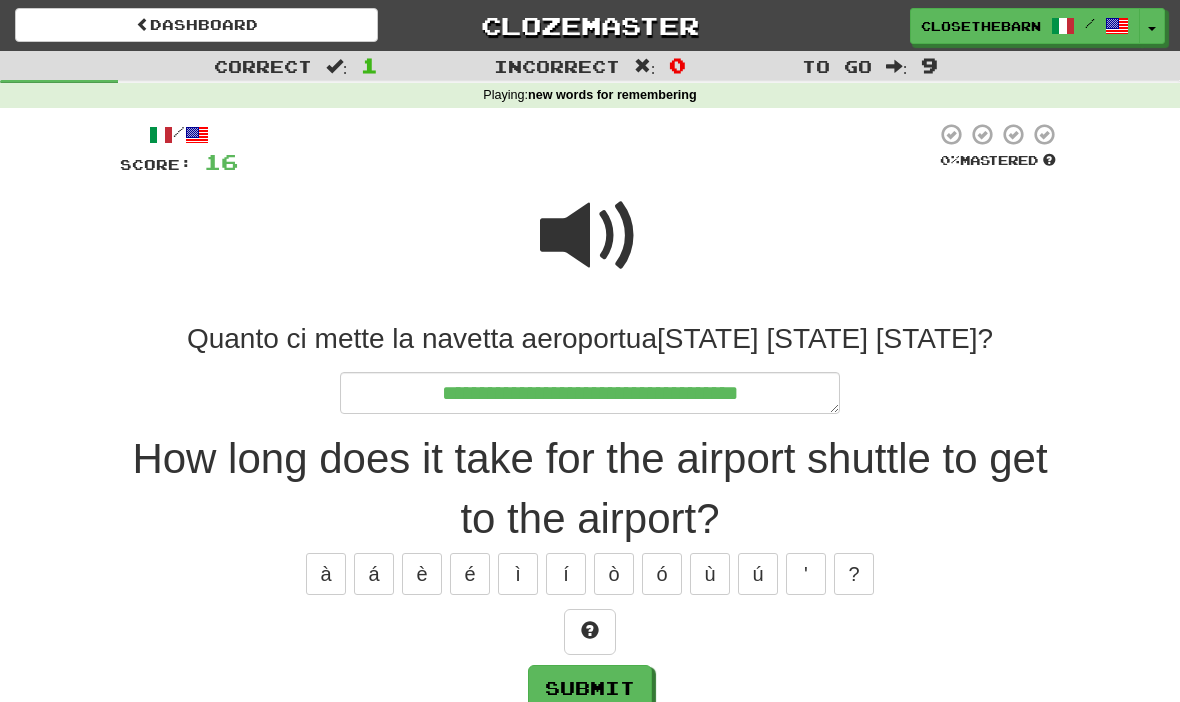 click at bounding box center (590, 632) 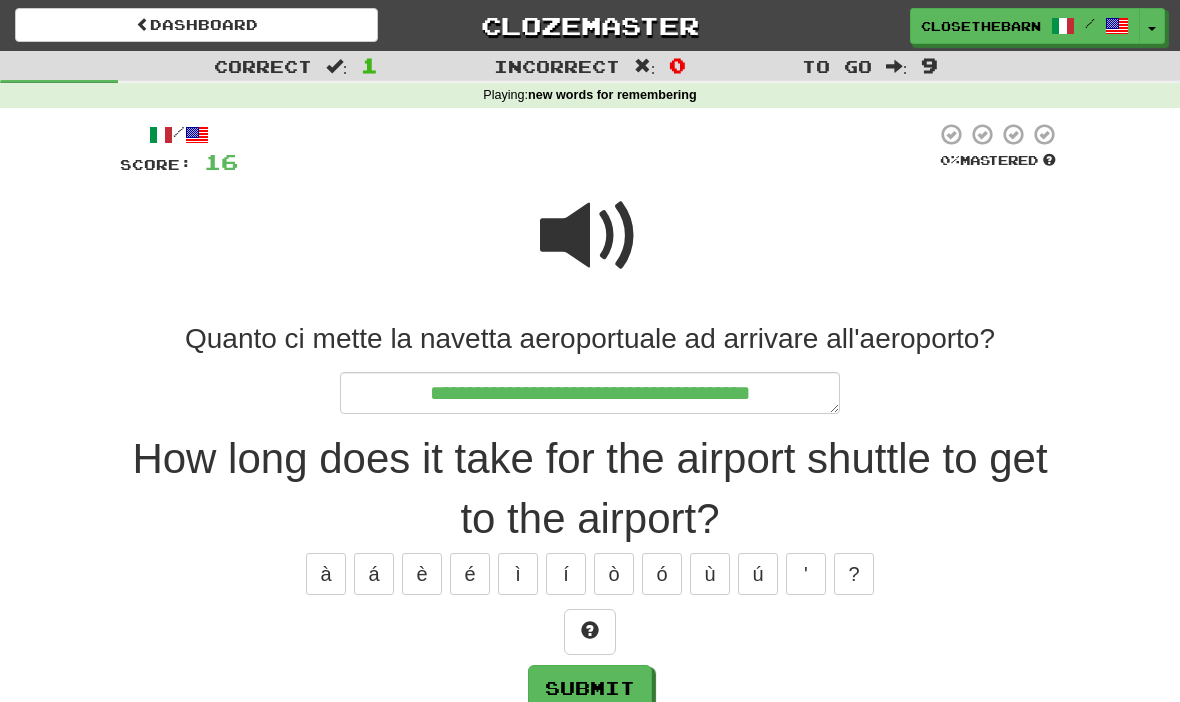 click at bounding box center (590, 630) 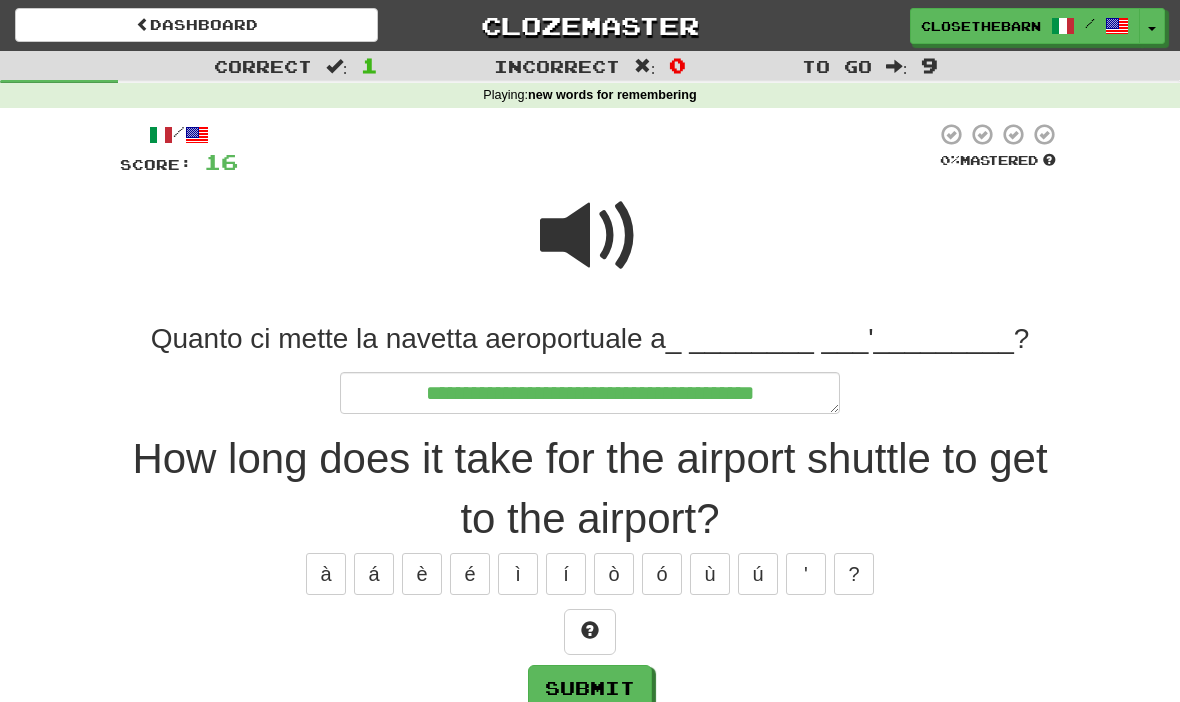 click at bounding box center [590, 630] 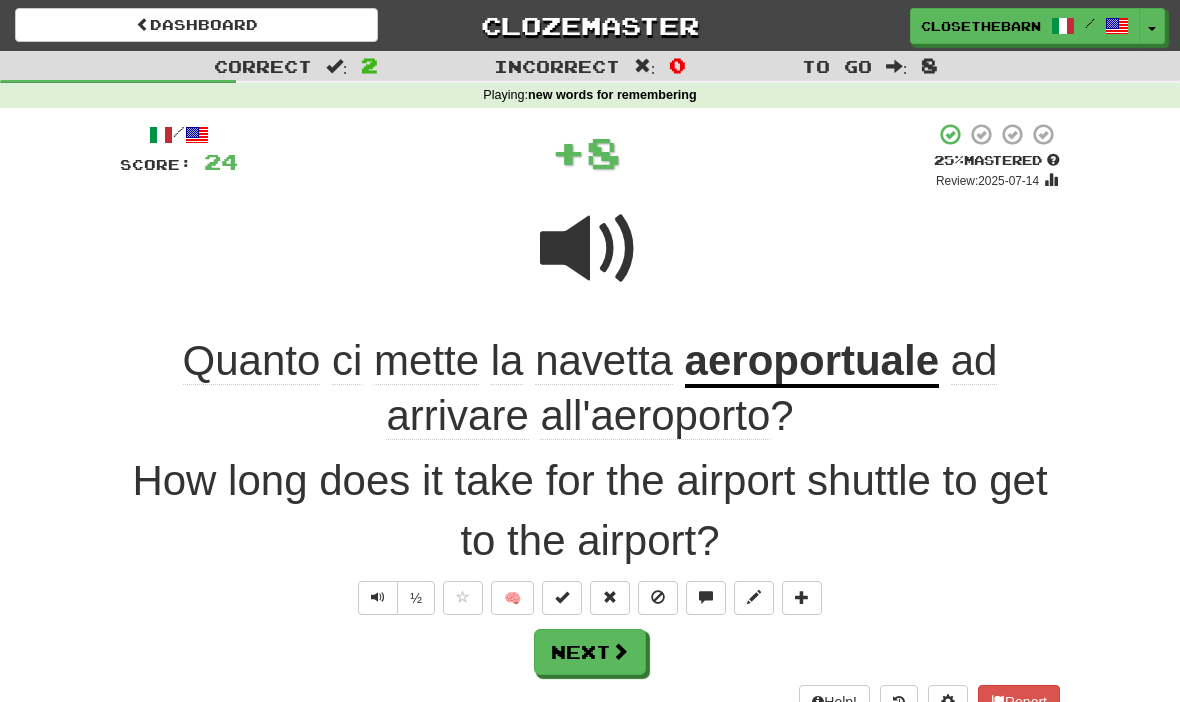 click at bounding box center [754, 598] 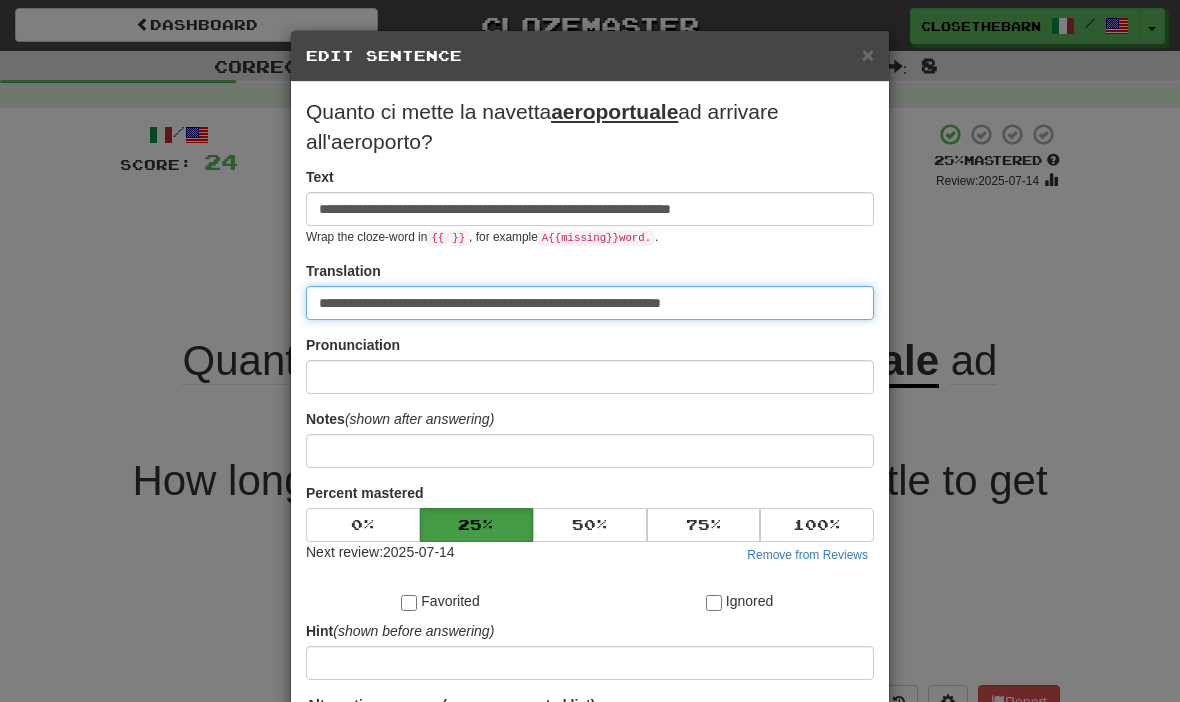click on "**********" at bounding box center (590, 303) 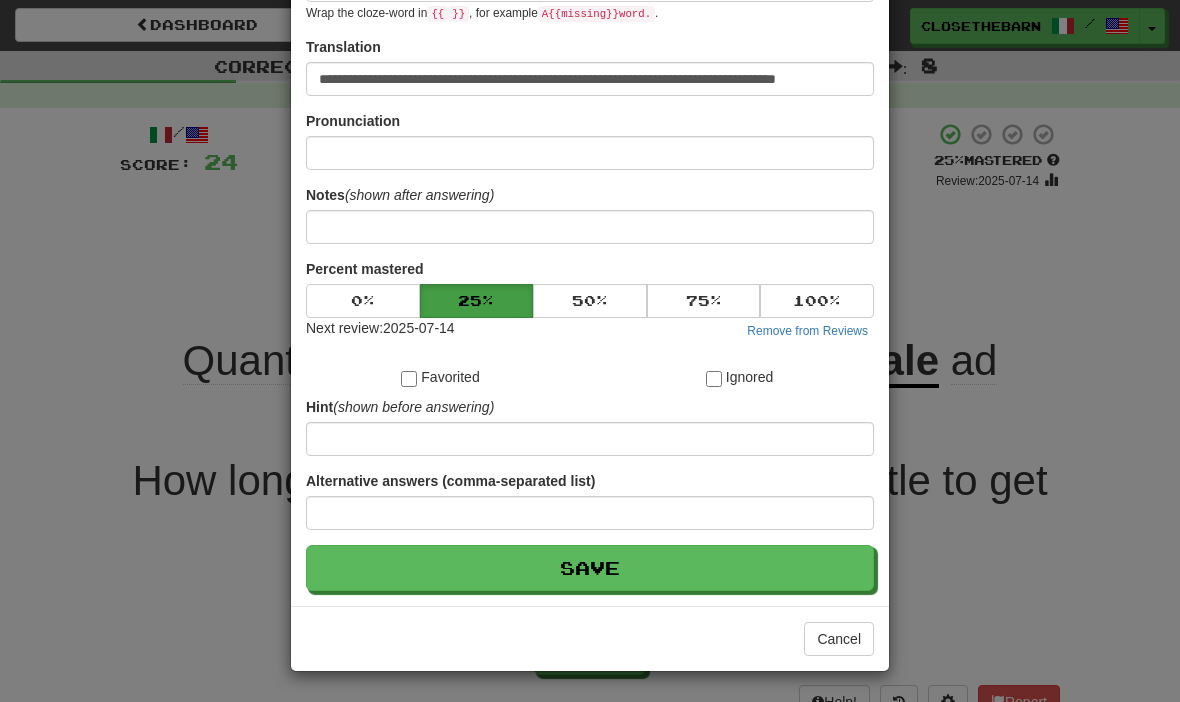 click on "Save" at bounding box center (590, 568) 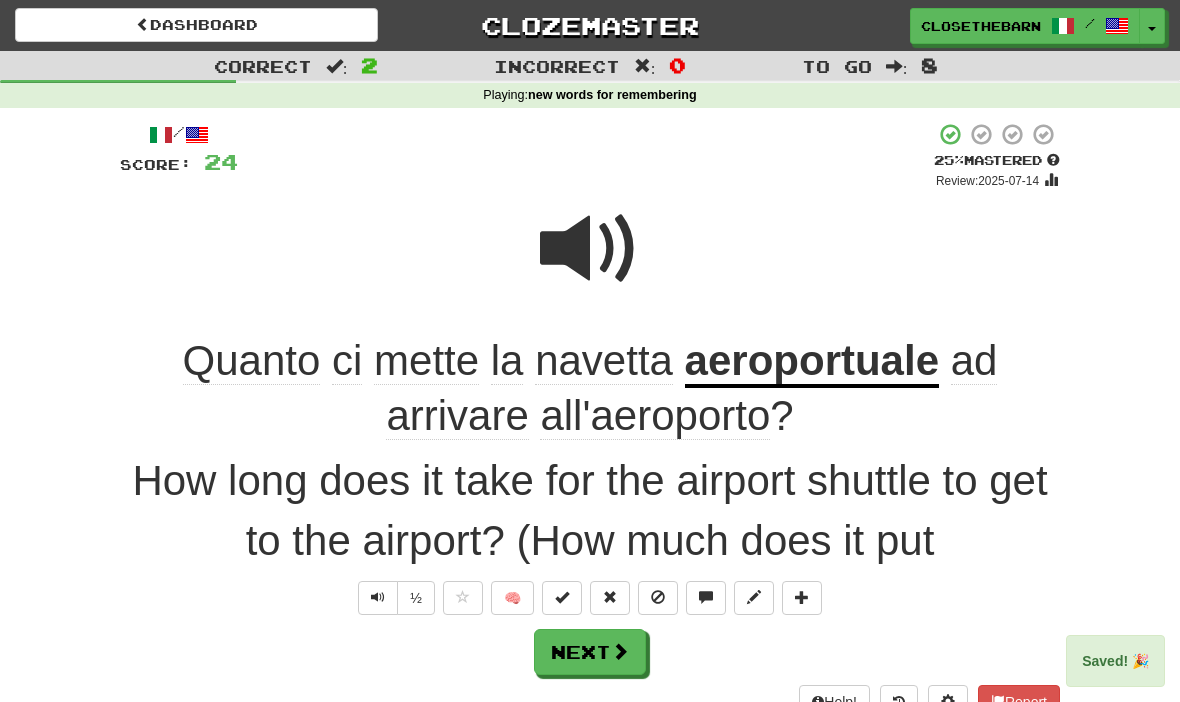 click at bounding box center (620, 651) 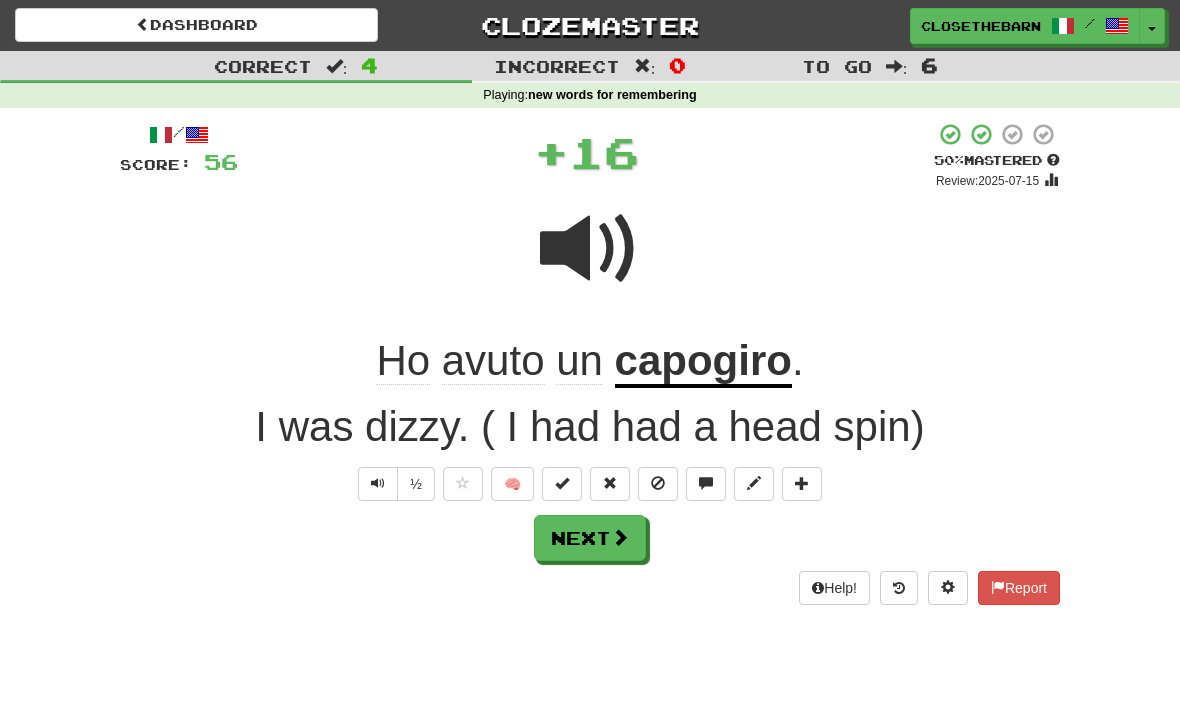click at bounding box center [463, 484] 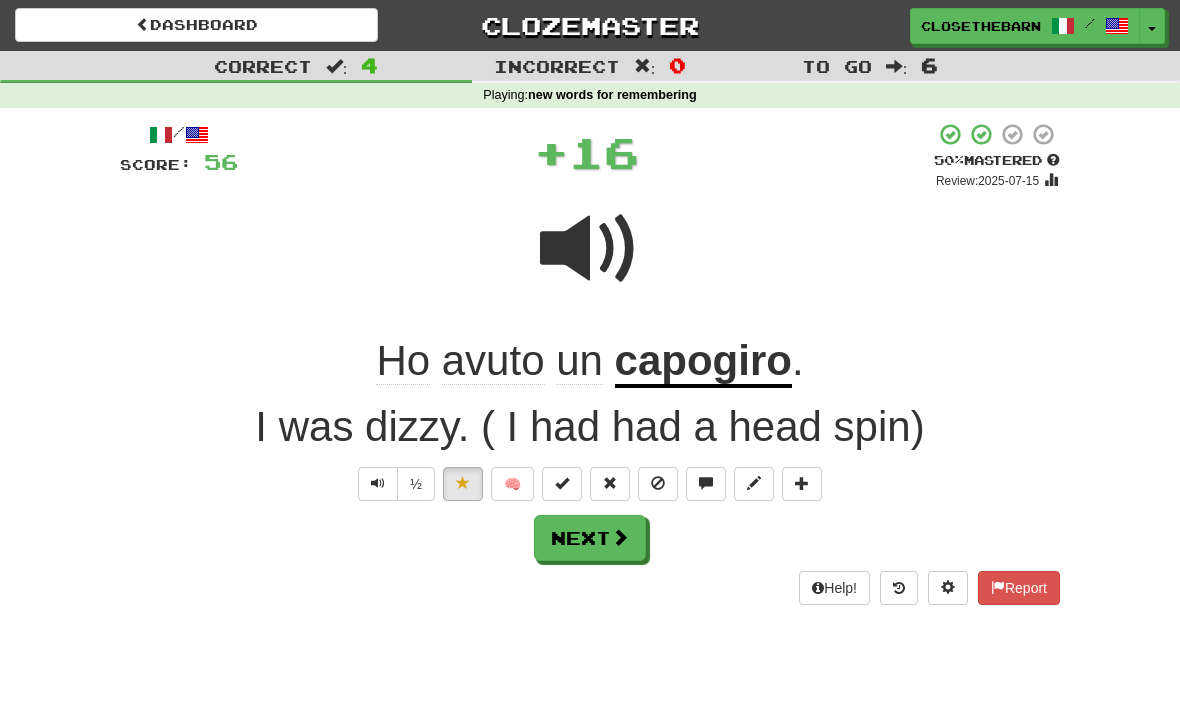 click on "Next" at bounding box center (590, 538) 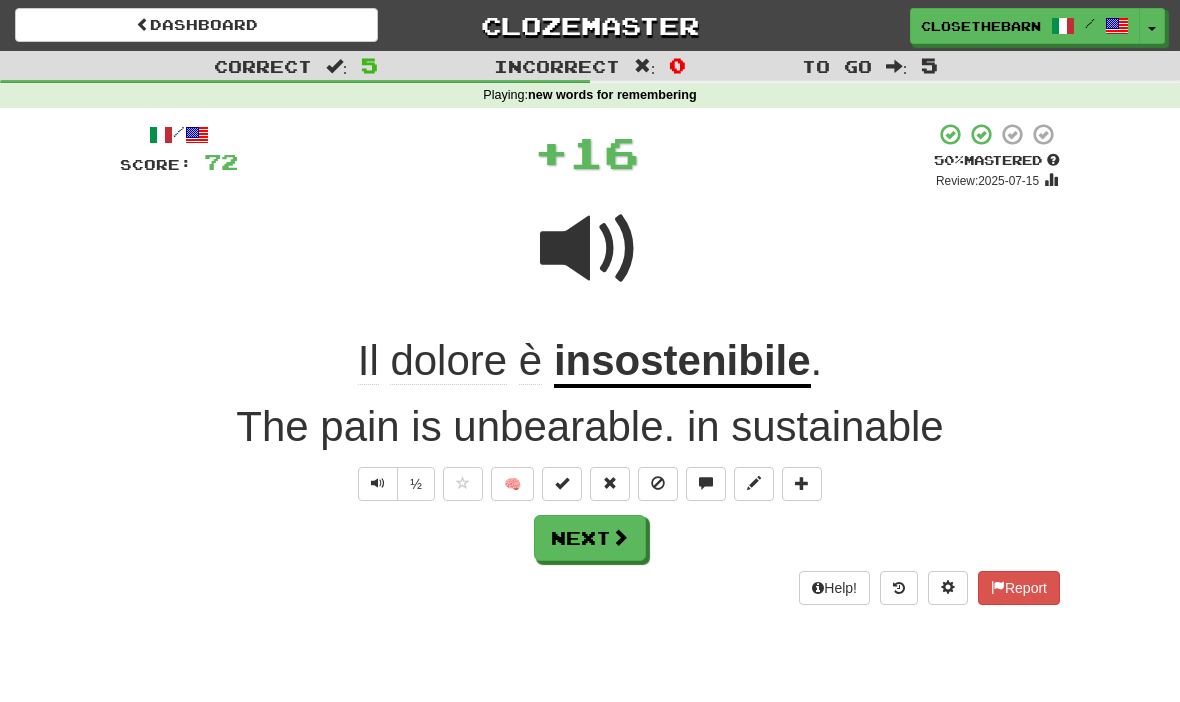 click on "Next" at bounding box center (590, 538) 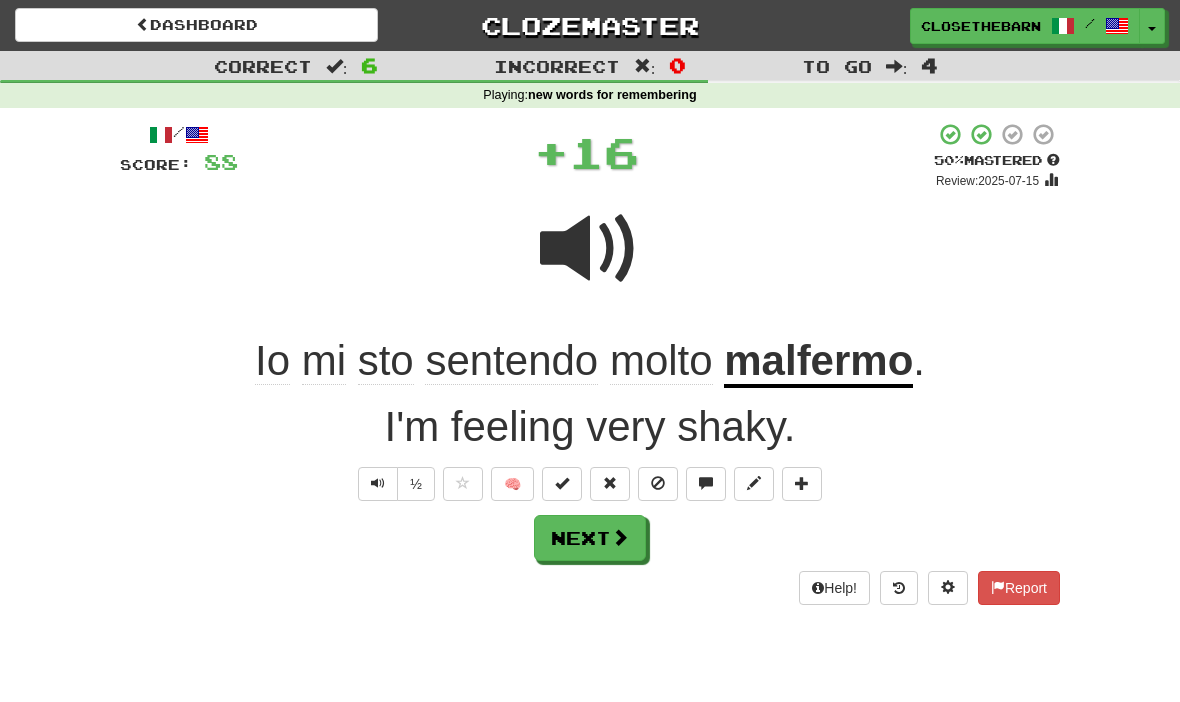 click at bounding box center [754, 484] 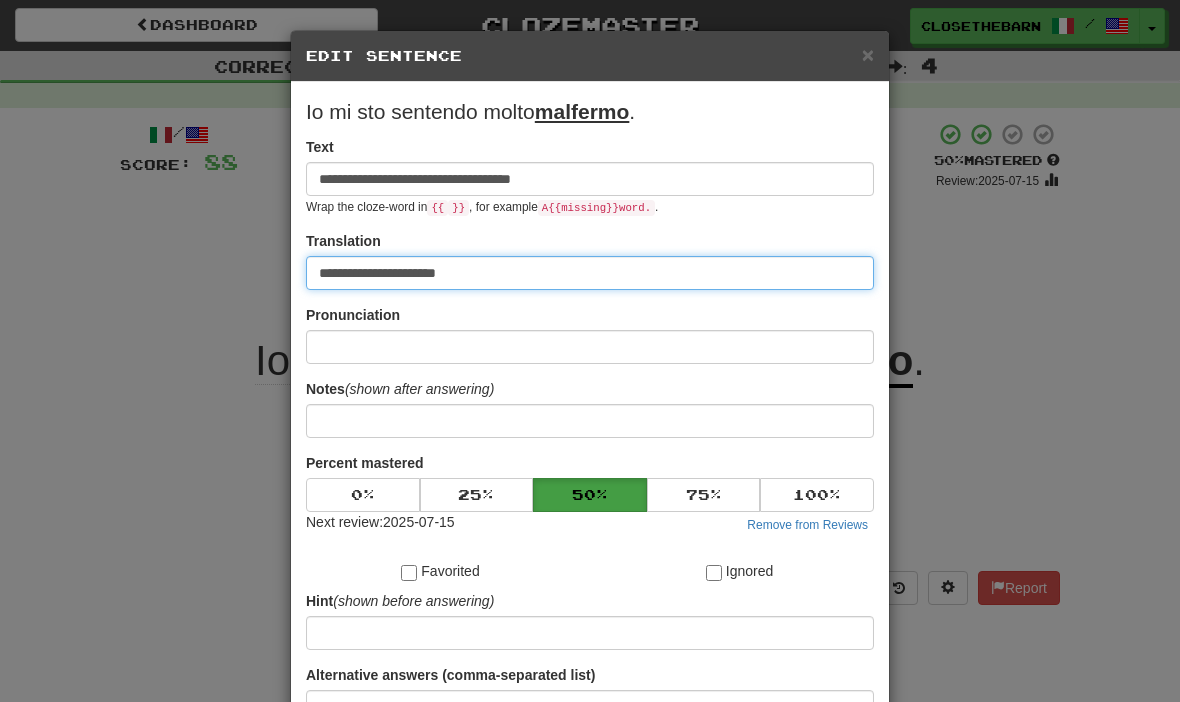 click on "**********" at bounding box center (590, 273) 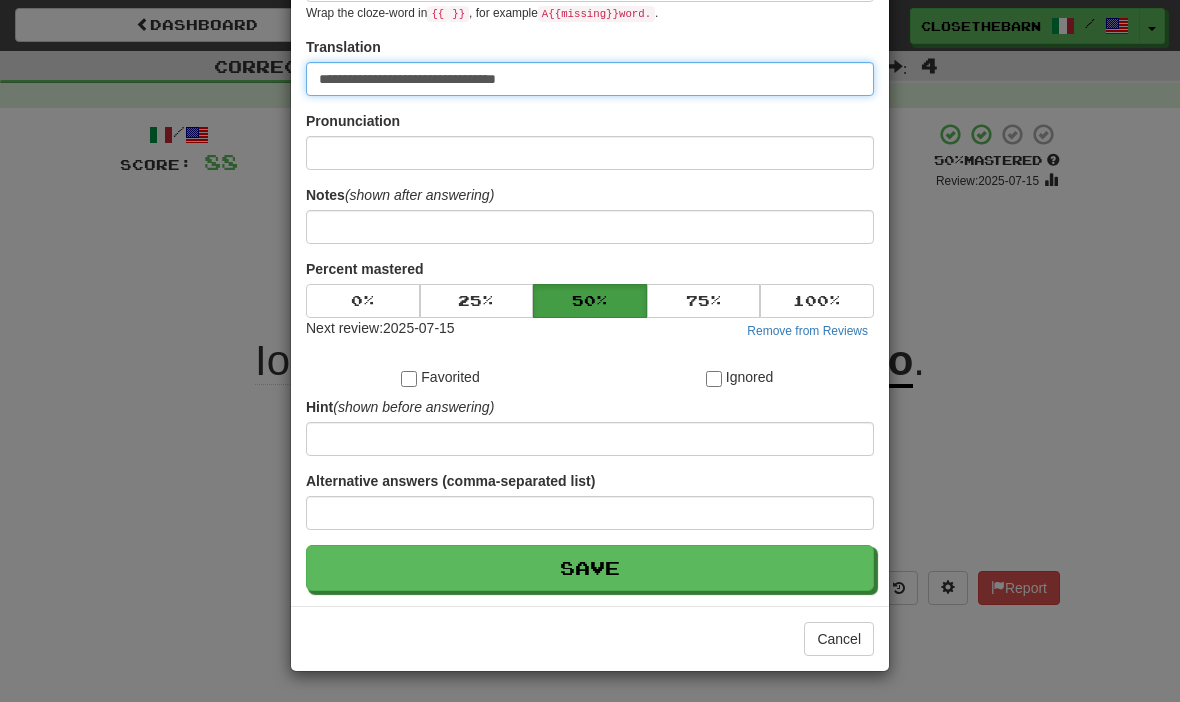 scroll, scrollTop: 195, scrollLeft: 0, axis: vertical 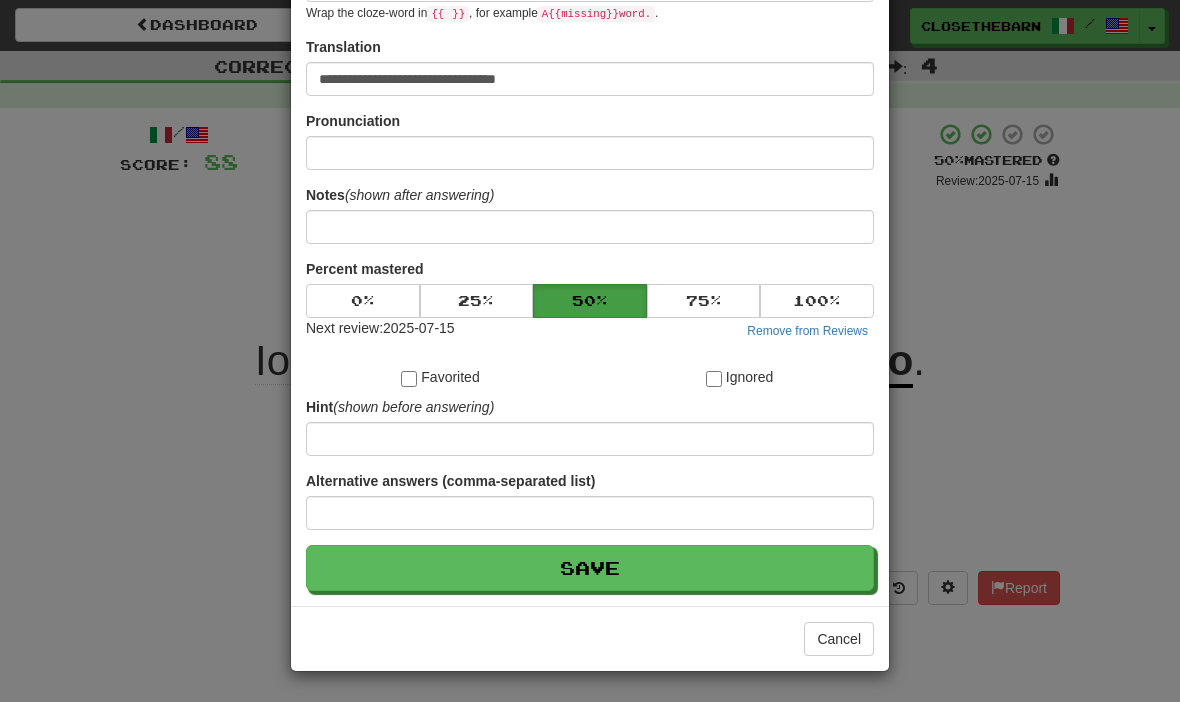 click on "Save" at bounding box center (590, 568) 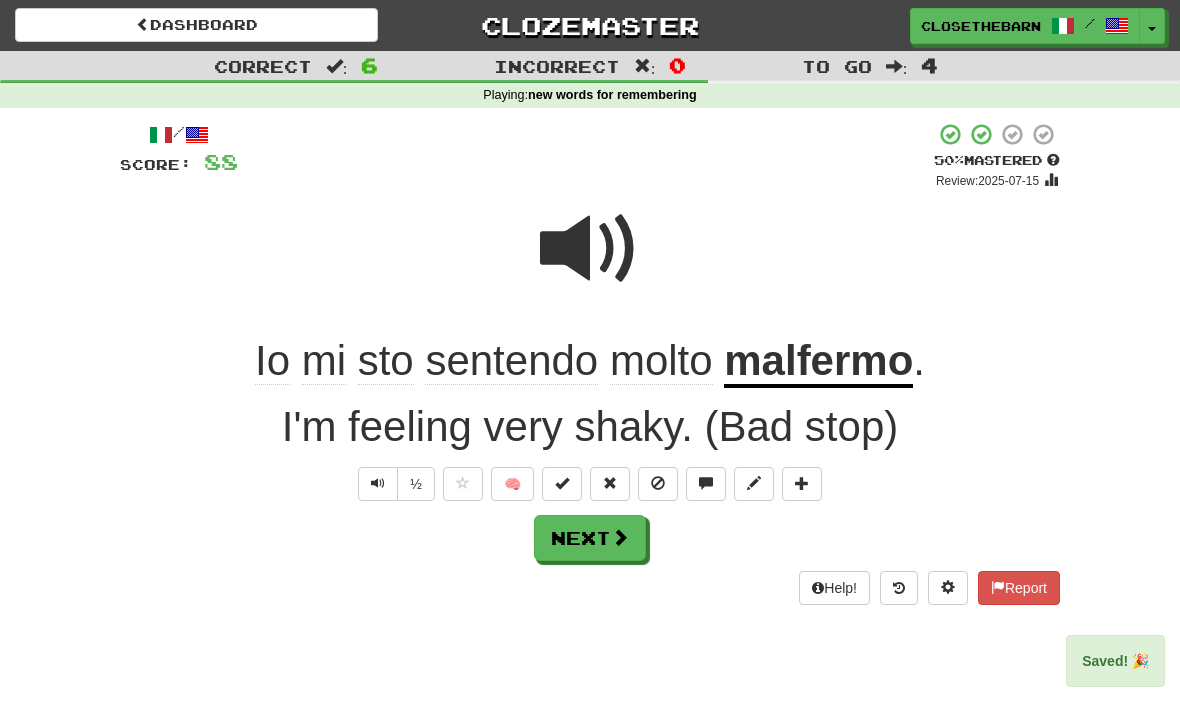 click on "Next" at bounding box center (590, 538) 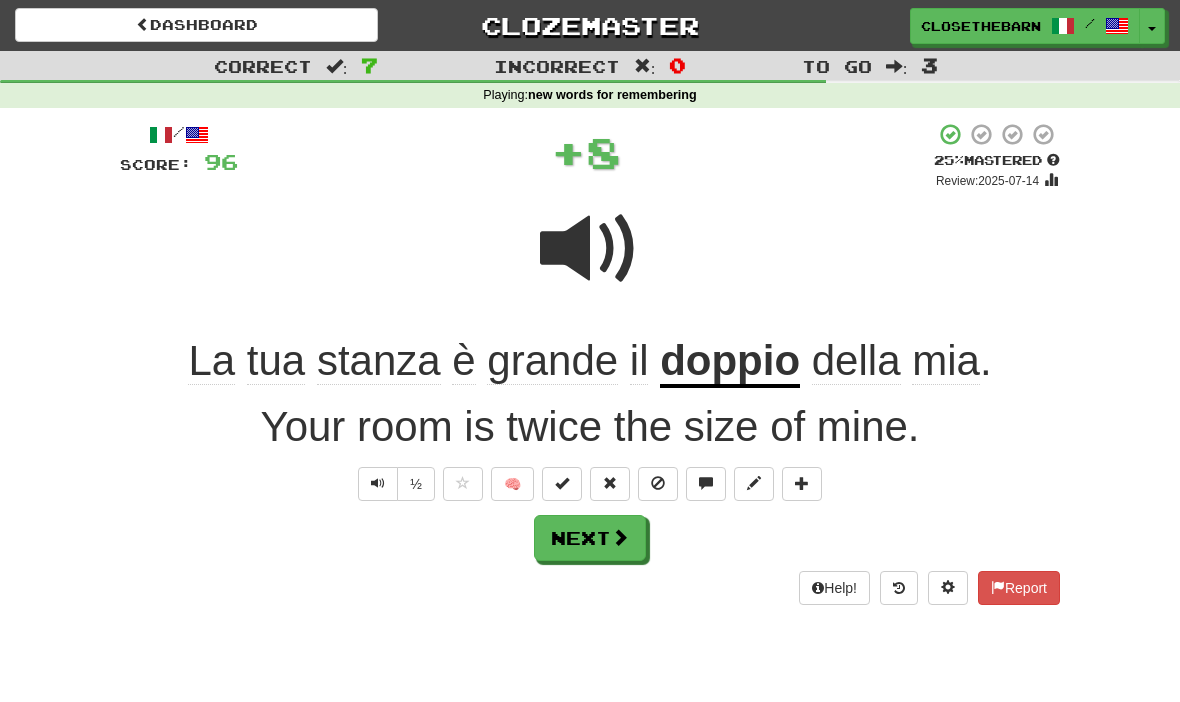 click on "Next" at bounding box center (590, 538) 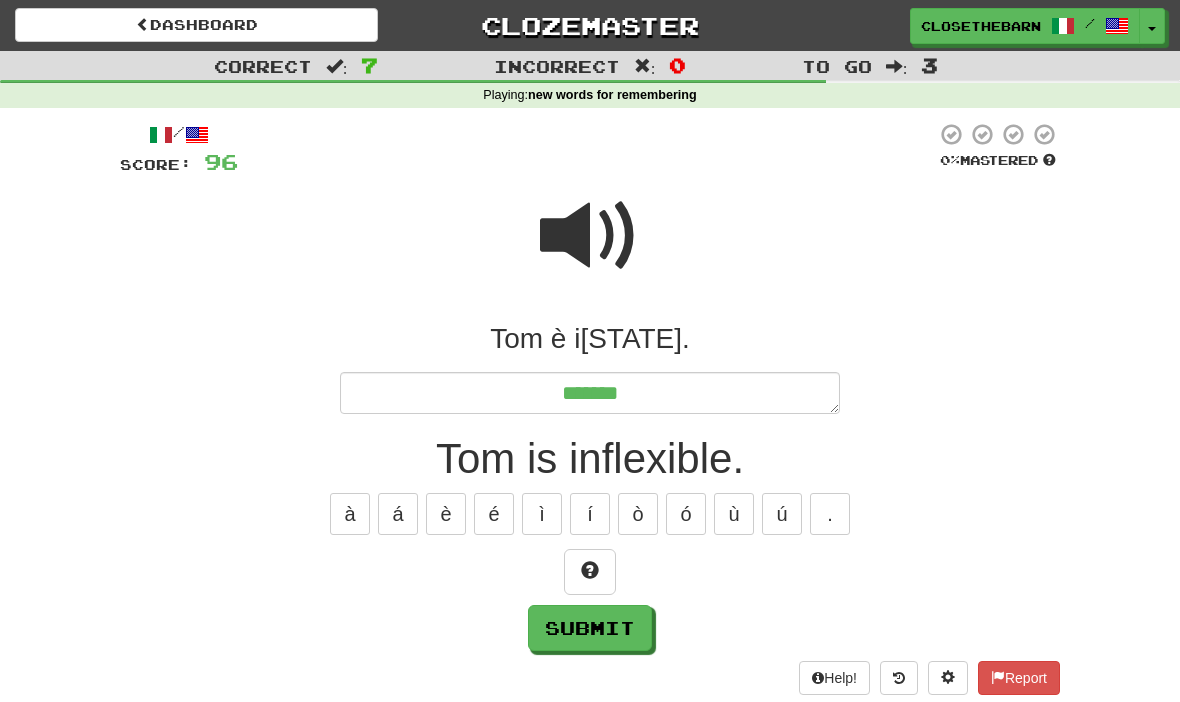 click at bounding box center (590, 572) 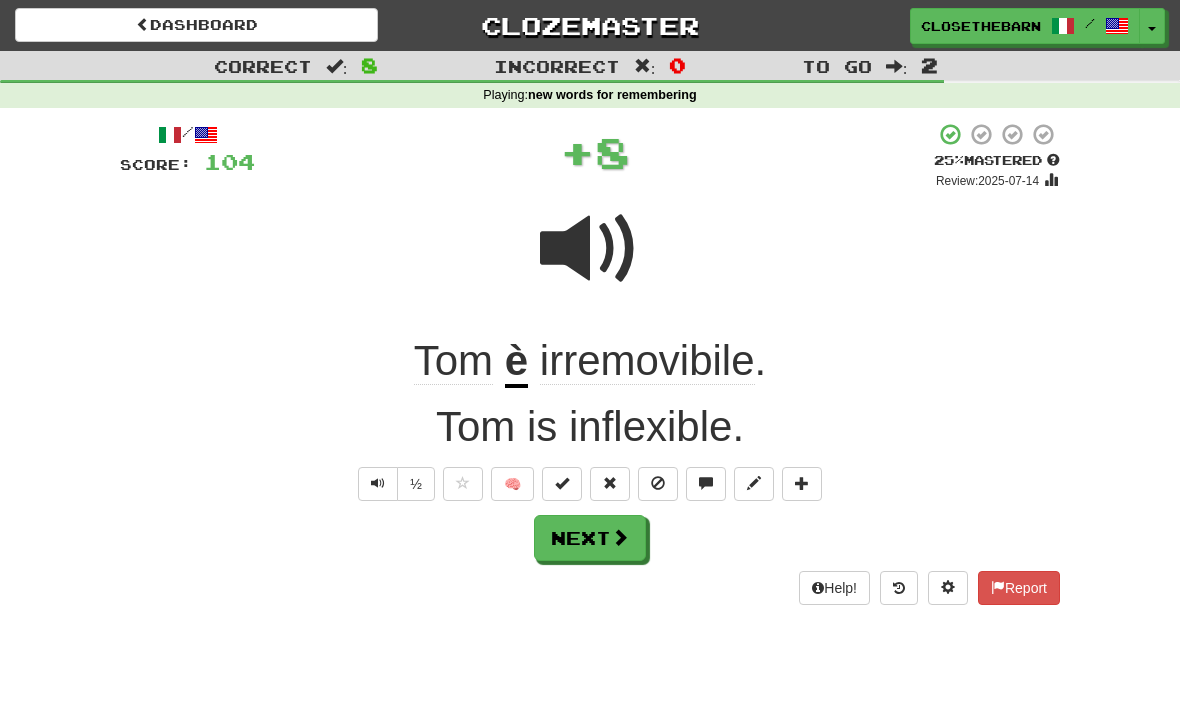 click at bounding box center (754, 484) 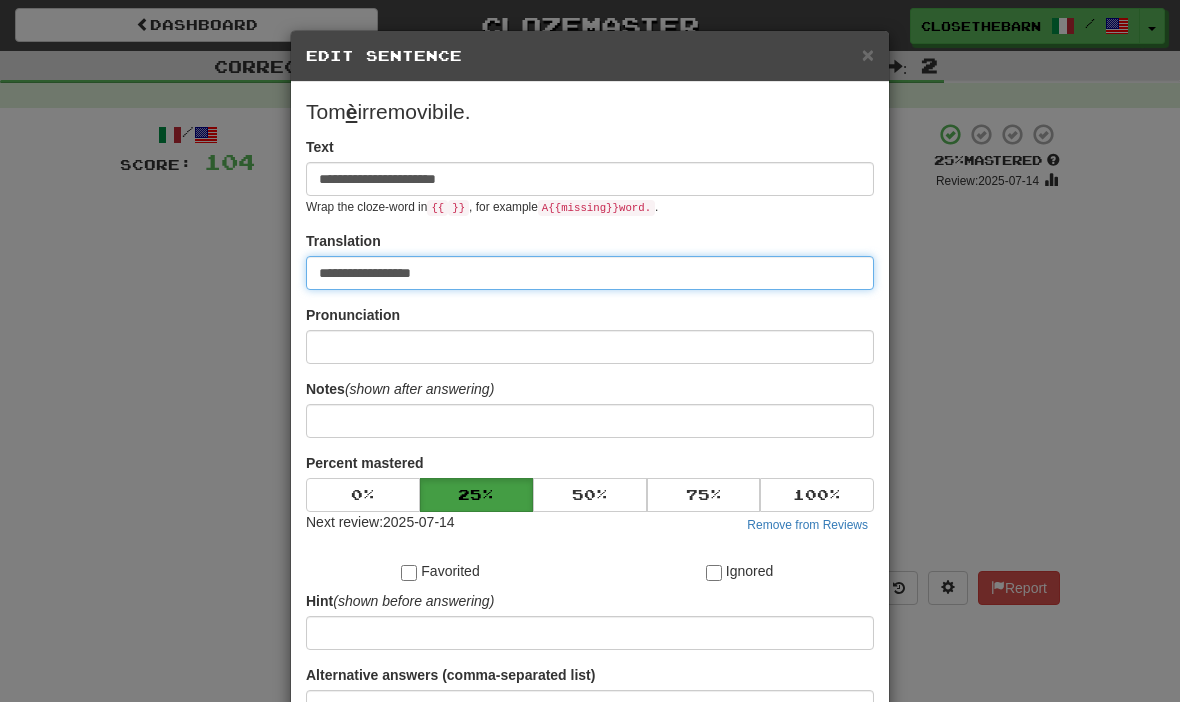 click on "**********" at bounding box center [590, 273] 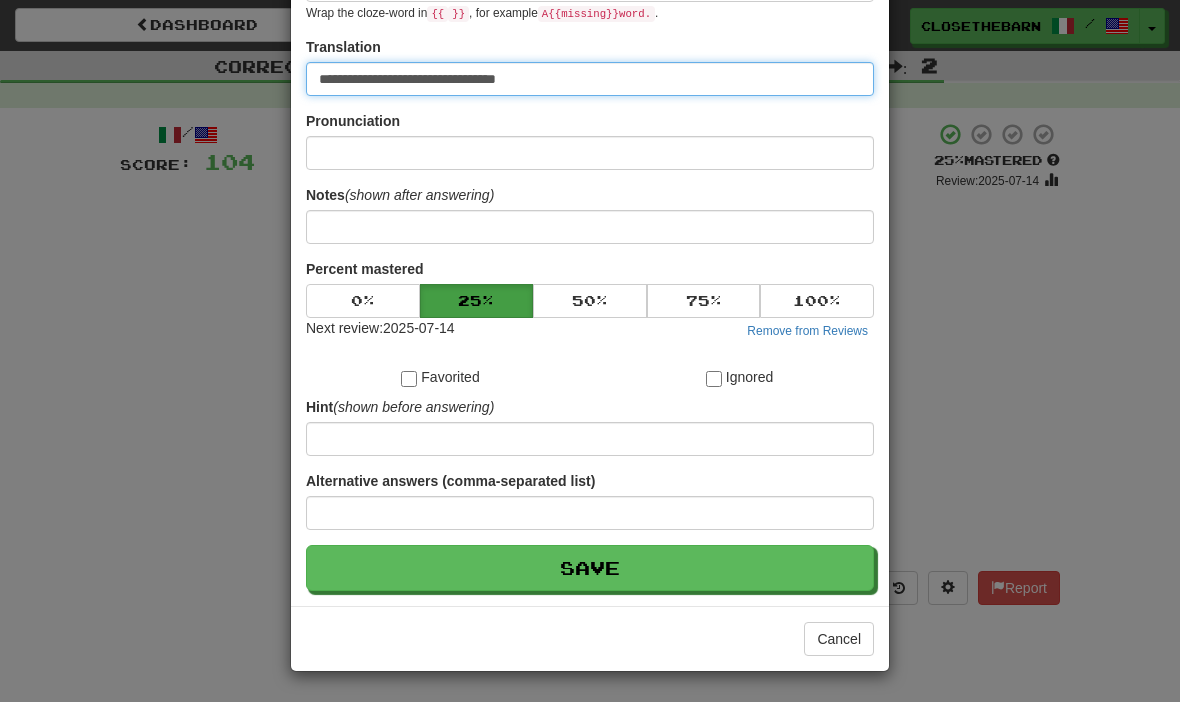 scroll, scrollTop: 195, scrollLeft: 0, axis: vertical 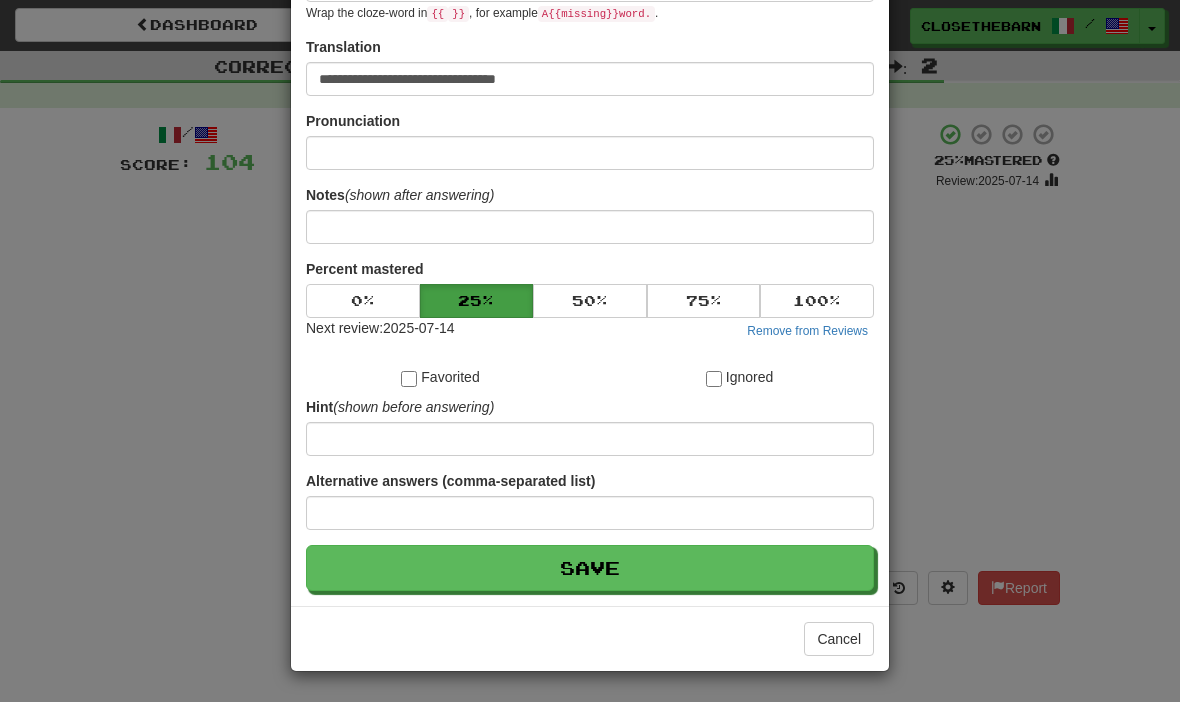 click on "Save" at bounding box center (590, 568) 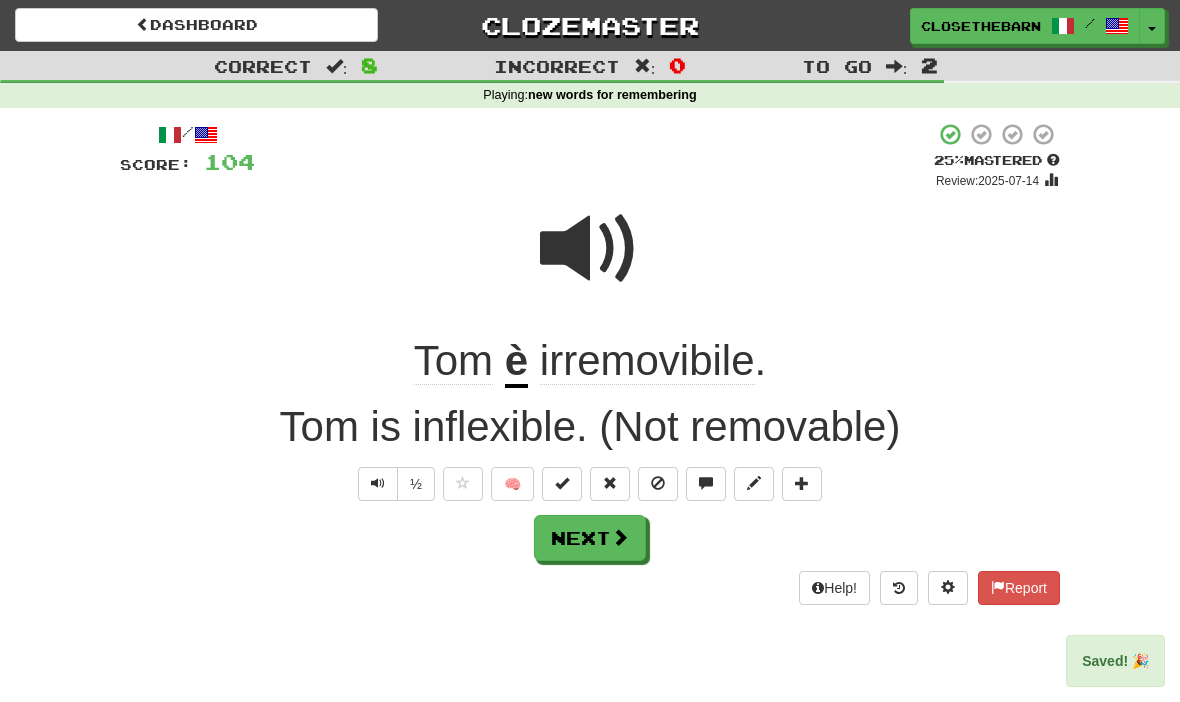 click at bounding box center (620, 537) 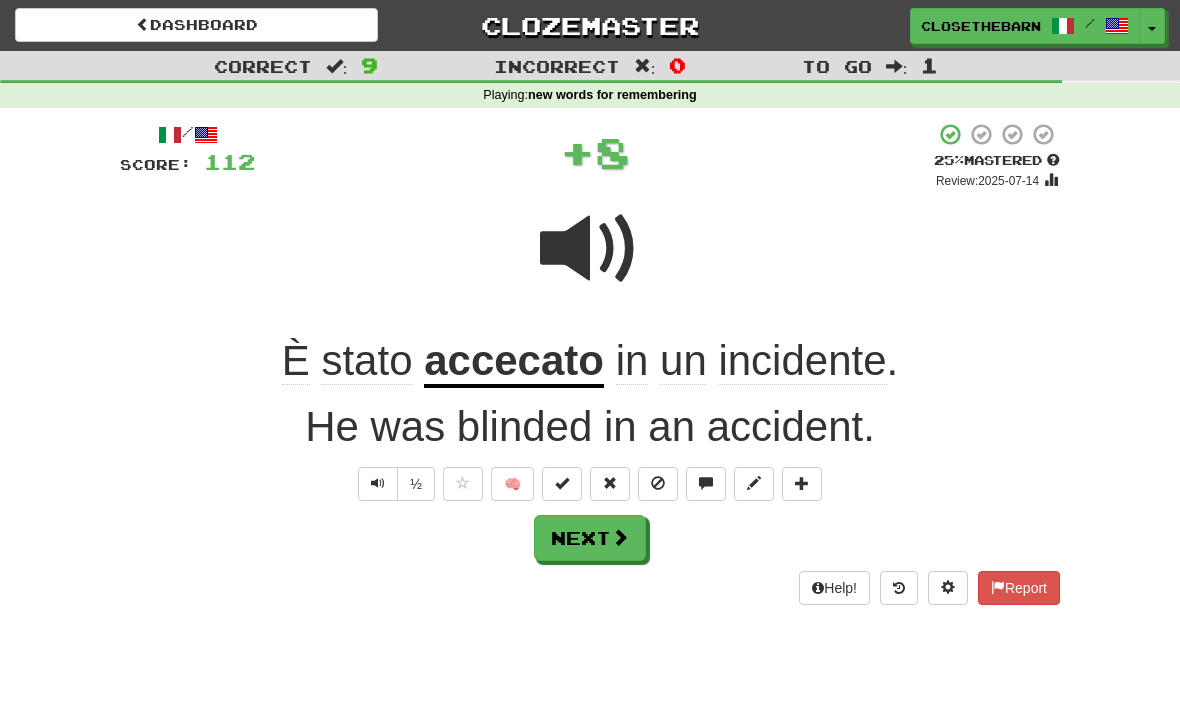 click at bounding box center (620, 537) 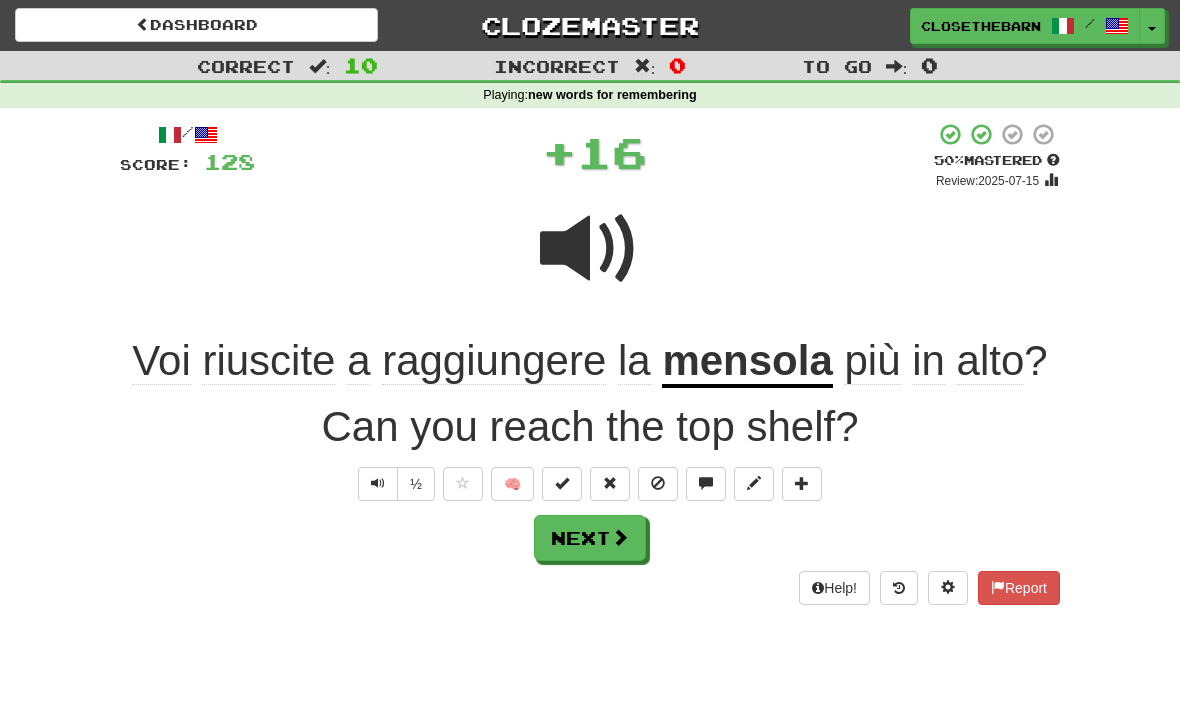 click at bounding box center [754, 484] 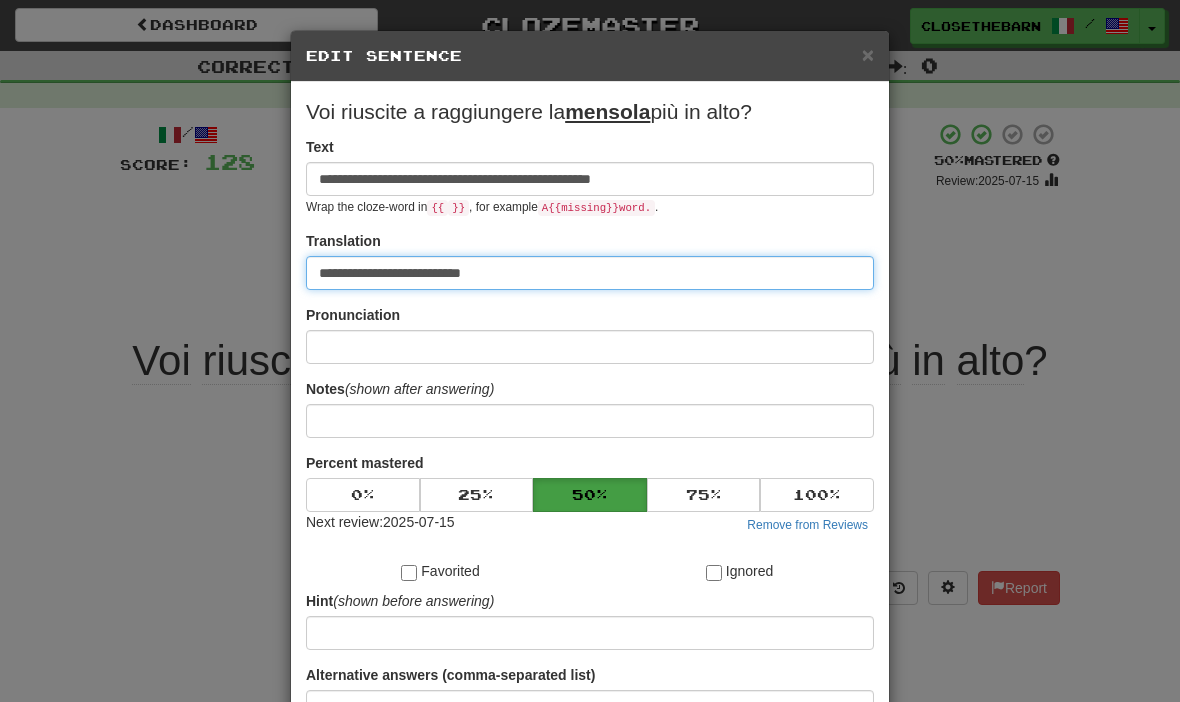click on "**********" at bounding box center (590, 273) 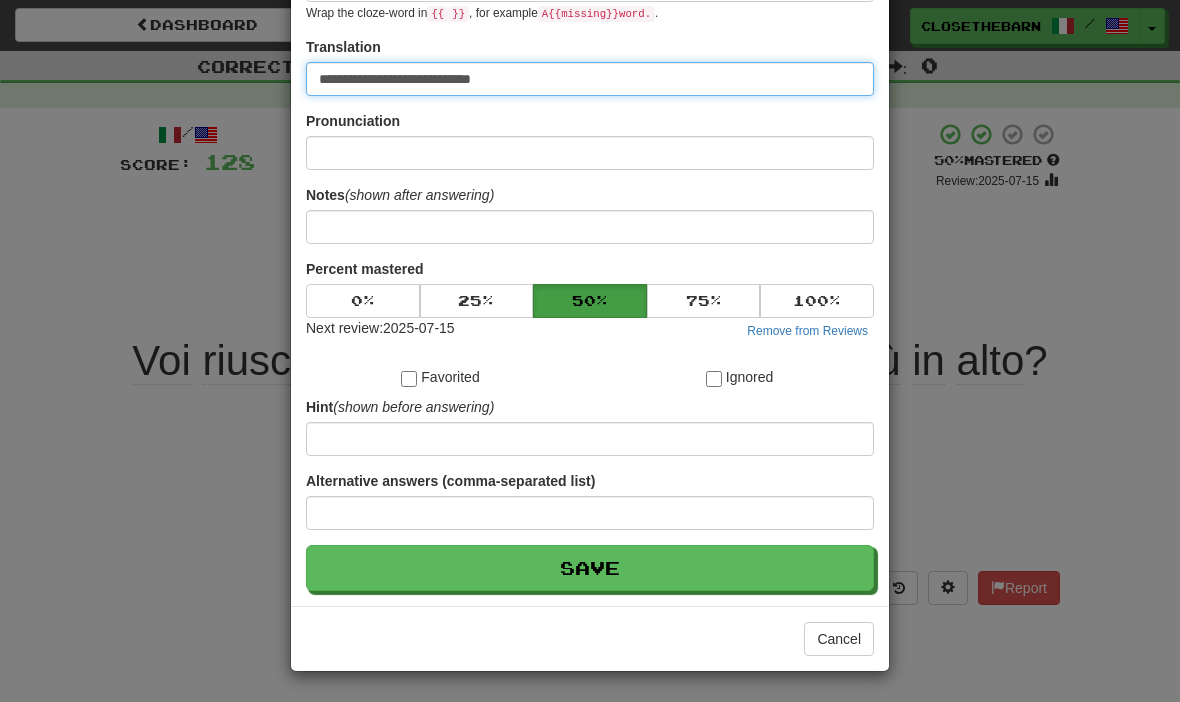 scroll, scrollTop: 195, scrollLeft: 0, axis: vertical 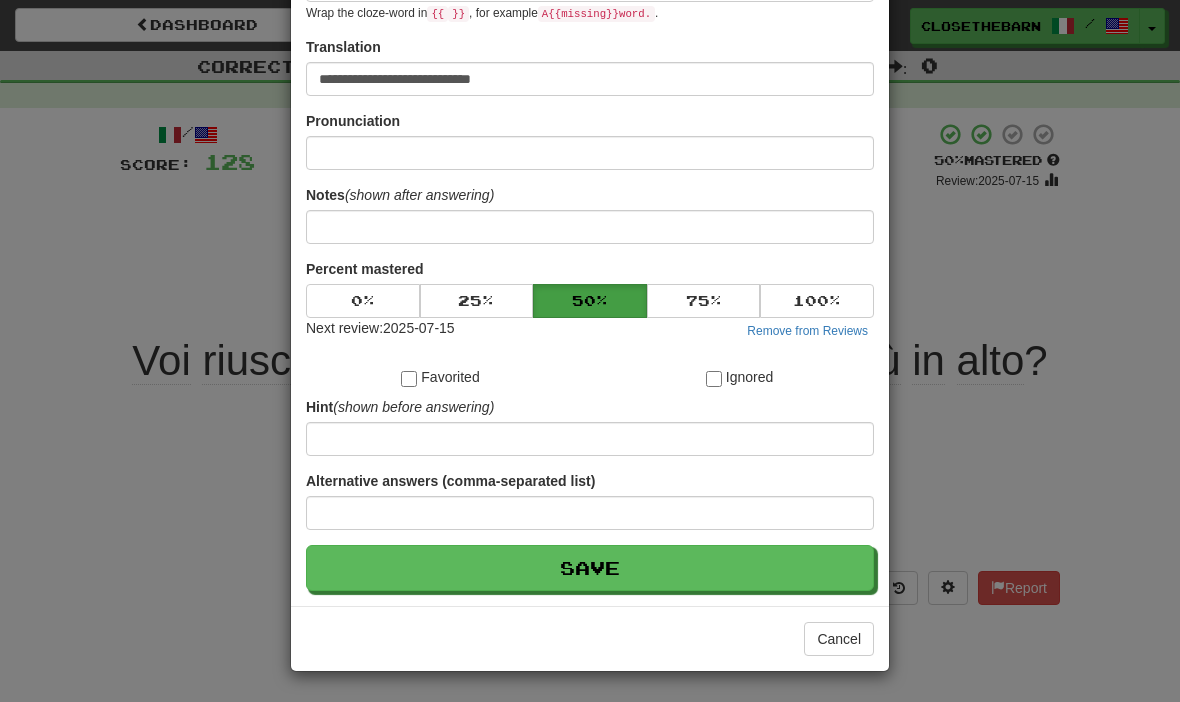 click on "Save" at bounding box center [590, 568] 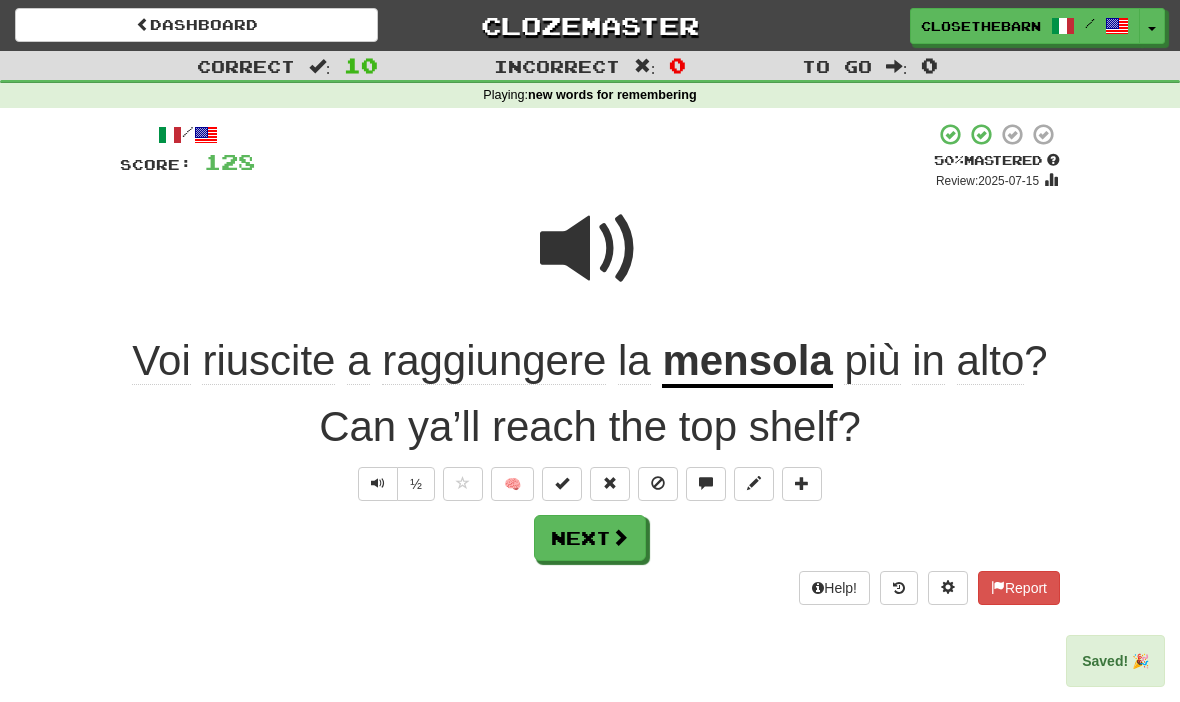 click on "Next" at bounding box center (590, 538) 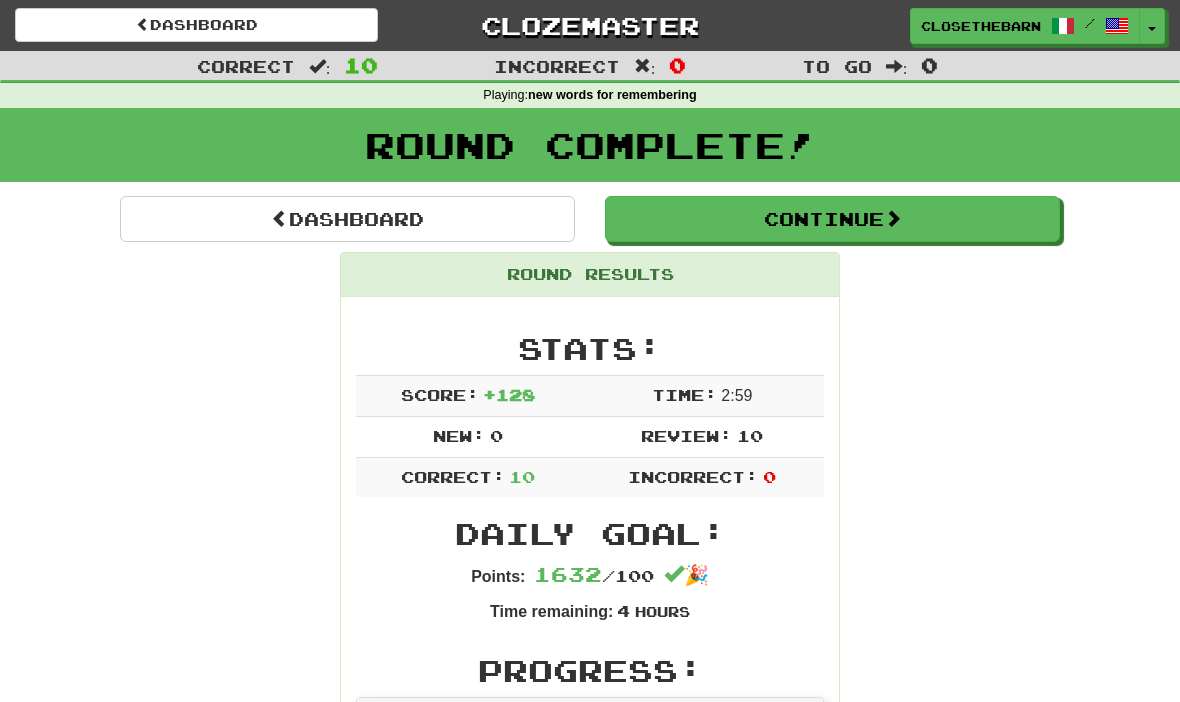 click on "Continue" at bounding box center (832, 219) 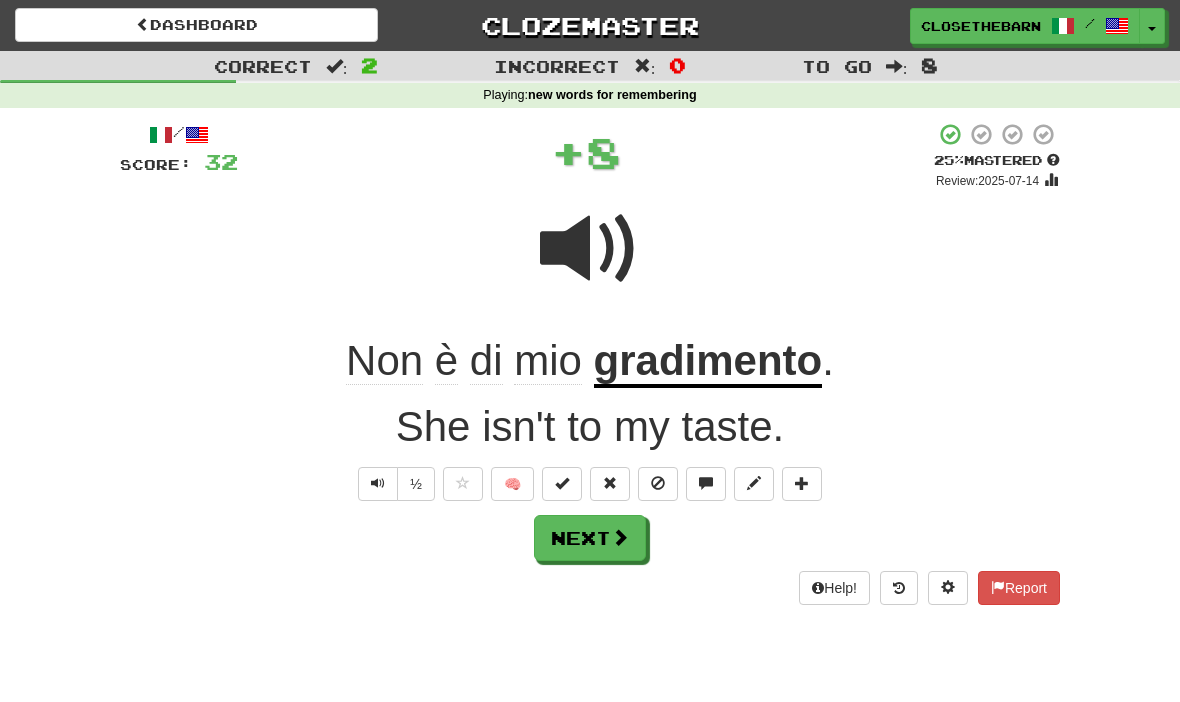 click on "Next" at bounding box center [590, 538] 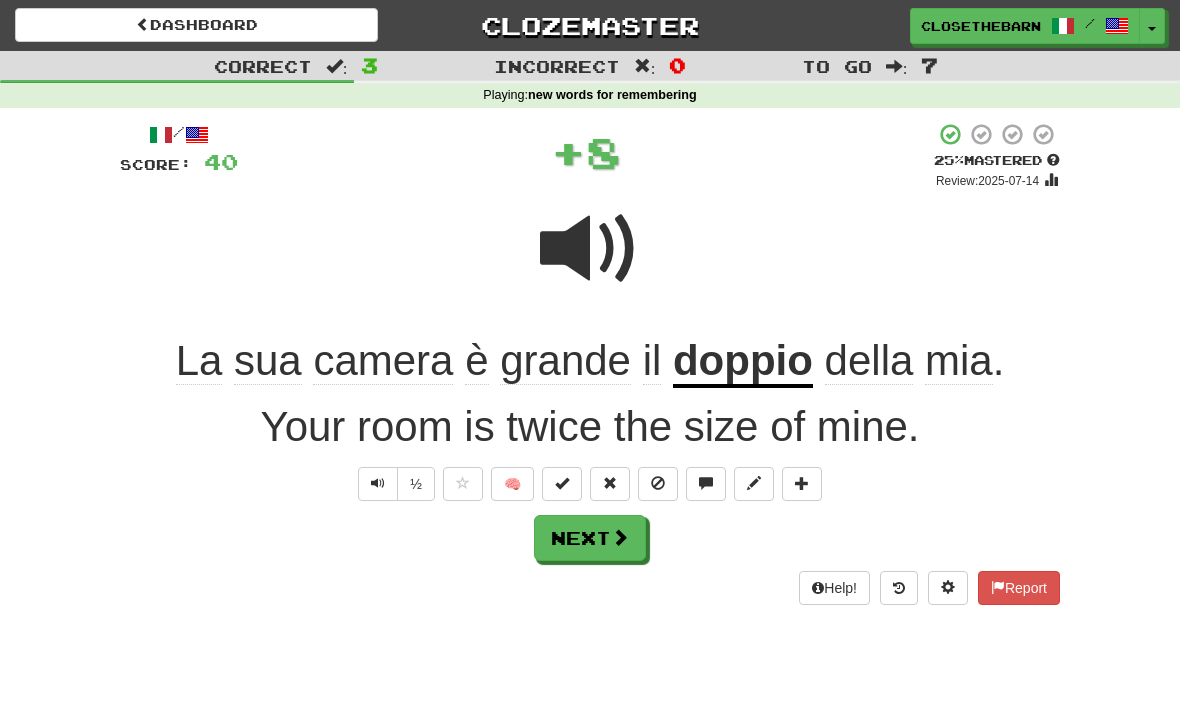click at bounding box center (754, 484) 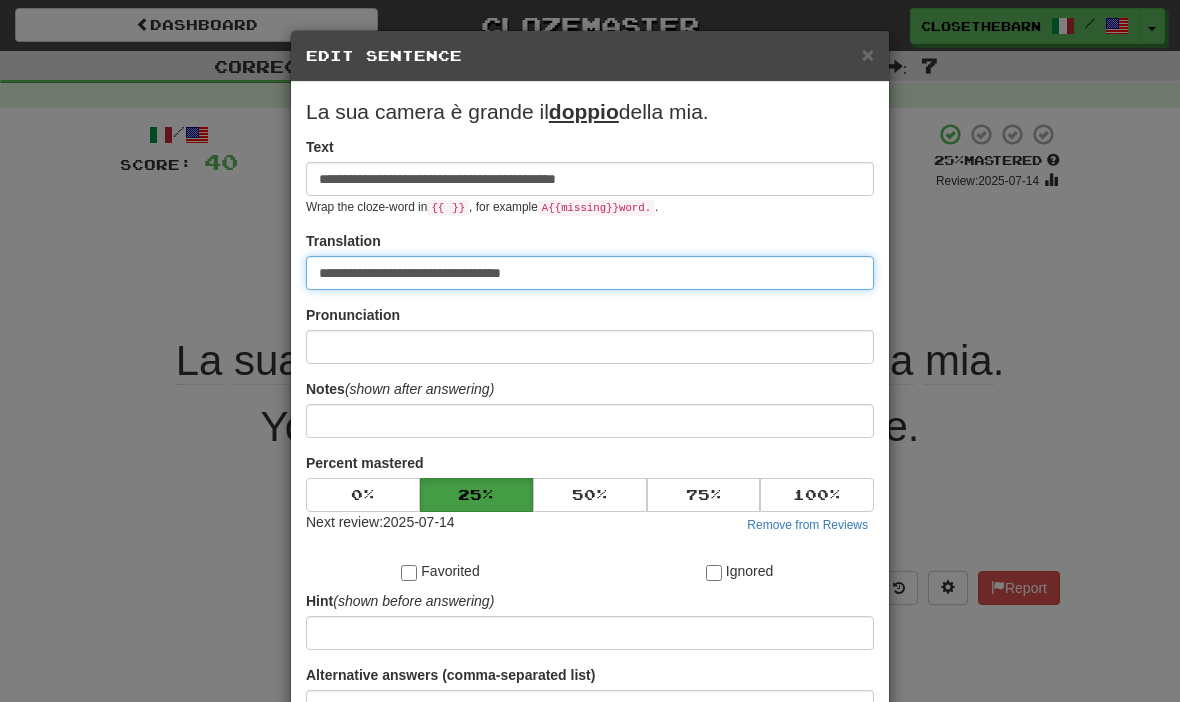 click on "**********" at bounding box center [590, 273] 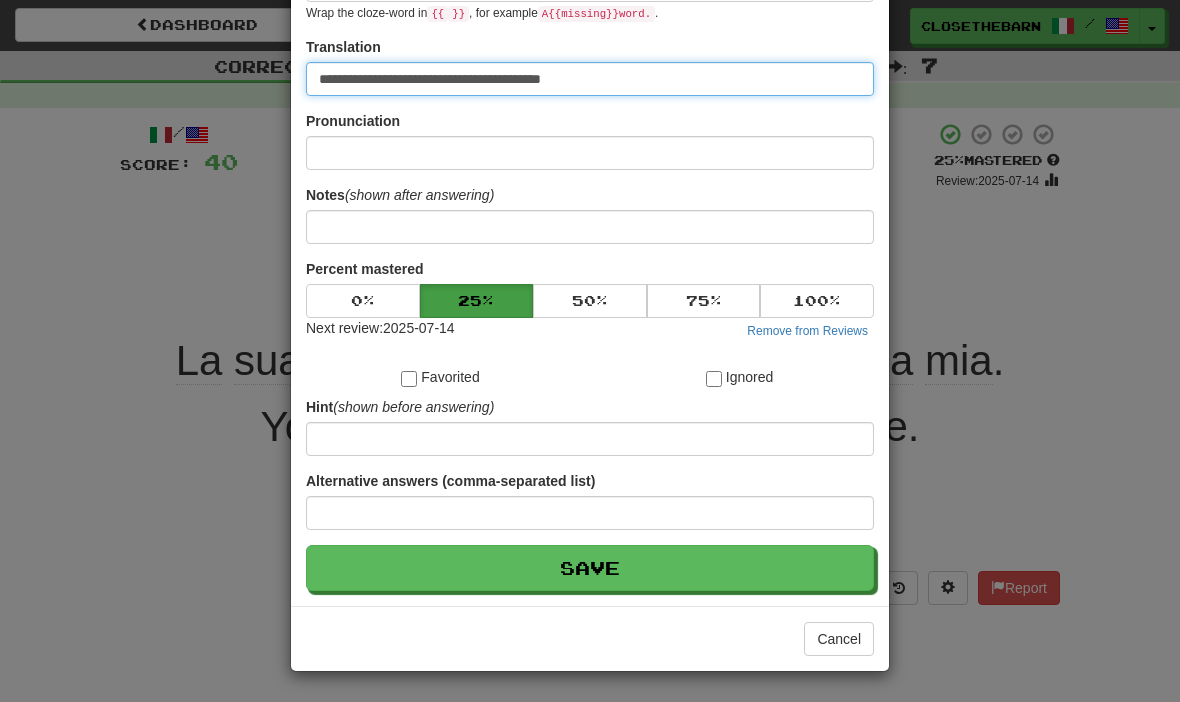 scroll, scrollTop: 195, scrollLeft: 0, axis: vertical 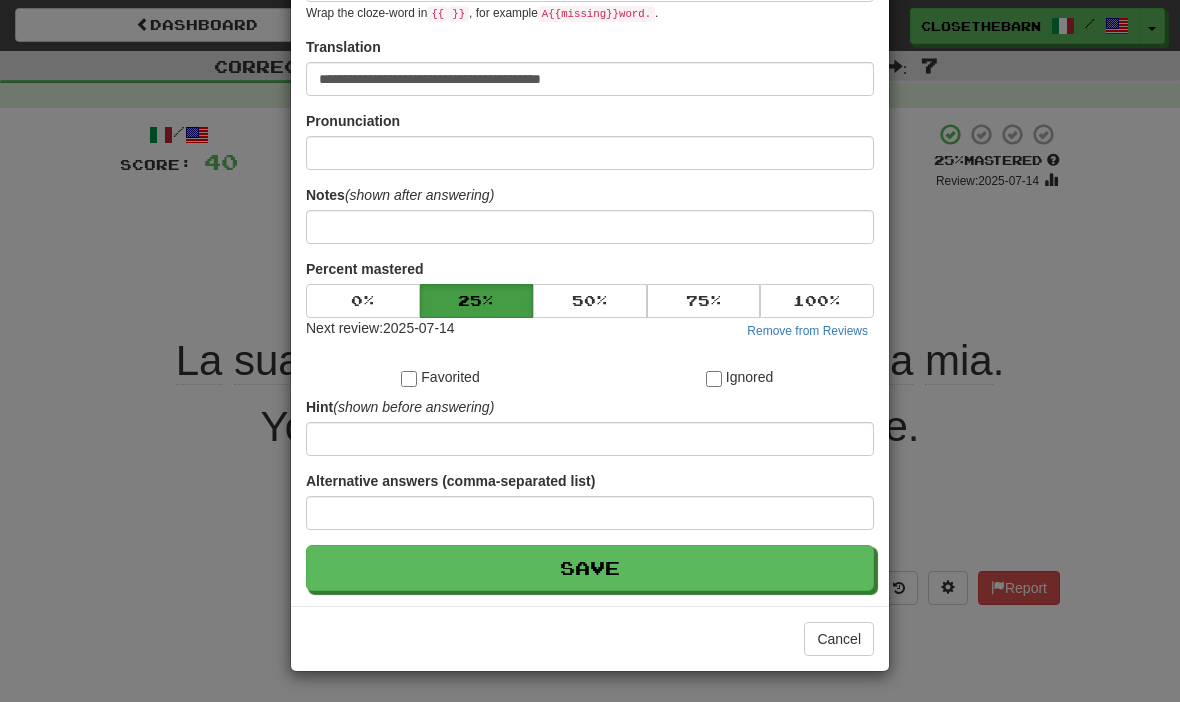 click on "Save" at bounding box center (590, 568) 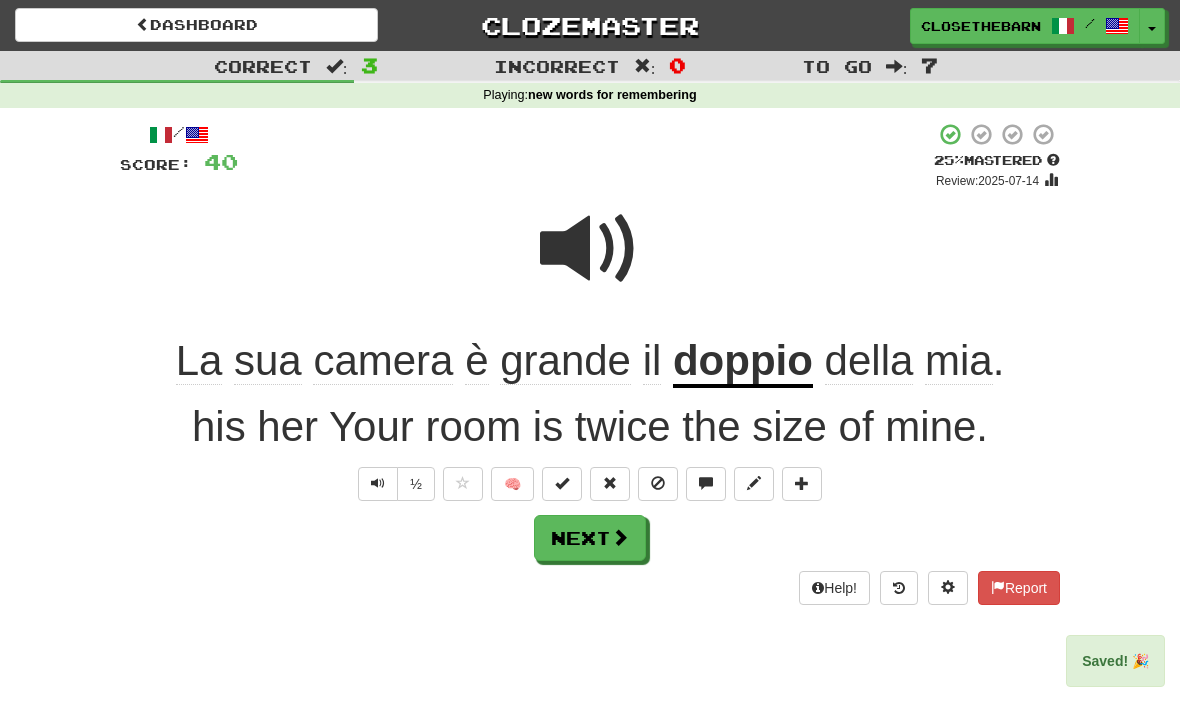 click on "Next" at bounding box center (590, 538) 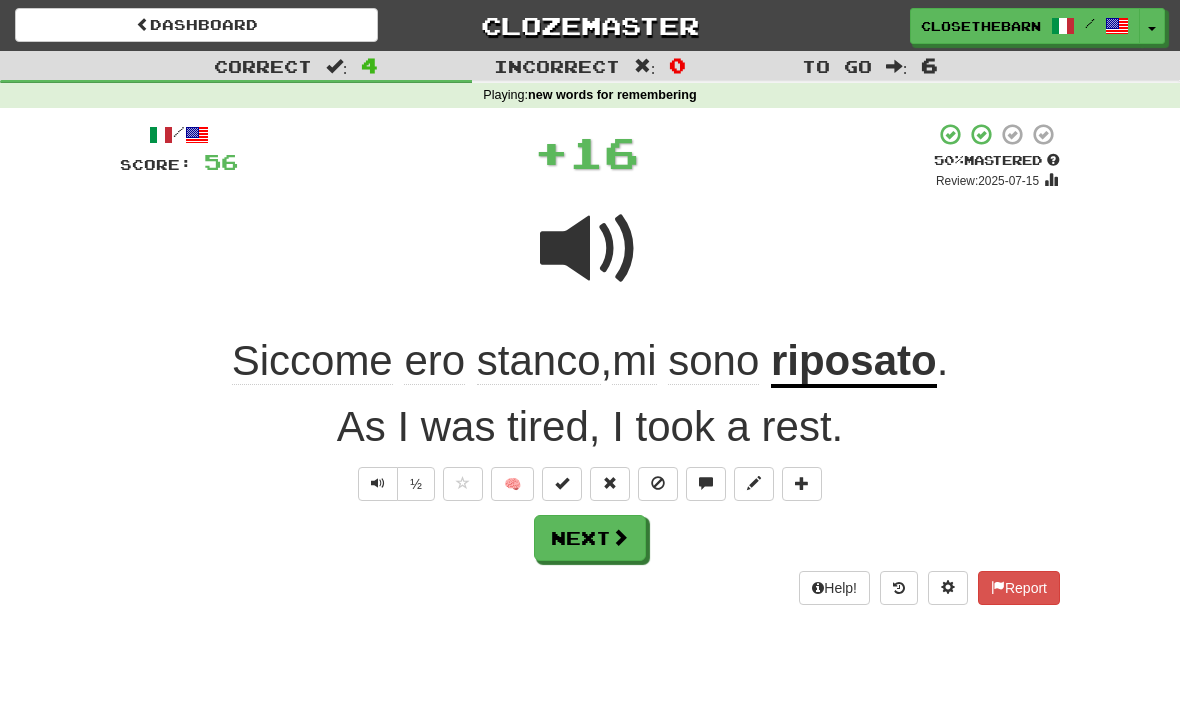 click on "Next" at bounding box center (590, 538) 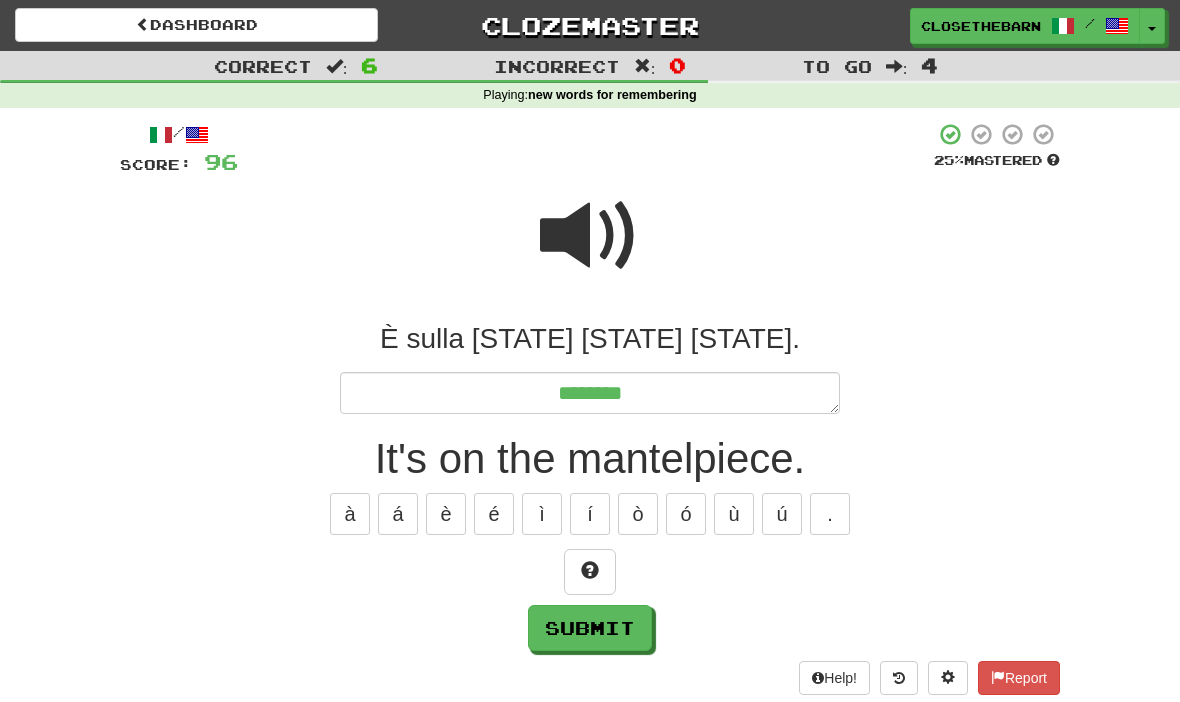 click on "Submit" at bounding box center [590, 628] 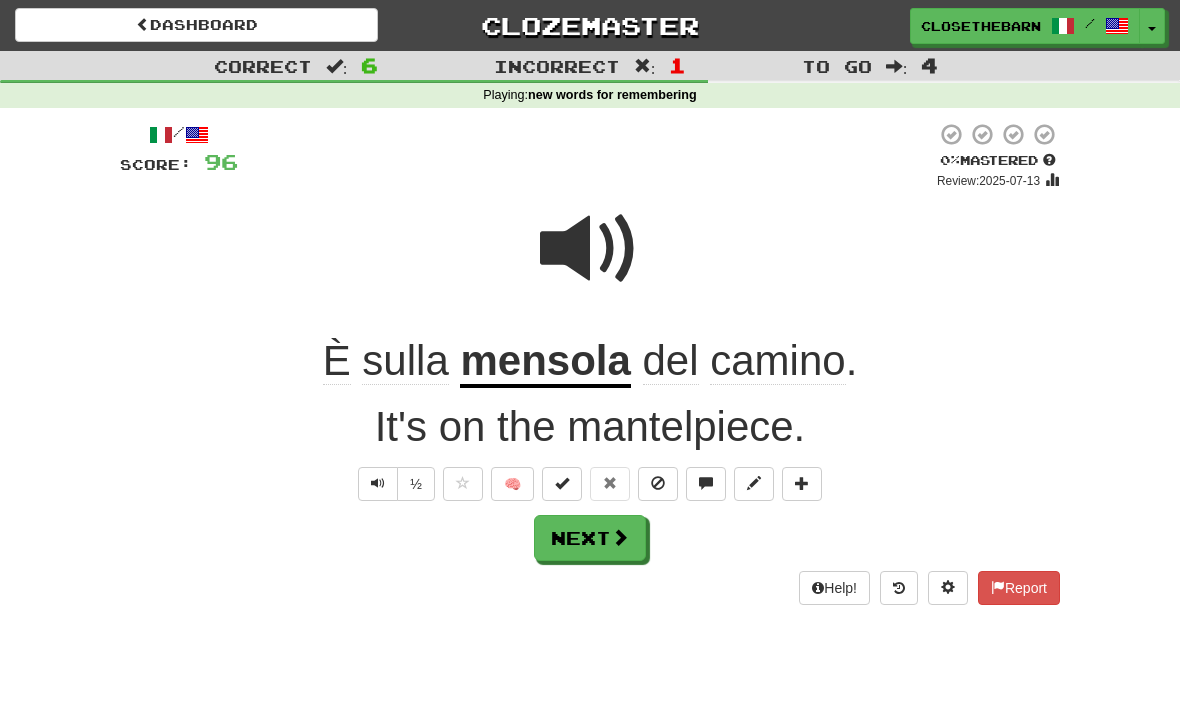 click at bounding box center (754, 484) 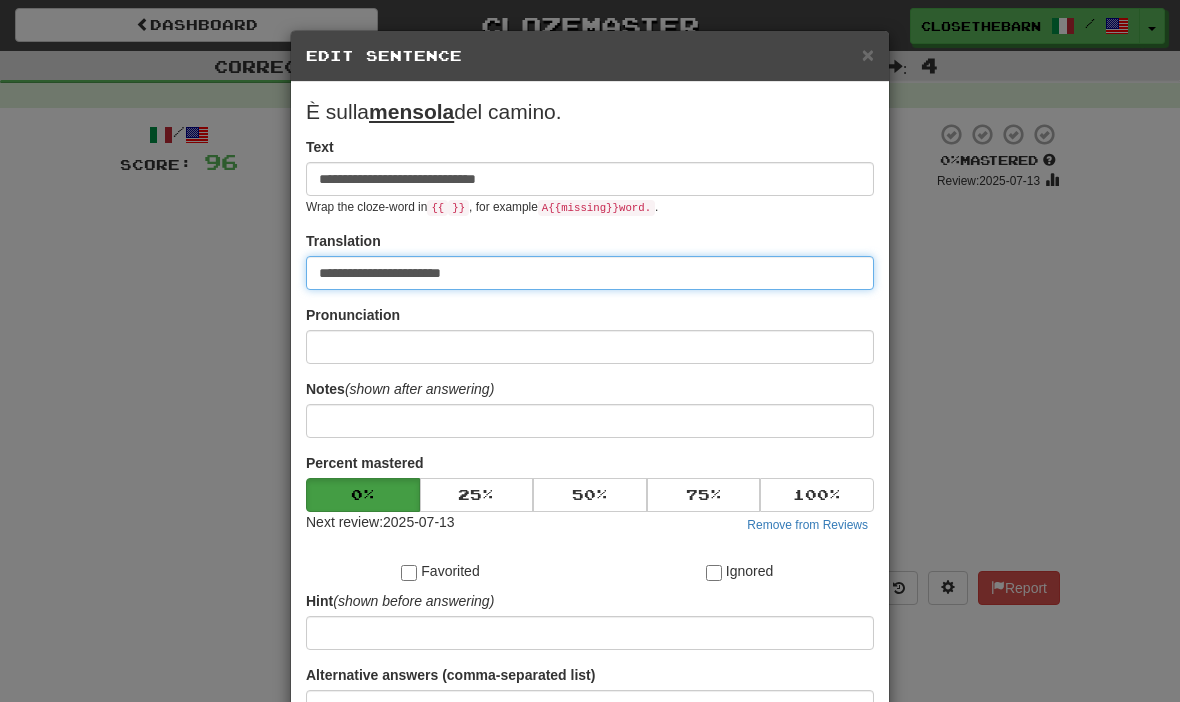 click on "**********" at bounding box center (590, 273) 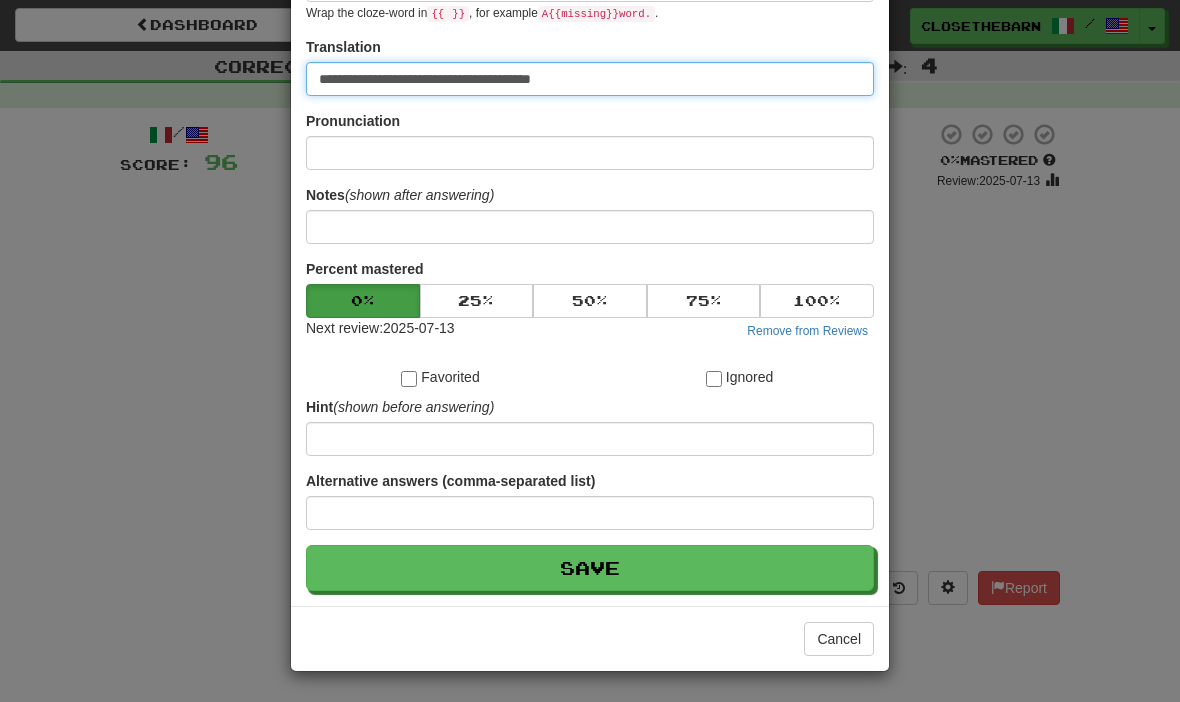 scroll, scrollTop: 195, scrollLeft: 0, axis: vertical 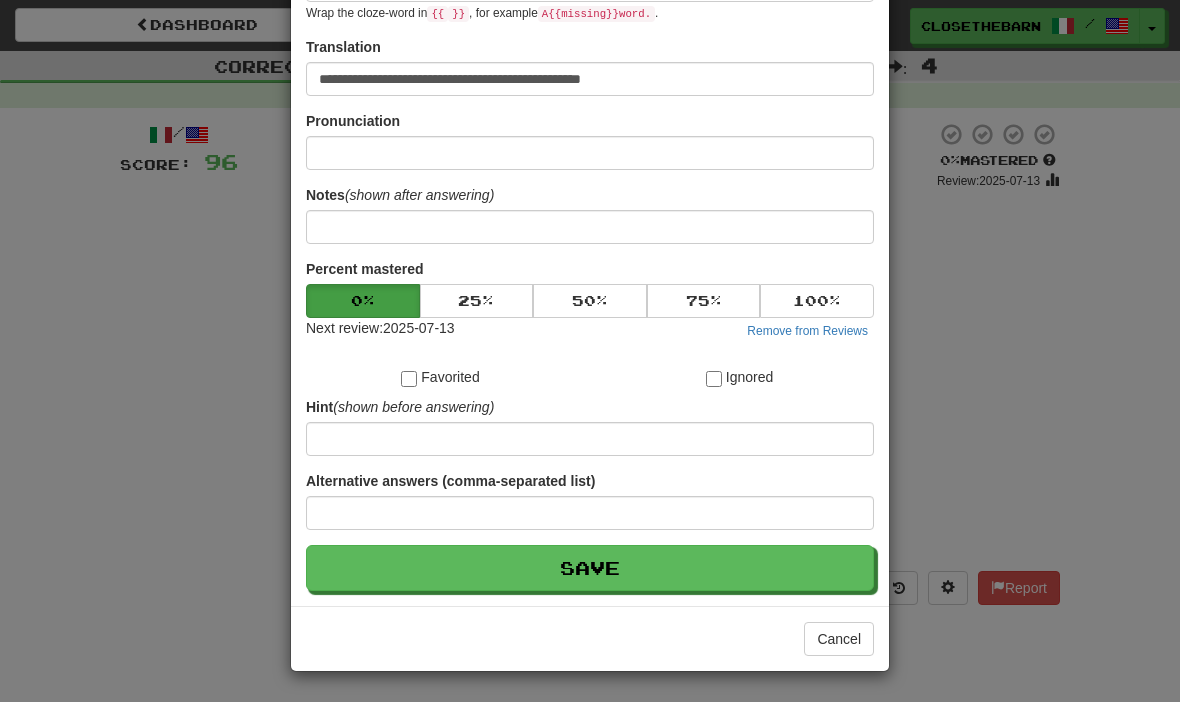 click on "Save" at bounding box center (590, 568) 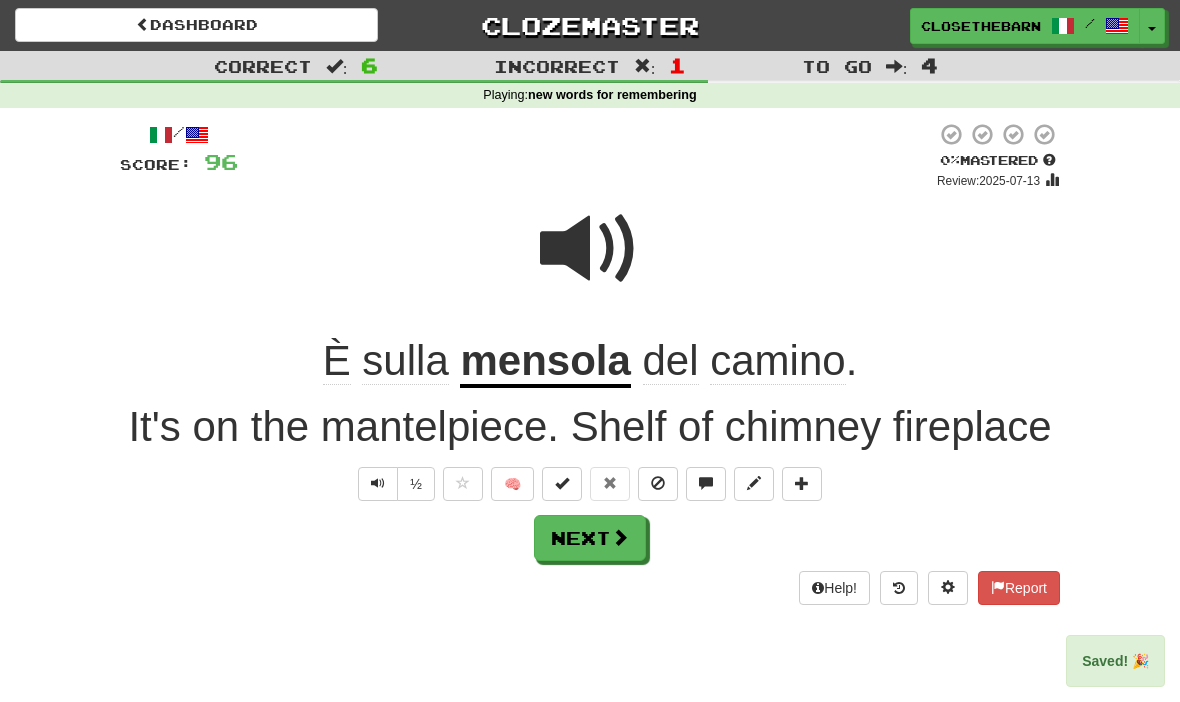click on "Next" at bounding box center (590, 538) 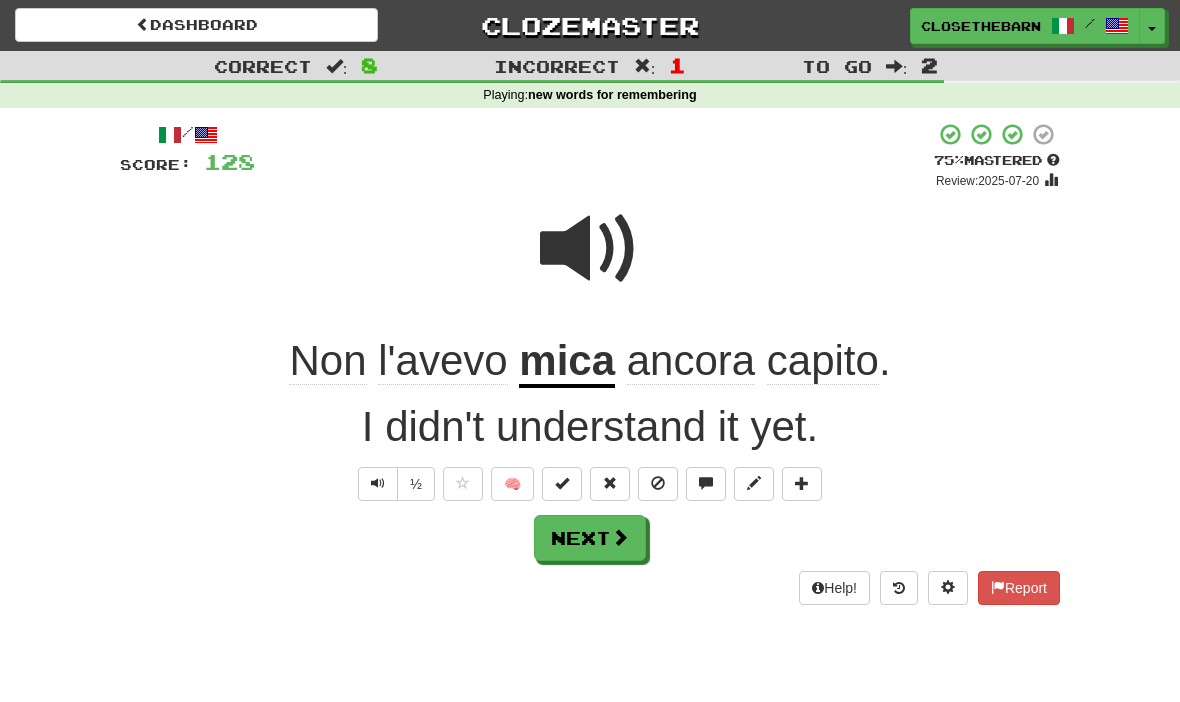 click at bounding box center (610, 484) 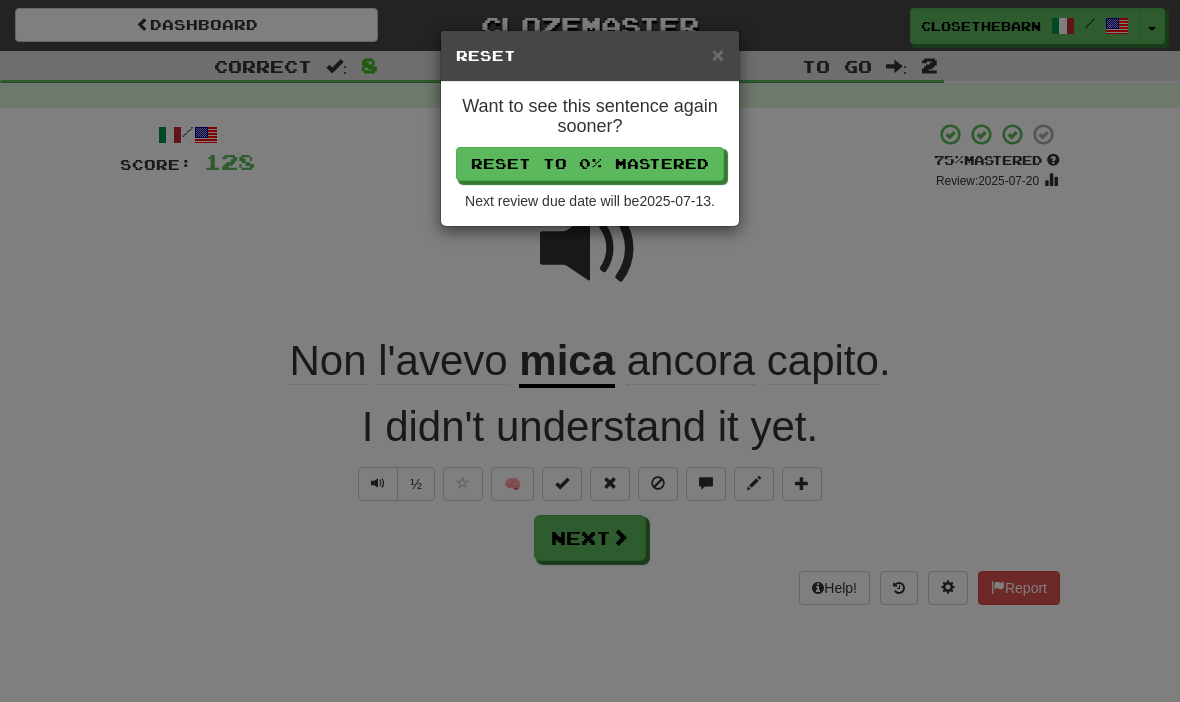 click on "Reset to 0% Mastered" at bounding box center [590, 164] 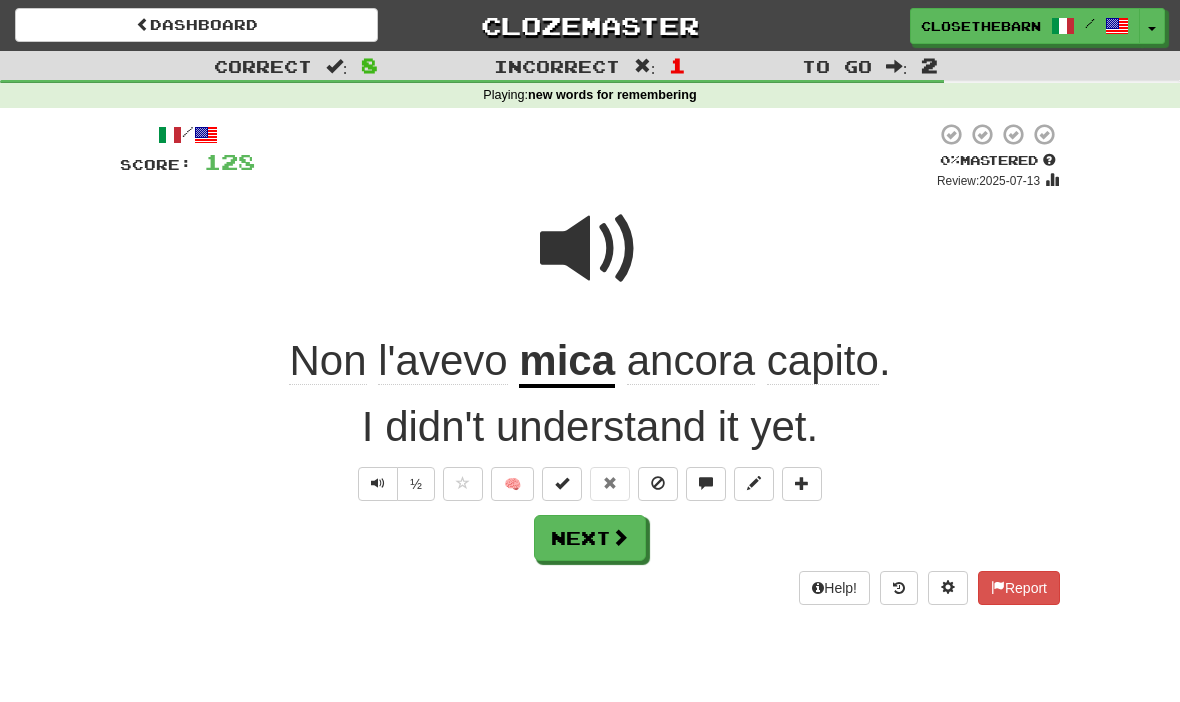 click at bounding box center [620, 537] 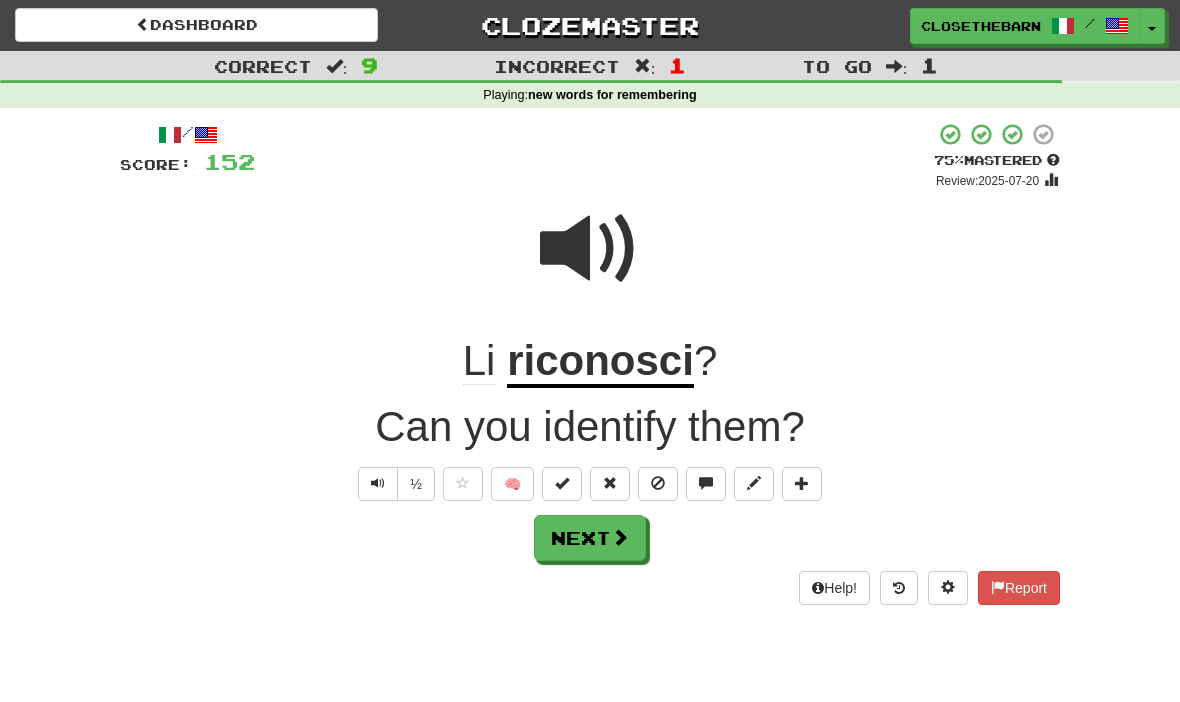 click at bounding box center [562, 484] 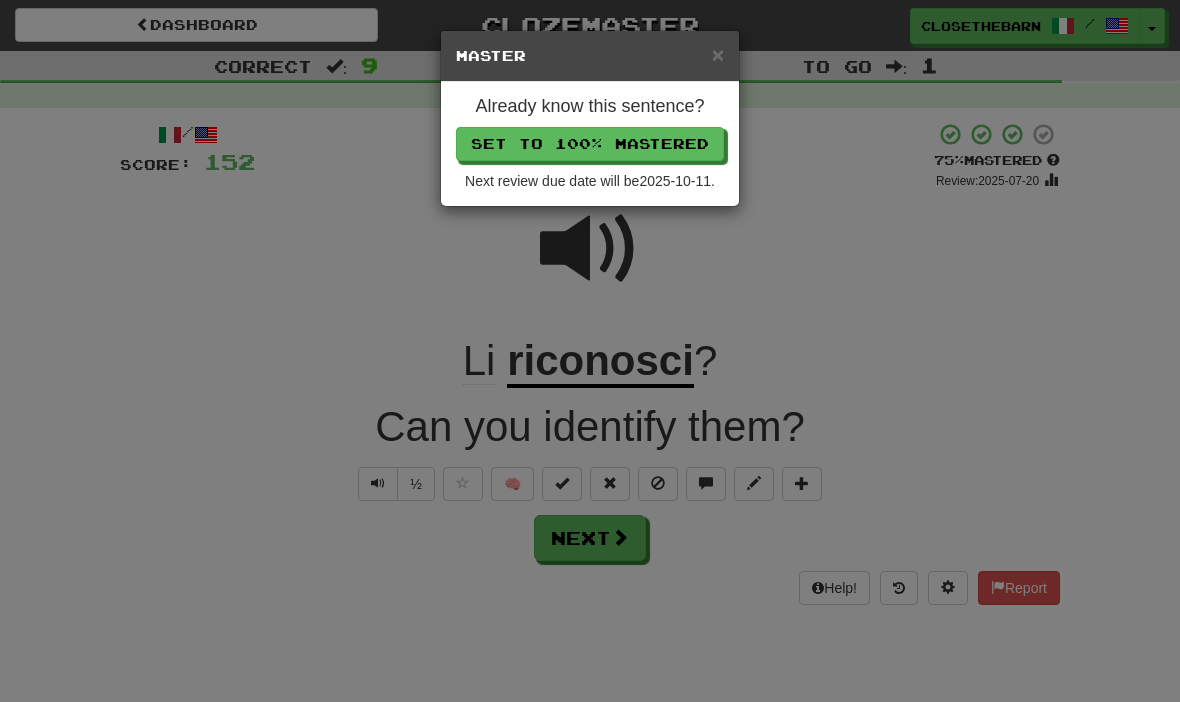 click on "Set to 100% Mastered" at bounding box center (590, 144) 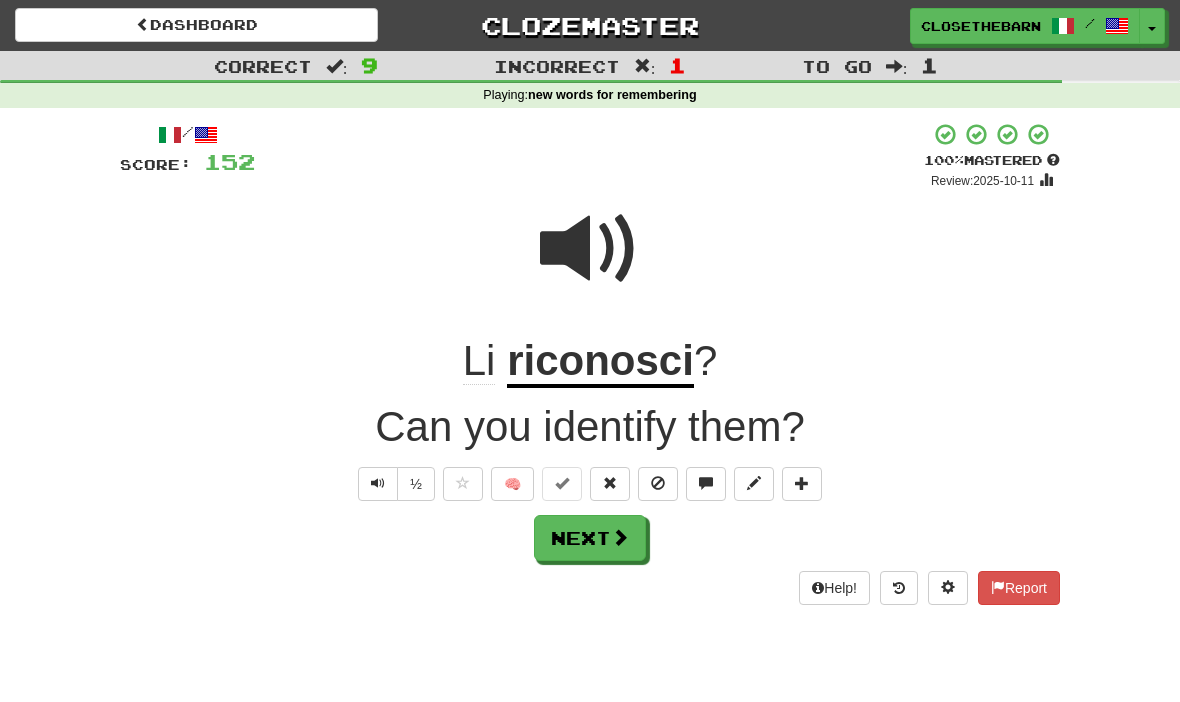 click at bounding box center (620, 537) 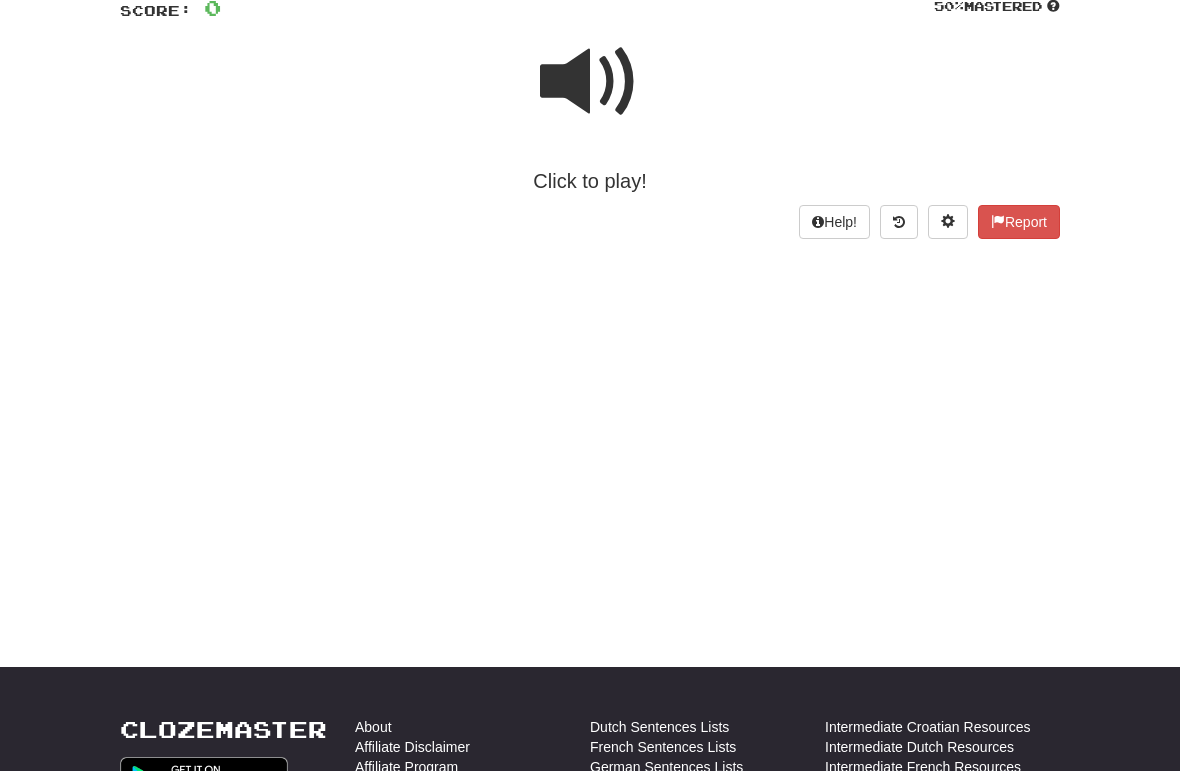 scroll, scrollTop: 710, scrollLeft: 0, axis: vertical 